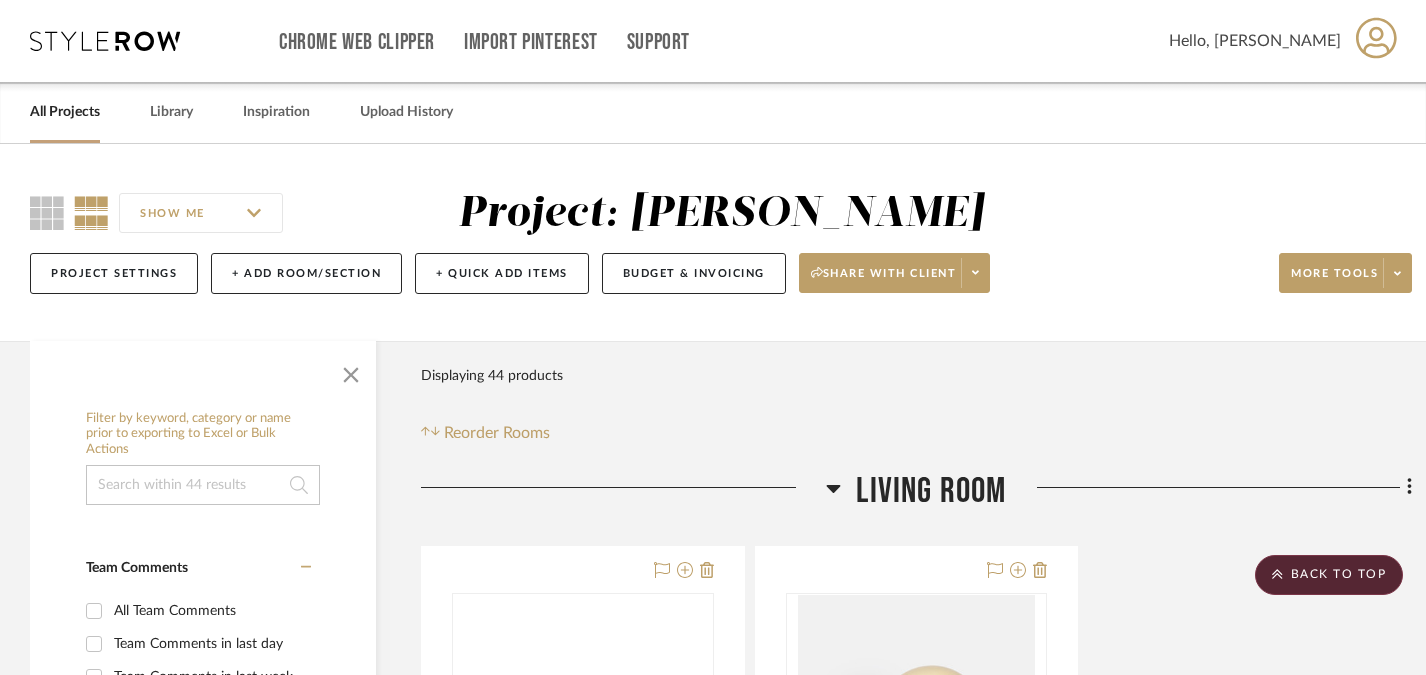 scroll, scrollTop: 8089, scrollLeft: 0, axis: vertical 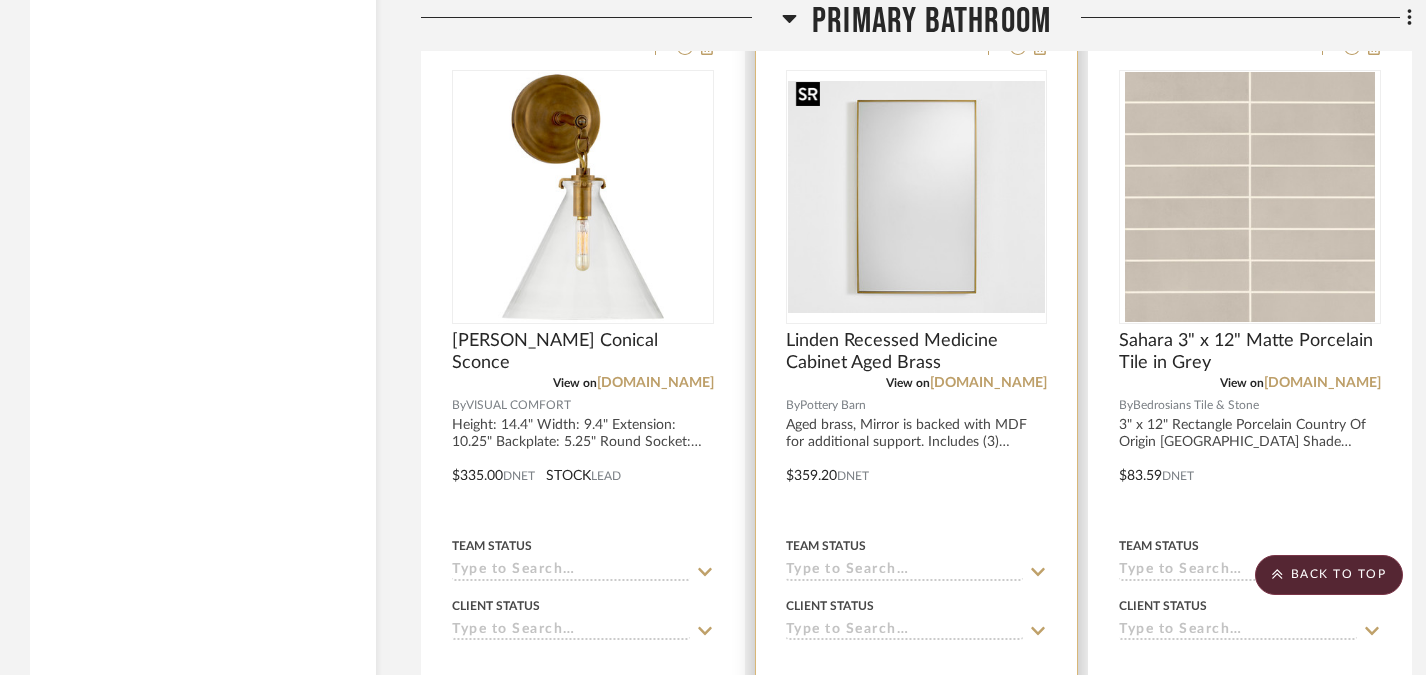 click at bounding box center (917, 197) 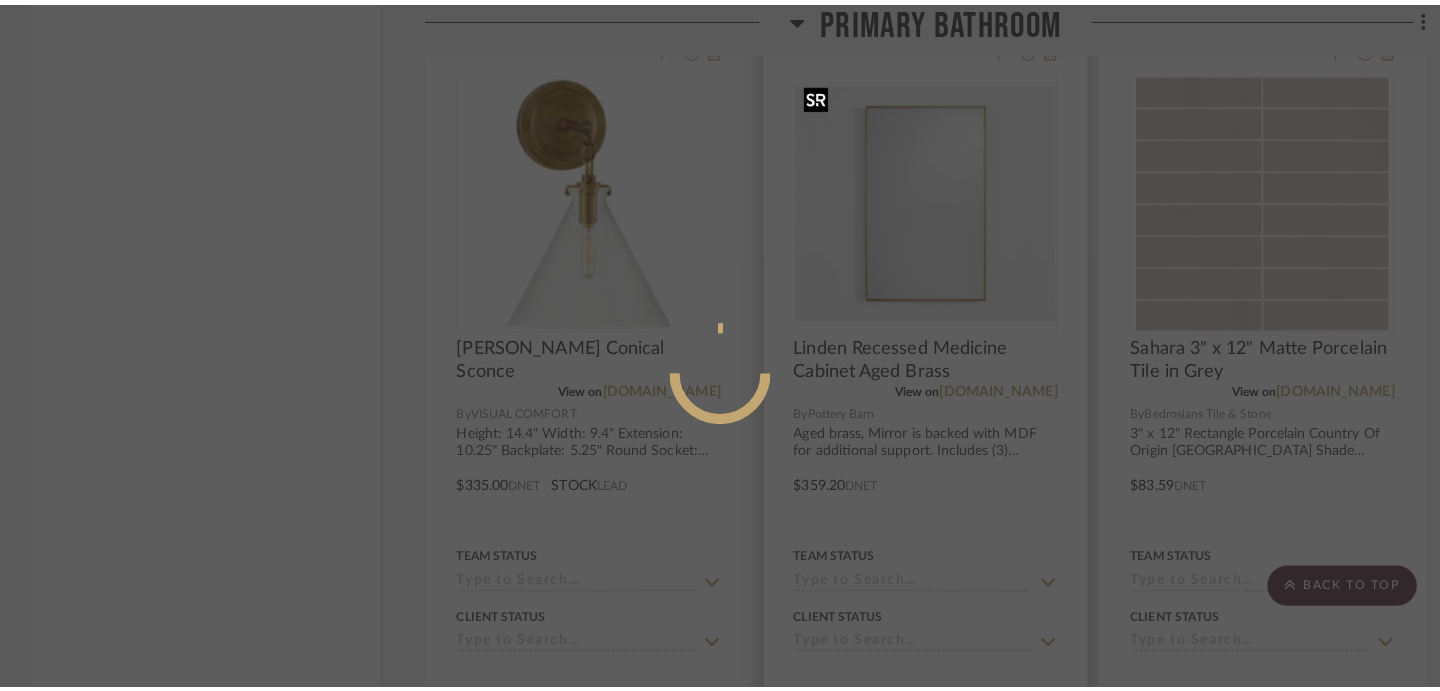 scroll, scrollTop: 0, scrollLeft: 0, axis: both 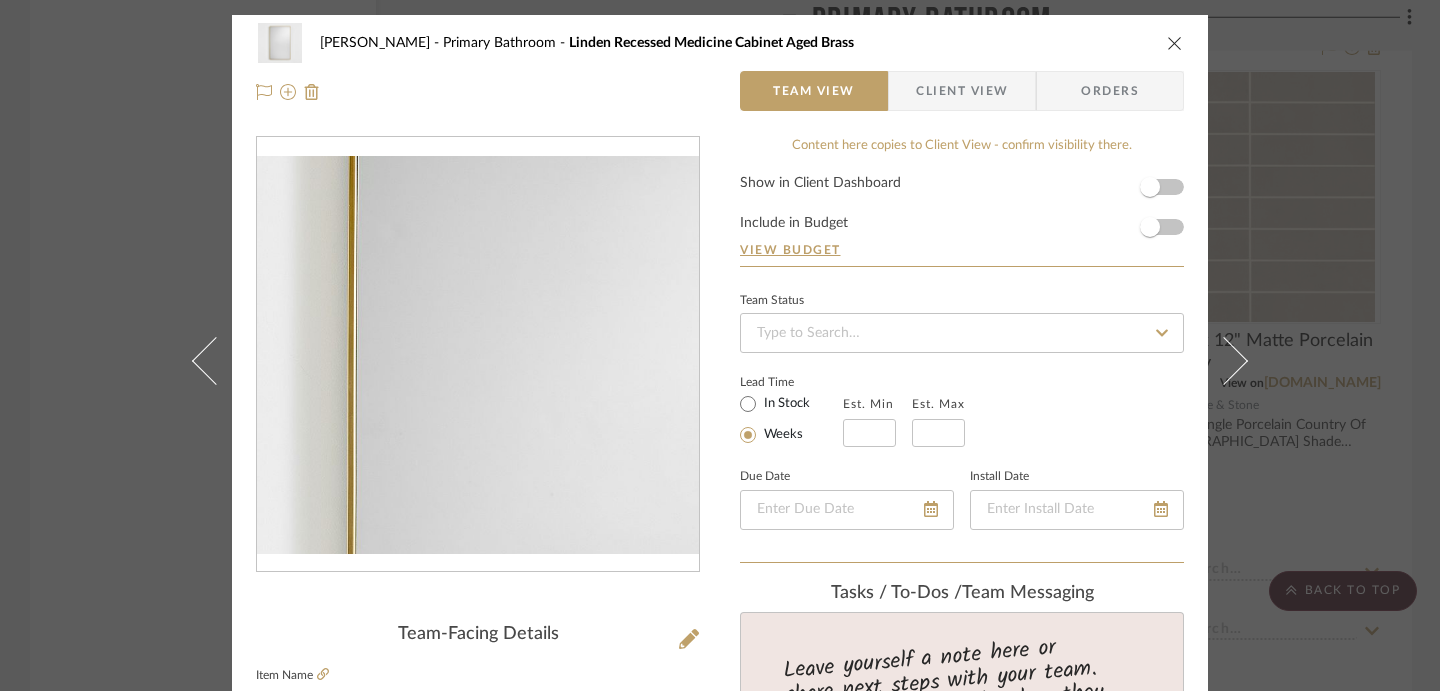 click at bounding box center [478, 355] 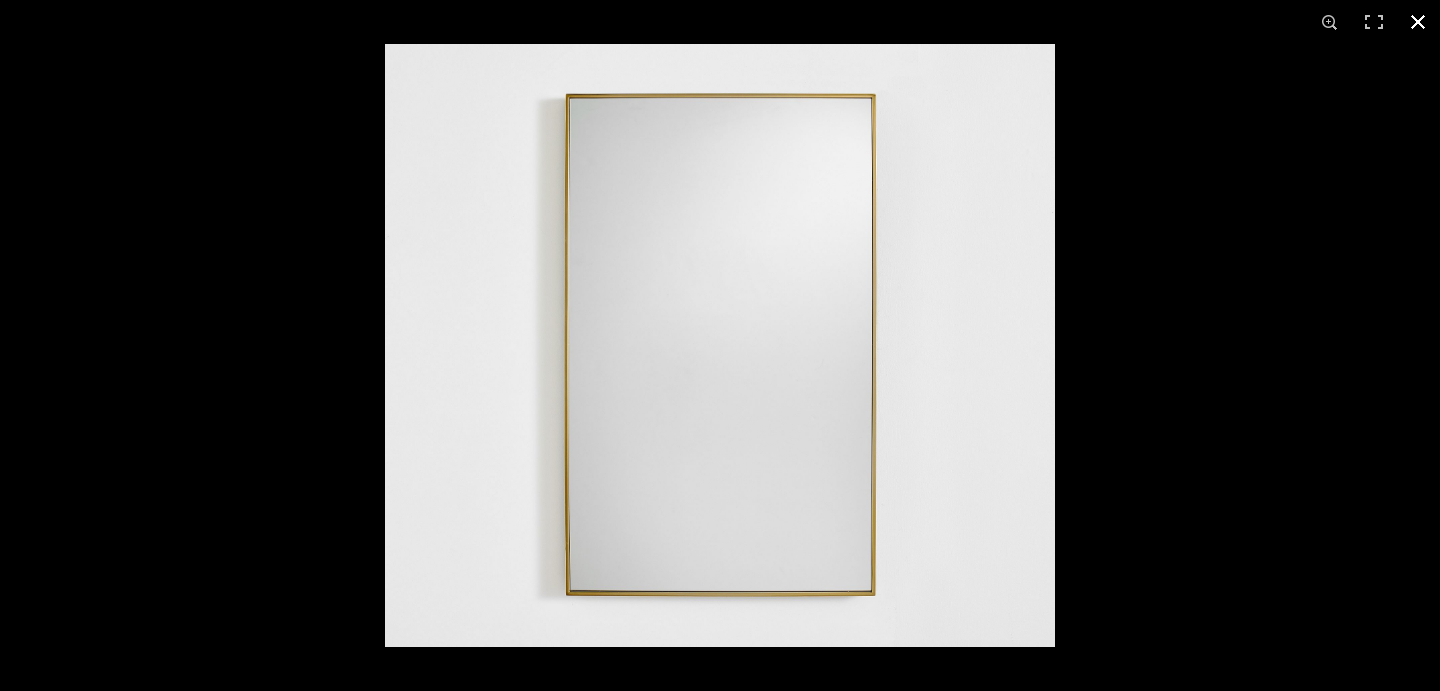 click at bounding box center [720, 345] 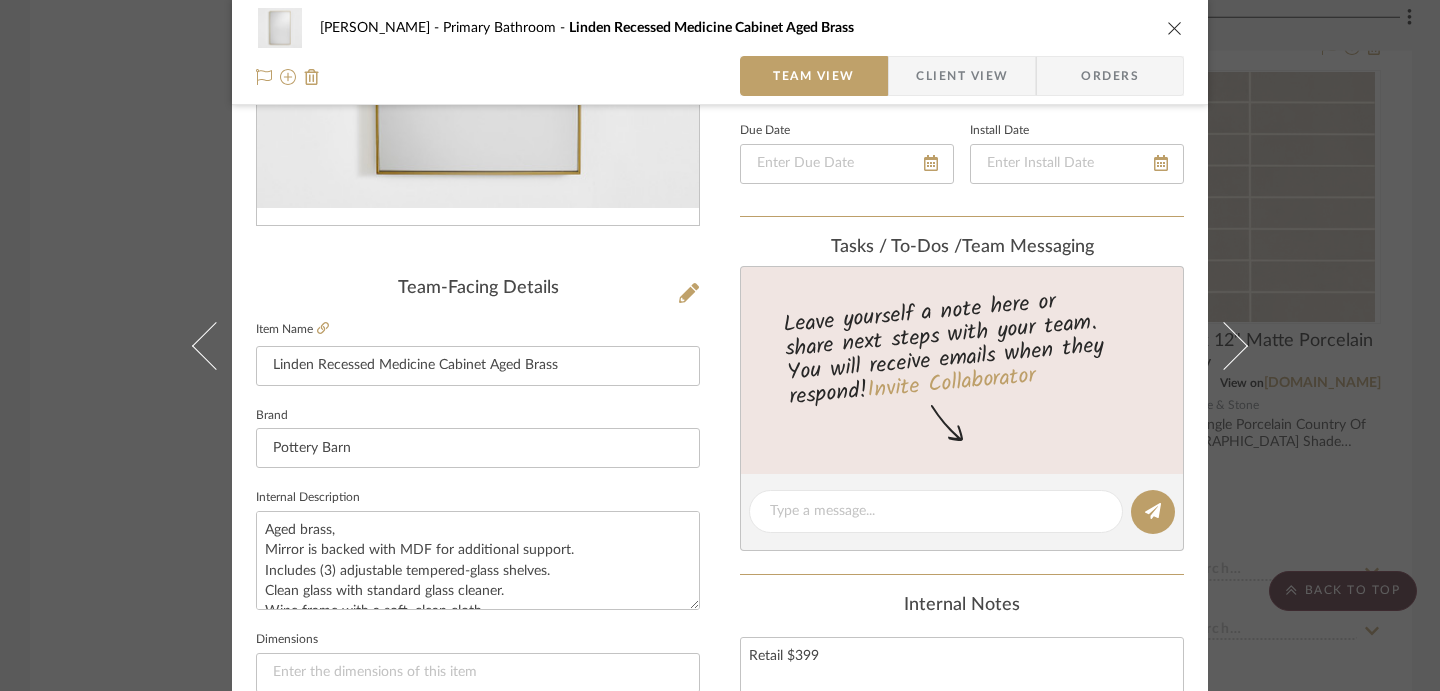 scroll, scrollTop: 418, scrollLeft: 0, axis: vertical 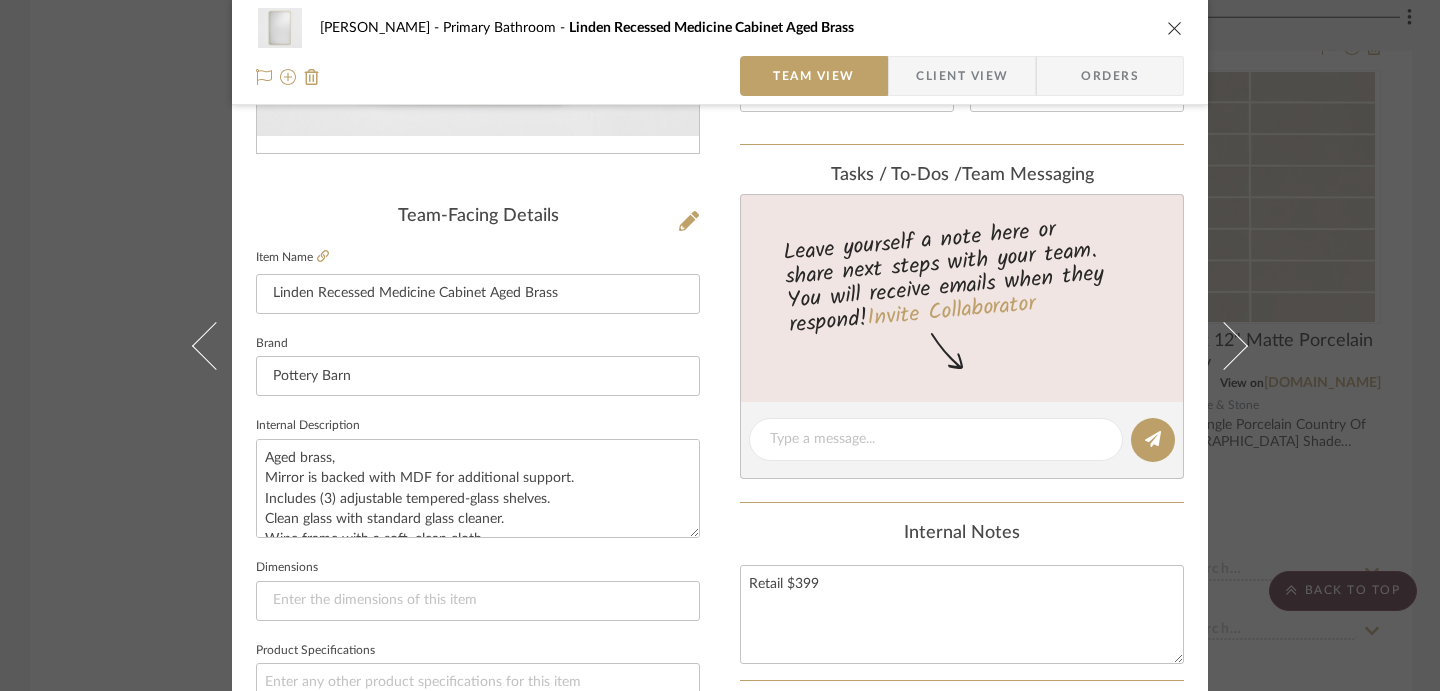 click on "[PERSON_NAME] Primary Bathroom Linden Recessed Medicine Cabinet Aged Brass Team View Client View Orders  Team-Facing Details   Item Name  [PERSON_NAME] Recessed Medicine Cabinet Aged Brass  Brand  Pottery Barn  Internal Description  Aged brass,
Mirror is backed with MDF for additional support.
Includes (3) adjustable tempered-glass shelves.
Clean glass with standard glass cleaner.
Wipe frame with a soft, clean cloth.
PRODUCT DETAILS
OVERALL:
21" w x 5" d x 34" h
INTERIOR:
18" w x 4" d x 28" h
WALL CUTOUT:
18.25" w x 3.75" d x 28.25" h
WEIGHT CAPACITY:
50 lbs  Dimensions   Product Specifications   Item Costs   View Budget   Markup %  30%  Unit Cost  $359.20  Cost Type  DNET  Client Unit Price   $466.96   Quantity  2  Unit Type  Each  Subtotal   $933.92   Tax %  0%  Total Tax   $0.00   Shipping Cost  $0.00  Ship. Markup %  0% Taxable  Total Shipping   $0.00  Total Client Price  $933.92  Your Cost  $718.40  Your Margin  $215.52  Content here copies to Client View - confirm visibility there.  Show in Client Dashboard  Weeks" at bounding box center (720, 345) 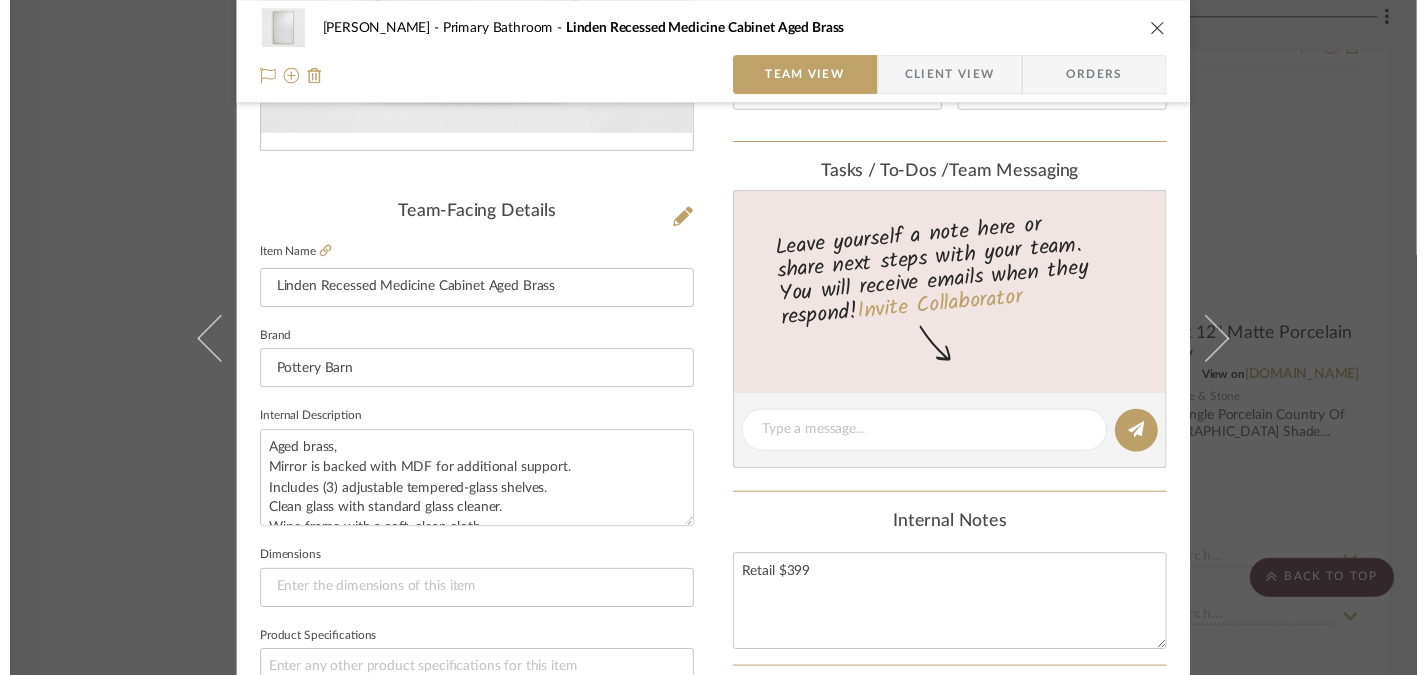 scroll, scrollTop: 8143, scrollLeft: 0, axis: vertical 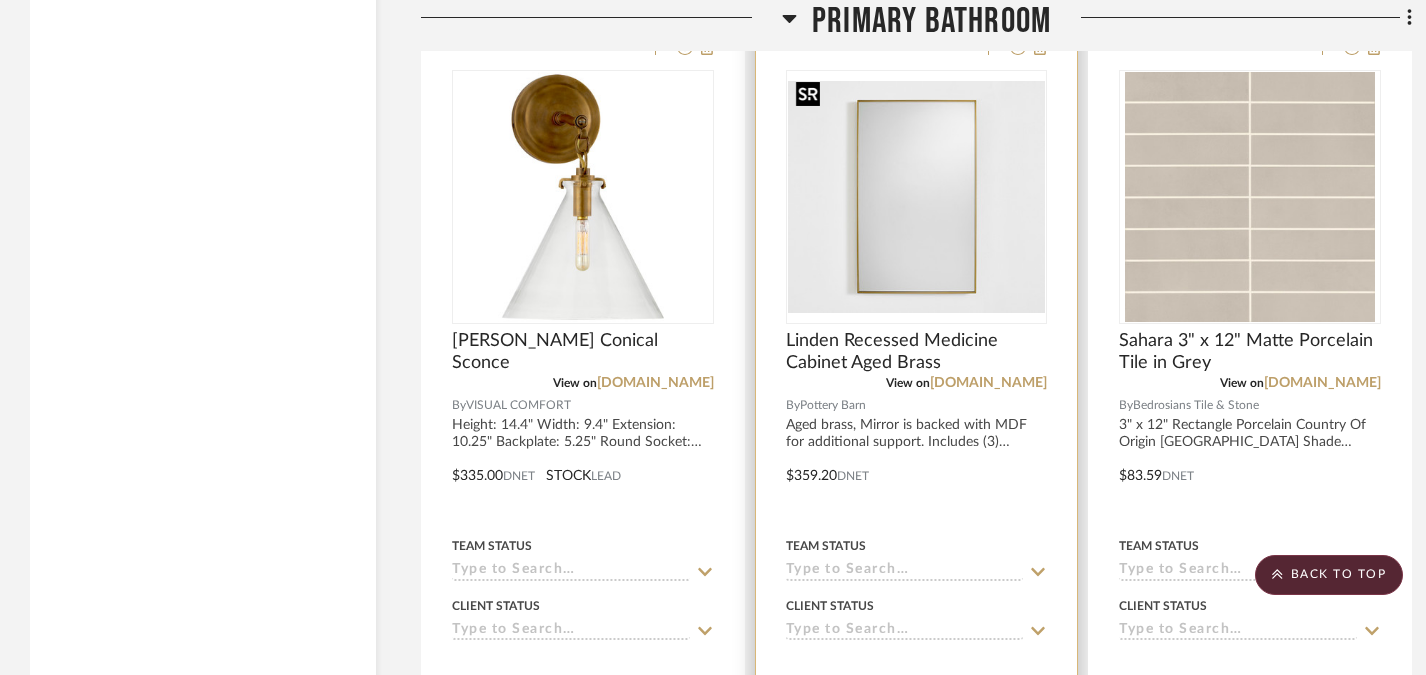 click at bounding box center (917, 197) 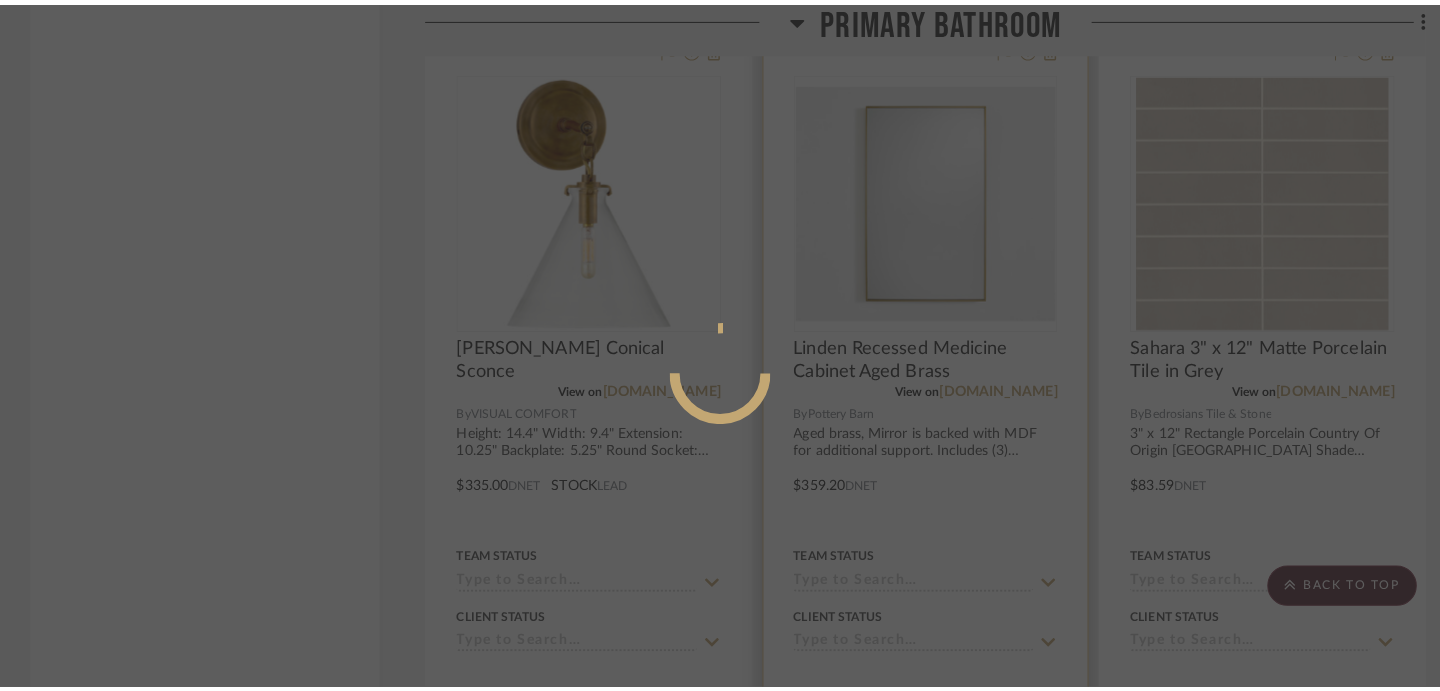 scroll, scrollTop: 0, scrollLeft: 0, axis: both 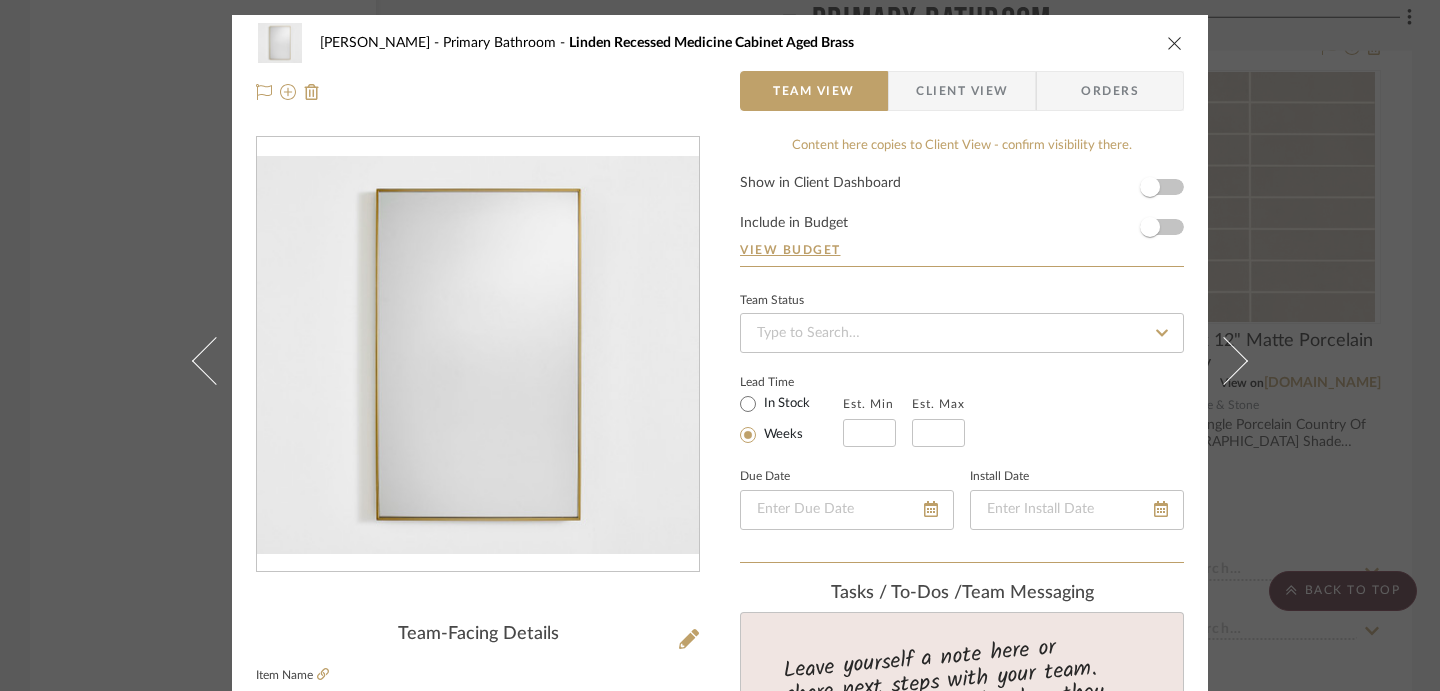 click on "[PERSON_NAME] Primary Bathroom Linden Recessed Medicine Cabinet Aged Brass Team View Client View Orders  Team-Facing Details   Item Name  [PERSON_NAME] Recessed Medicine Cabinet Aged Brass  Brand  Pottery Barn  Internal Description  Aged brass,
Mirror is backed with MDF for additional support.
Includes (3) adjustable tempered-glass shelves.
Clean glass with standard glass cleaner.
Wipe frame with a soft, clean cloth.
PRODUCT DETAILS
OVERALL:
21" w x 5" d x 34" h
INTERIOR:
18" w x 4" d x 28" h
WALL CUTOUT:
18.25" w x 3.75" d x 28.25" h
WEIGHT CAPACITY:
50 lbs  Dimensions   Product Specifications   Item Costs   View Budget   Markup %  30%  Unit Cost  $359.20  Cost Type  DNET  Client Unit Price   $466.96   Quantity  2  Unit Type  Each  Subtotal   $933.92   Tax %  0%  Total Tax   $0.00   Shipping Cost  $0.00  Ship. Markup %  0% Taxable  Total Shipping   $0.00  Total Client Price  $933.92  Your Cost  $718.40  Your Margin  $215.52  Content here copies to Client View - confirm visibility there.  Show in Client Dashboard  Weeks" at bounding box center (720, 345) 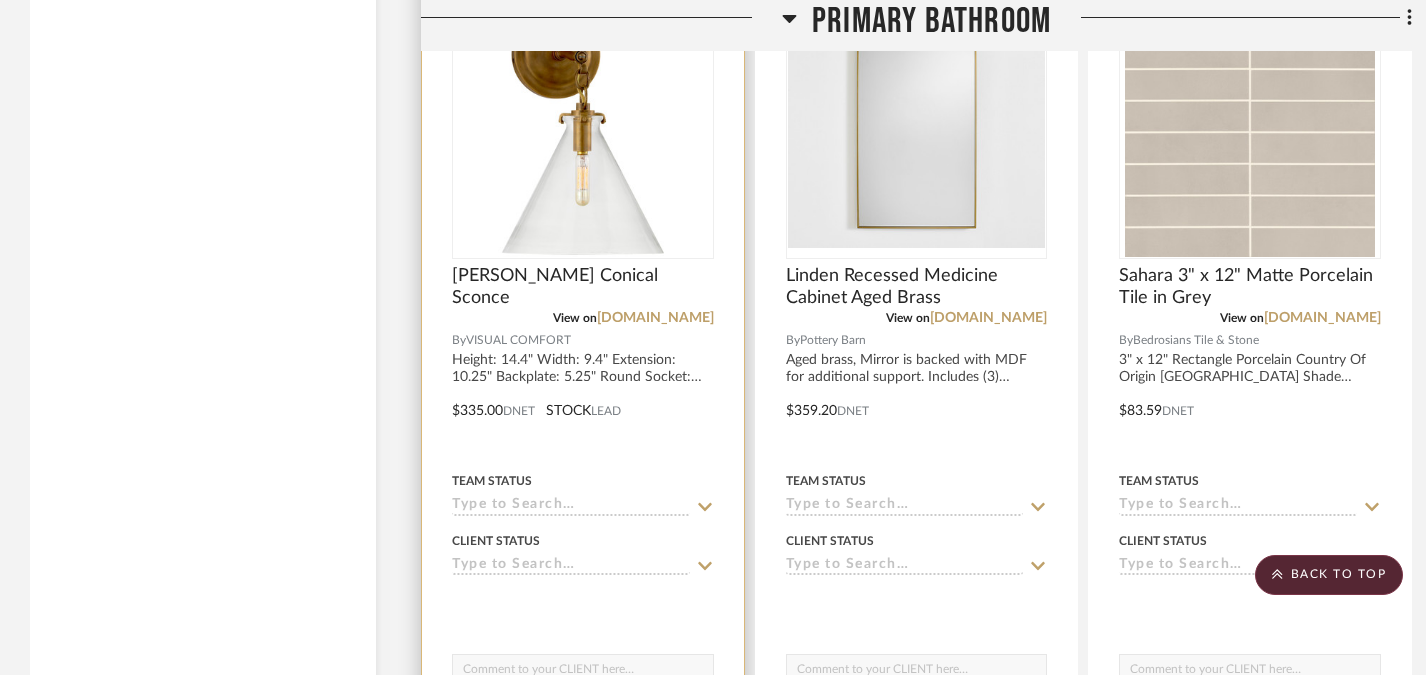 scroll, scrollTop: 8210, scrollLeft: 0, axis: vertical 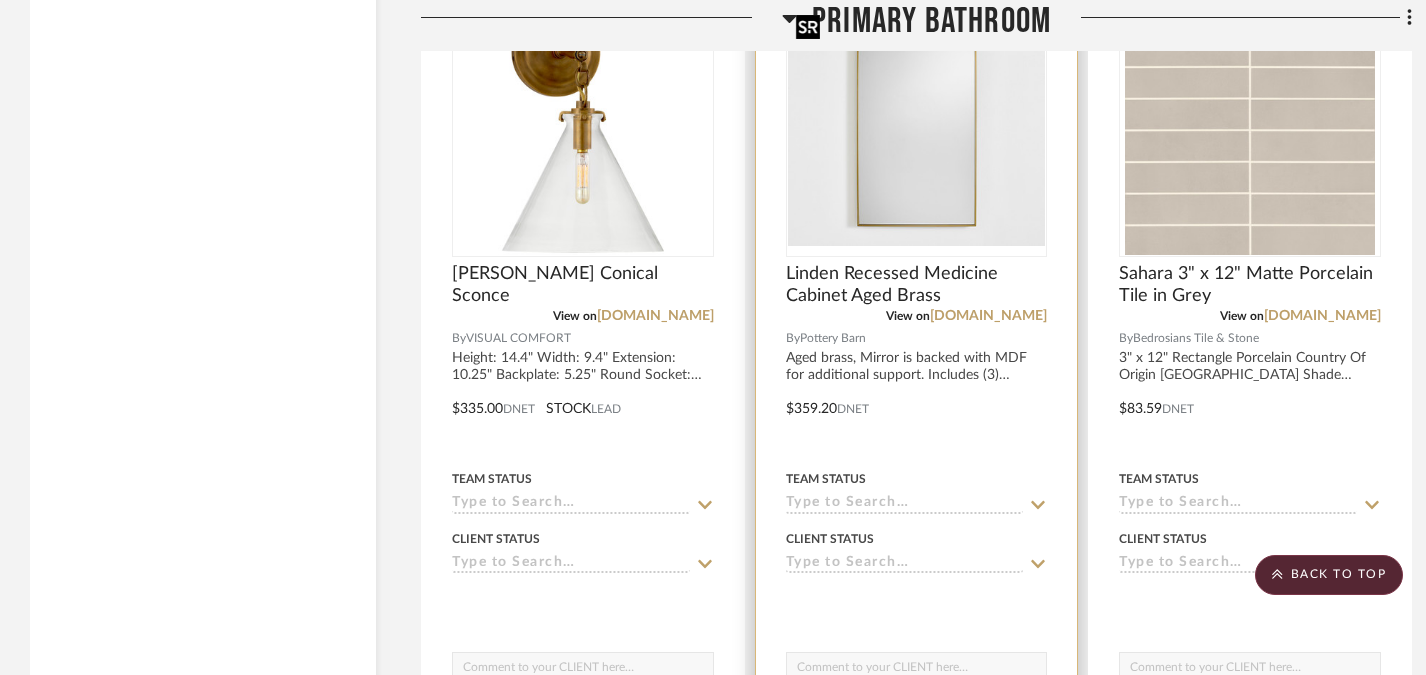 click at bounding box center [917, 130] 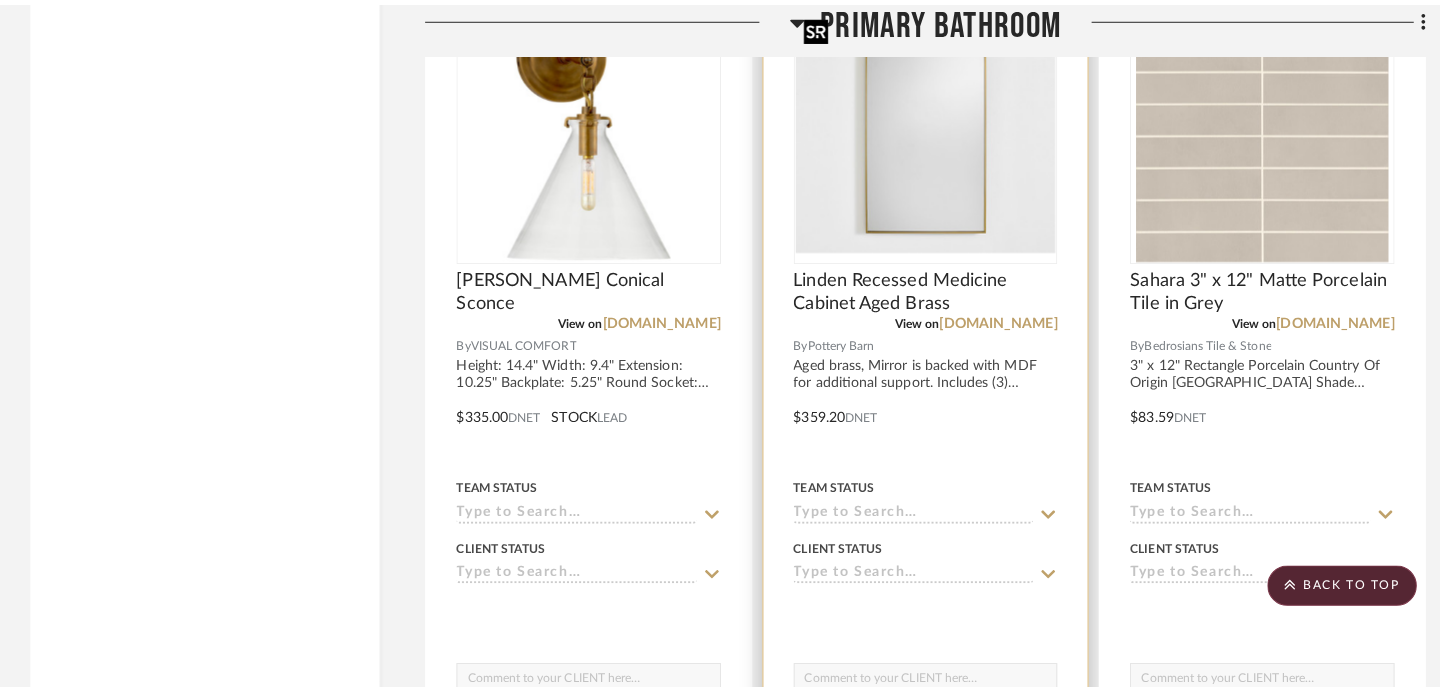 scroll, scrollTop: 0, scrollLeft: 0, axis: both 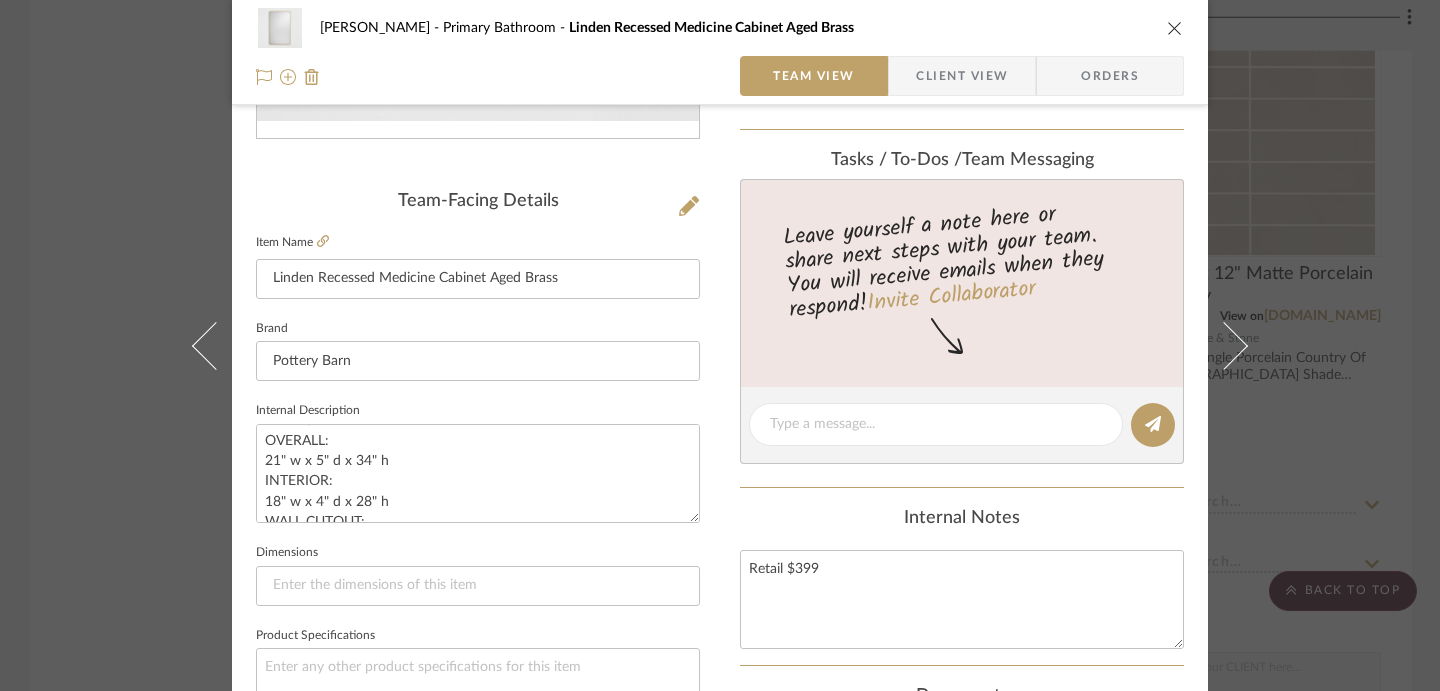click on "[PERSON_NAME] Primary Bathroom Linden Recessed Medicine Cabinet Aged Brass Team View Client View Orders  Team-Facing Details   Item Name  [PERSON_NAME] Recessed Medicine Cabinet Aged Brass  Brand  Pottery Barn  Internal Description  Aged brass,
Mirror is backed with MDF for additional support.
Includes (3) adjustable tempered-glass shelves.
Clean glass with standard glass cleaner.
Wipe frame with a soft, clean cloth.
PRODUCT DETAILS
OVERALL:
21" w x 5" d x 34" h
INTERIOR:
18" w x 4" d x 28" h
WALL CUTOUT:
18.25" w x 3.75" d x 28.25" h
WEIGHT CAPACITY:
50 lbs  Dimensions   Product Specifications   Item Costs   View Budget   Markup %  30%  Unit Cost  $359.20  Cost Type  DNET  Client Unit Price   $466.96   Quantity  2  Unit Type  Each  Subtotal   $933.92   Tax %  0%  Total Tax   $0.00   Shipping Cost  $0.00  Ship. Markup %  0% Taxable  Total Shipping   $0.00  Total Client Price  $933.92  Your Cost  $718.40  Your Margin  $215.52  Content here copies to Client View - confirm visibility there.  Show in Client Dashboard  Weeks" at bounding box center (720, 345) 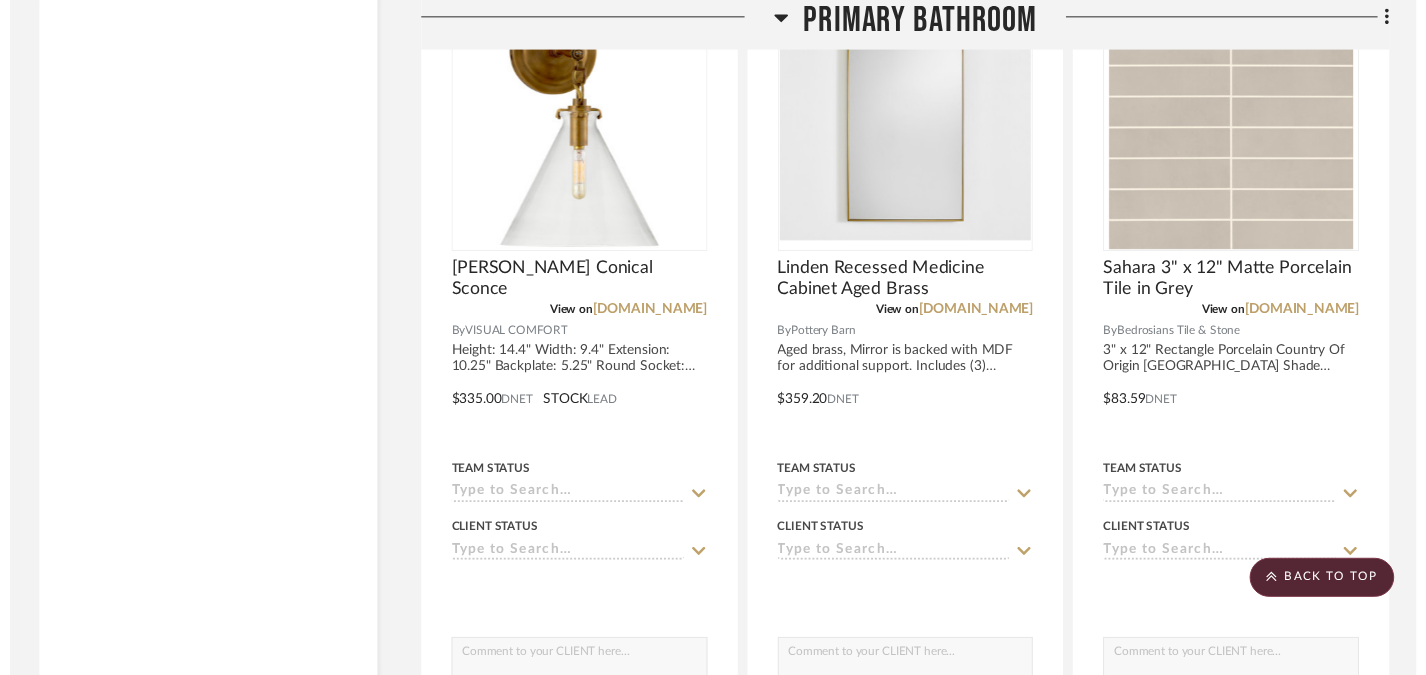 scroll, scrollTop: 8210, scrollLeft: 0, axis: vertical 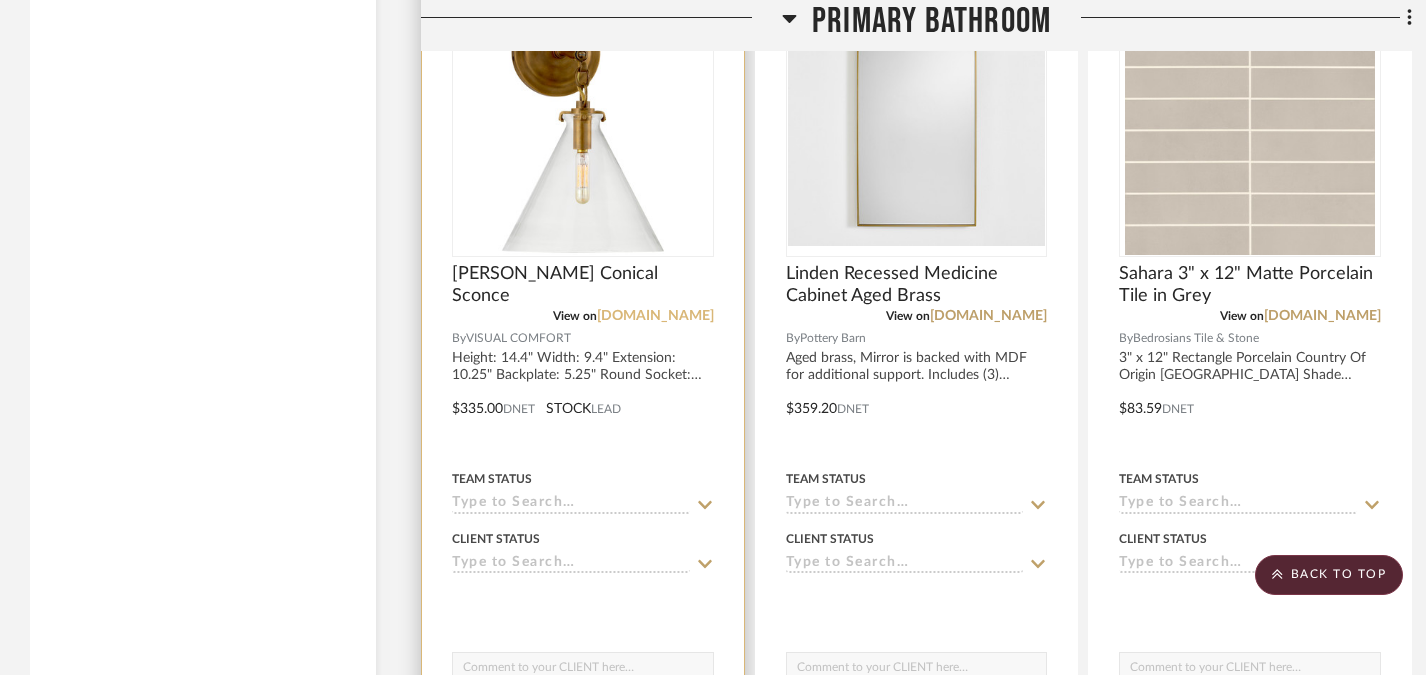click on "[DOMAIN_NAME]" at bounding box center [655, 316] 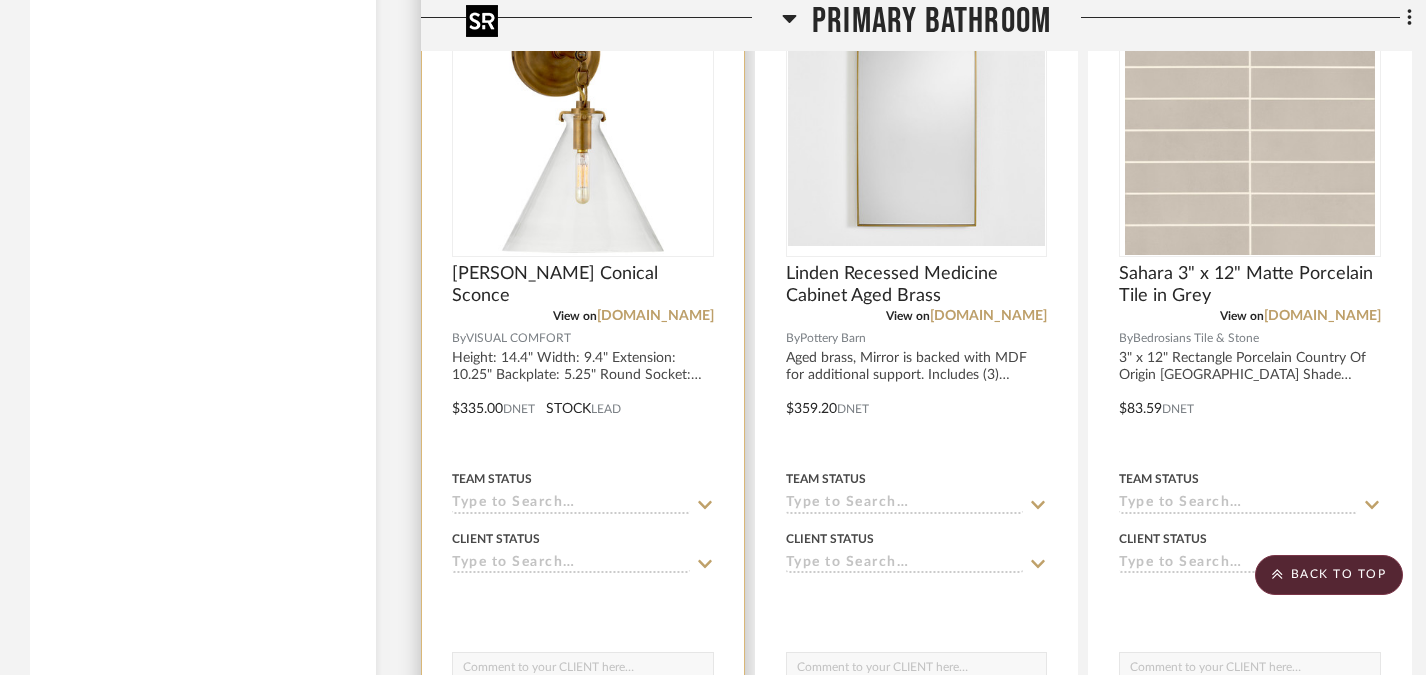 click at bounding box center (583, 130) 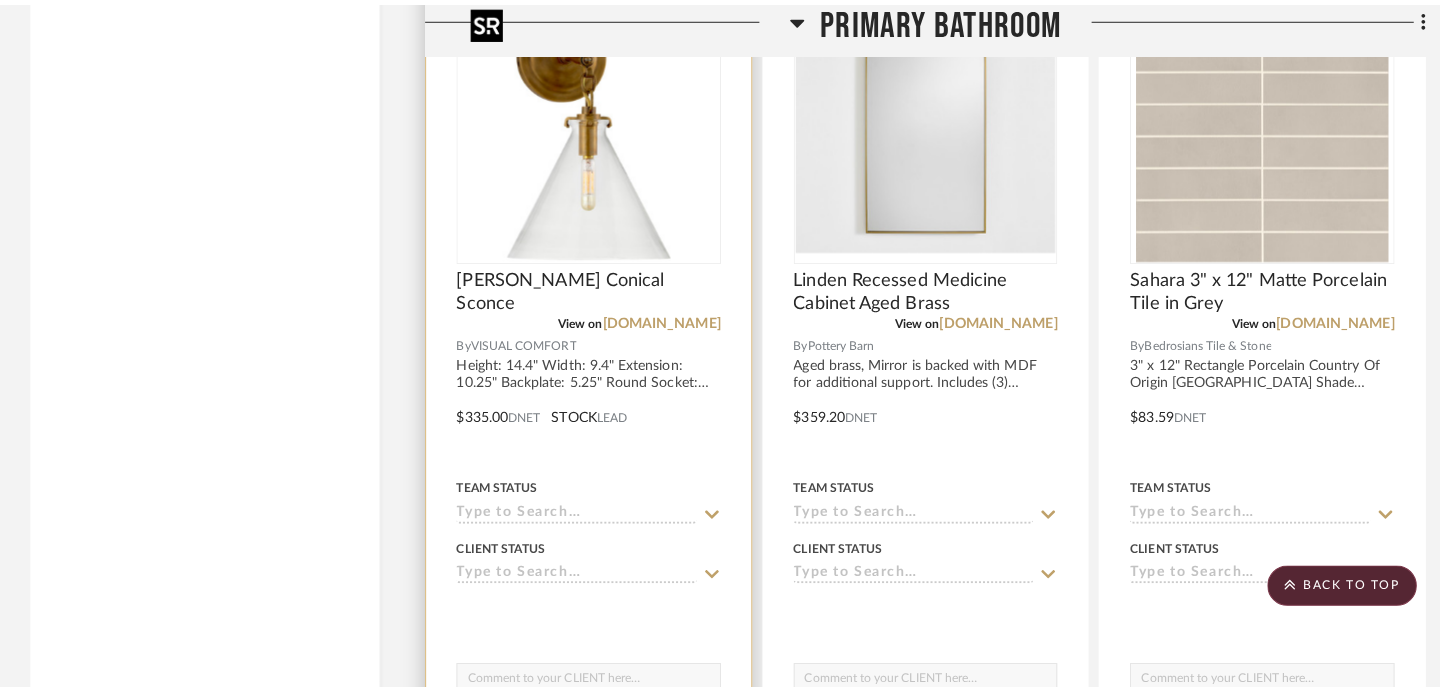 scroll, scrollTop: 0, scrollLeft: 0, axis: both 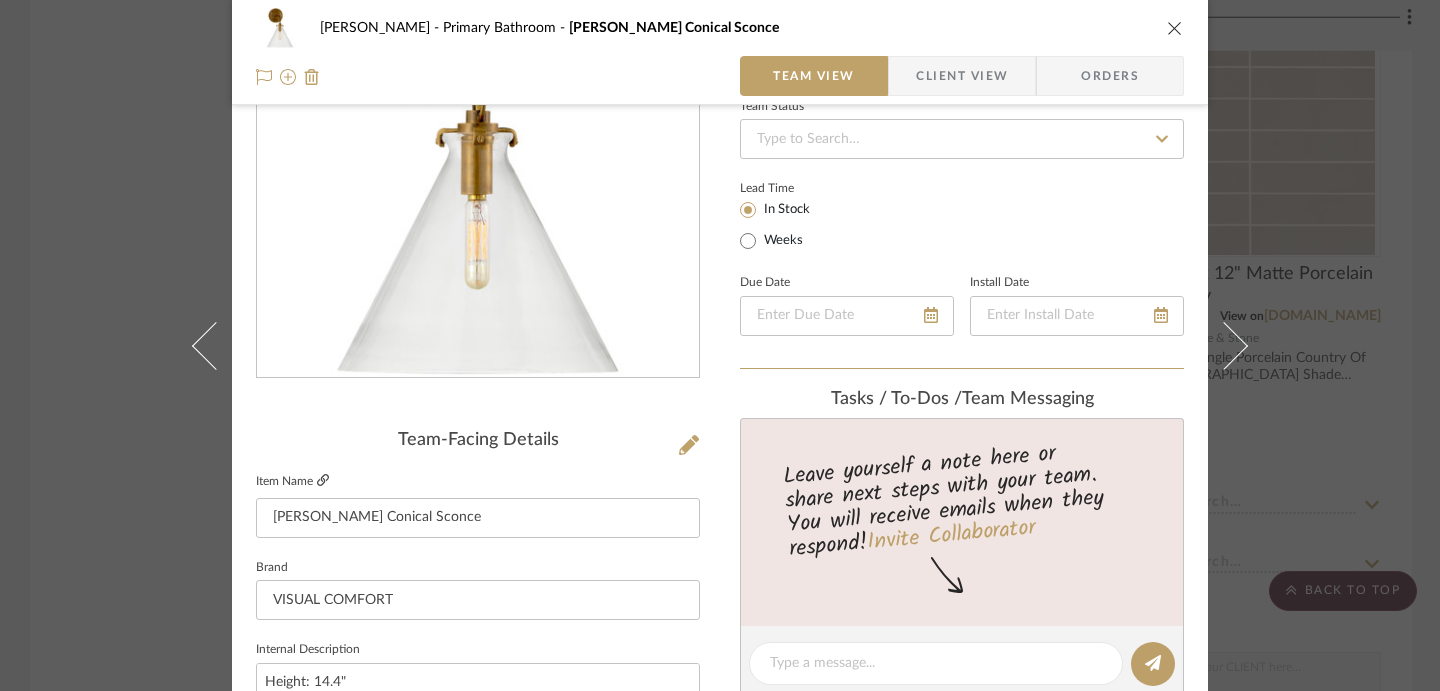 click 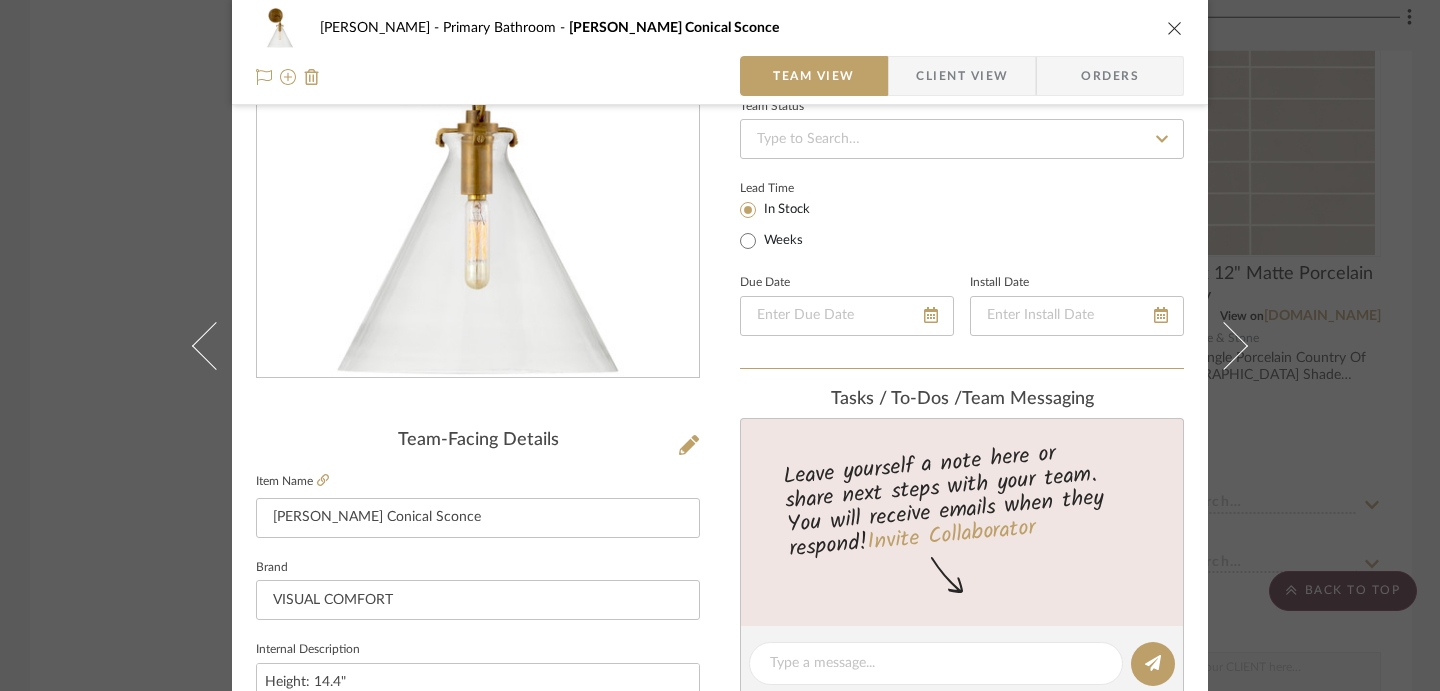click on "[PERSON_NAME] Primary Bathroom [PERSON_NAME] Conical Sconce Team View Client View Orders  Team-Facing Details   Item Name  [PERSON_NAME] Conical Sconce  Brand  VISUAL COMFORT  Internal Description  Height: 14.4"
Width: 9.4"
Extension: 10.25"
Backplate: 5.25" Round
Socket: E12 Candelabra
Wattage: 40 C11
Retail $499  Dimensions   Product Specifications   Item Costs   View Budget   Markup %  30%  Unit Cost  $335.00  Cost Type  DNET  Client Unit Price   $435.50   Quantity  2  Unit Type  Each  Subtotal   $871.00   Tax %  0%  Total Tax   $0.00   Shipping Cost  $0.00  Ship. Markup %  0% Taxable  Total Shipping   $0.00  Total Client Price  $871.00  Your Cost  $670.00  Your Margin  $201.00  Content here copies to Client View - confirm visibility there.  Show in Client Dashboard   Include in Budget   View Budget  Team Status  Lead Time  In Stock Weeks  Due Date   Install Date  Tasks / To-Dos /  team Messaging  Leave yourself a note here or share next steps with your team. You will receive emails when they
respond!  (2)" at bounding box center [720, 345] 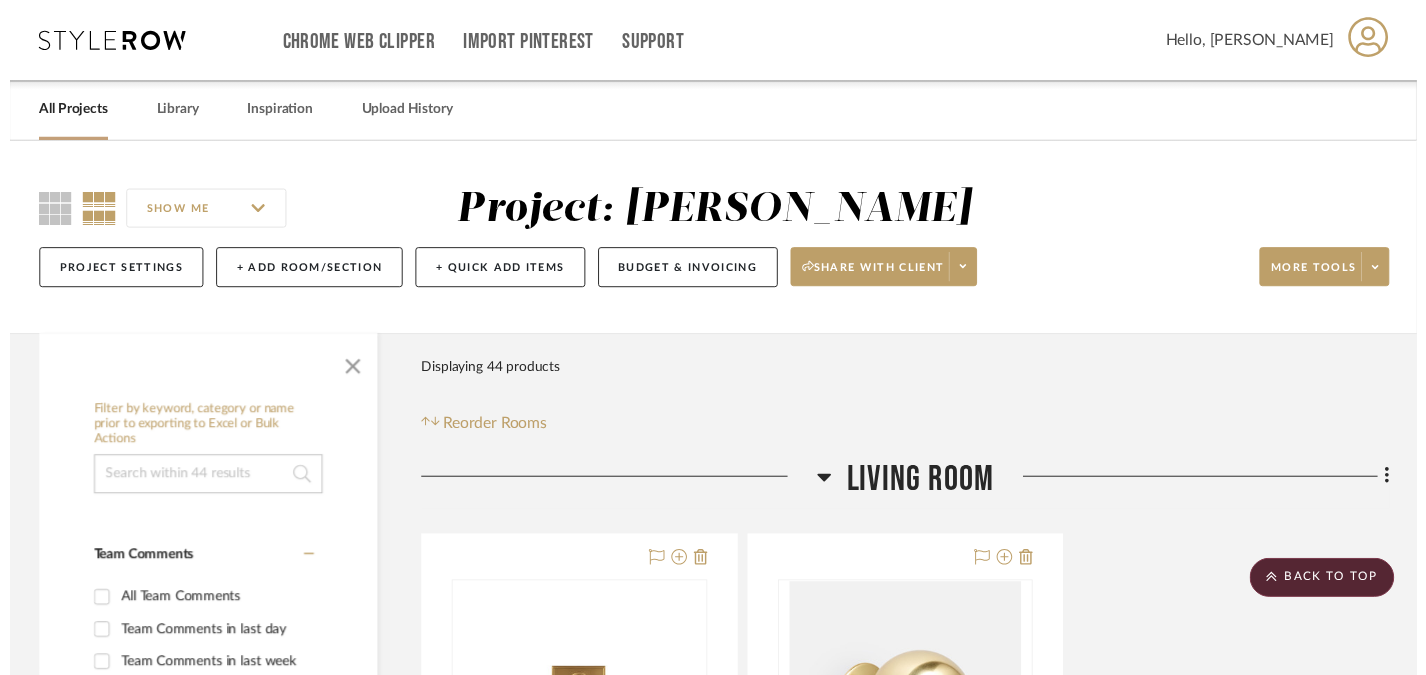 scroll, scrollTop: 8210, scrollLeft: 0, axis: vertical 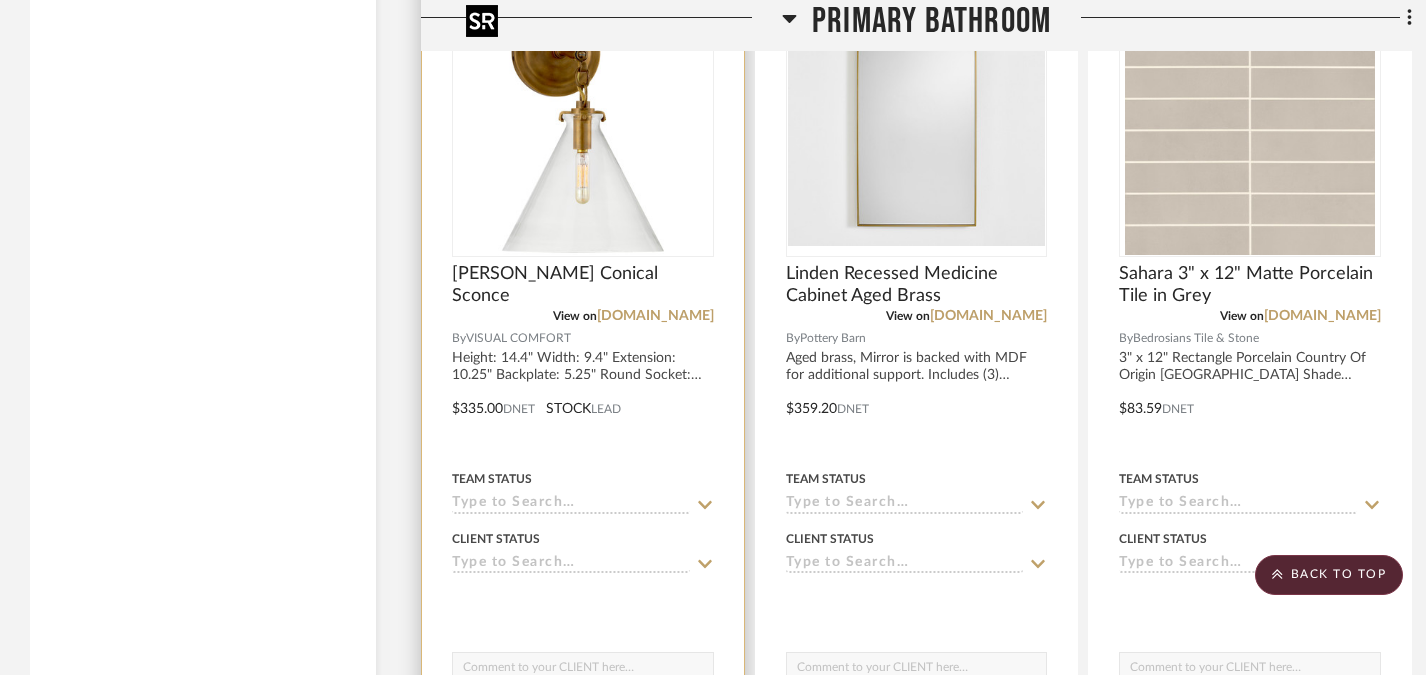 click at bounding box center (583, 130) 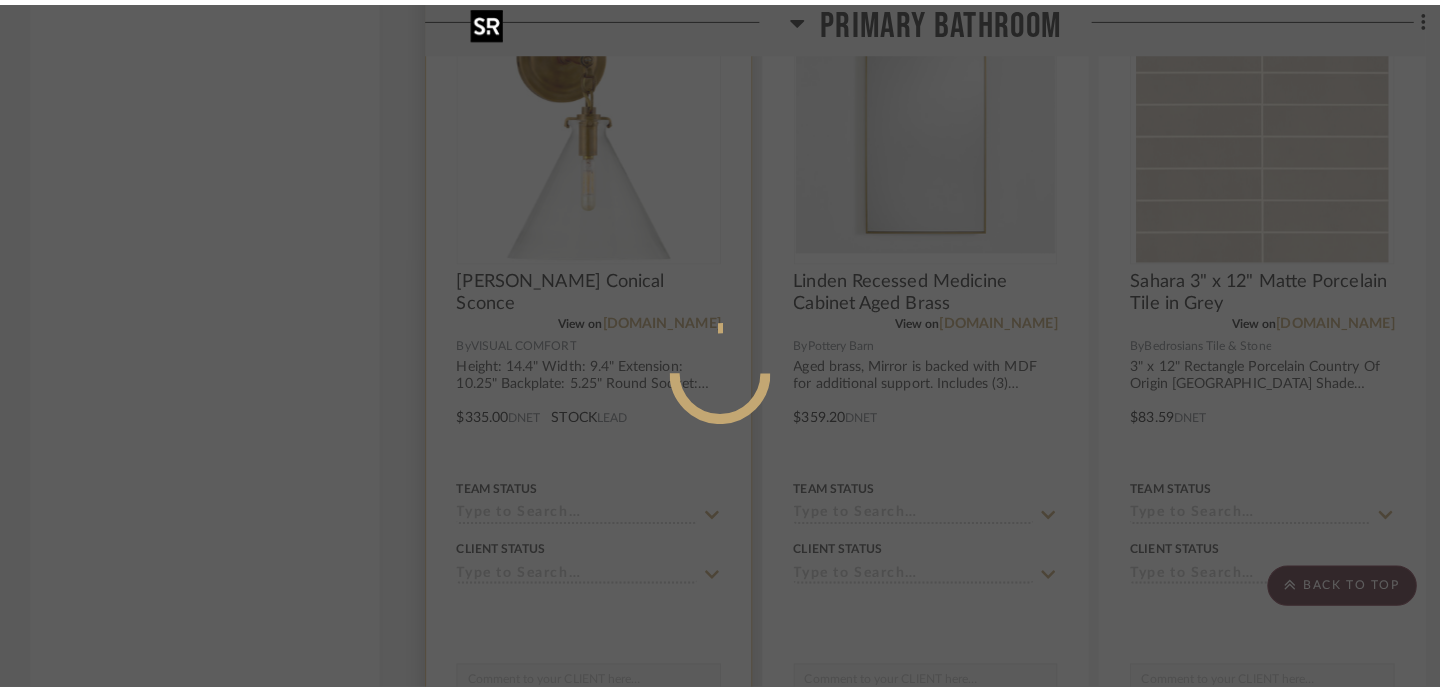 scroll, scrollTop: 0, scrollLeft: 0, axis: both 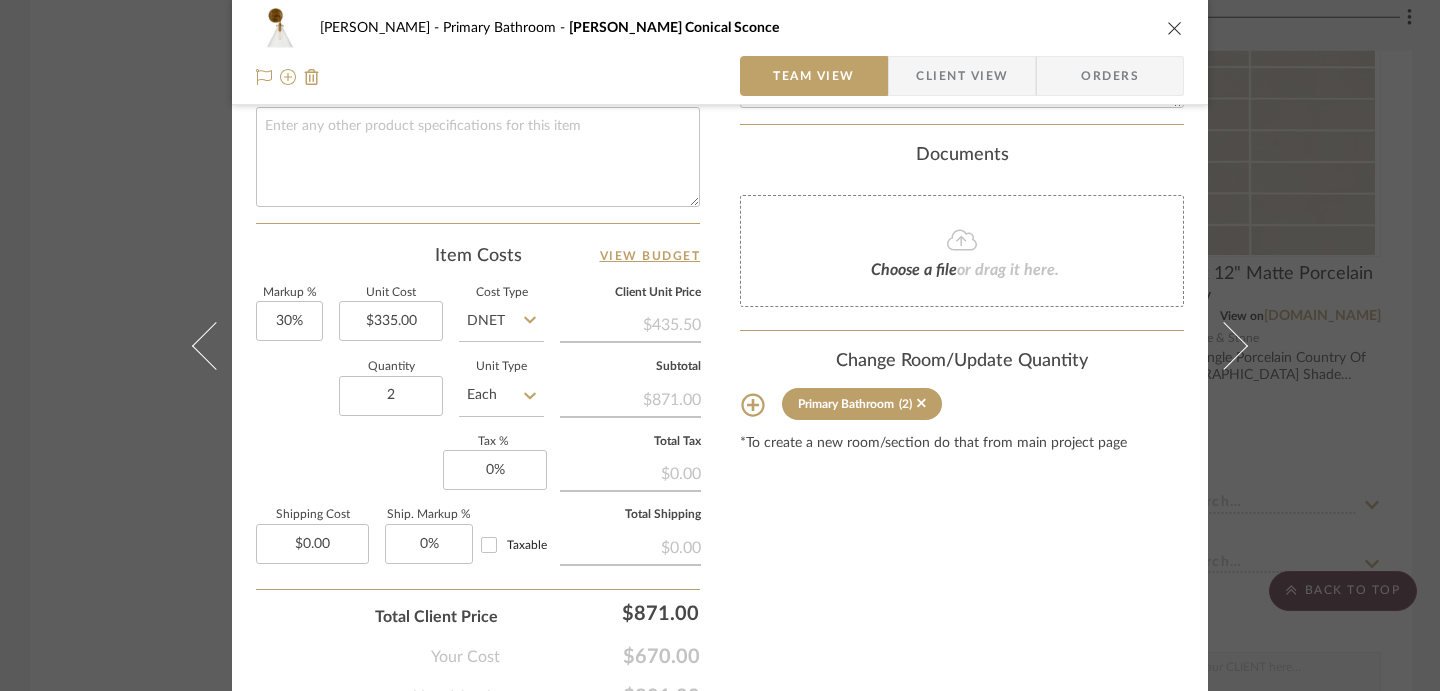 click on "[PERSON_NAME] Primary Bathroom [PERSON_NAME] Conical Sconce Team View Client View Orders  Team-Facing Details   Item Name  [PERSON_NAME] Conical Sconce  Brand  VISUAL COMFORT  Internal Description  Height: 14.4"
Width: 9.4"
Extension: 10.25"
Backplate: 5.25" Round
Socket: E12 Candelabra
Wattage: 40 C11
Retail $499  Dimensions   Product Specifications   Item Costs   View Budget   Markup %  30%  Unit Cost  $335.00  Cost Type  DNET  Client Unit Price   $435.50   Quantity  2  Unit Type  Each  Subtotal   $871.00   Tax %  0%  Total Tax   $0.00   Shipping Cost  $0.00  Ship. Markup %  0% Taxable  Total Shipping   $0.00  Total Client Price  $871.00  Your Cost  $670.00  Your Margin  $201.00  Content here copies to Client View - confirm visibility there.  Show in Client Dashboard   Include in Budget   View Budget  Team Status  Lead Time  In Stock Weeks  Due Date   Install Date  Tasks / To-Dos /  team Messaging  Leave yourself a note here or share next steps with your team. You will receive emails when they
respond!  (2)" at bounding box center (720, 345) 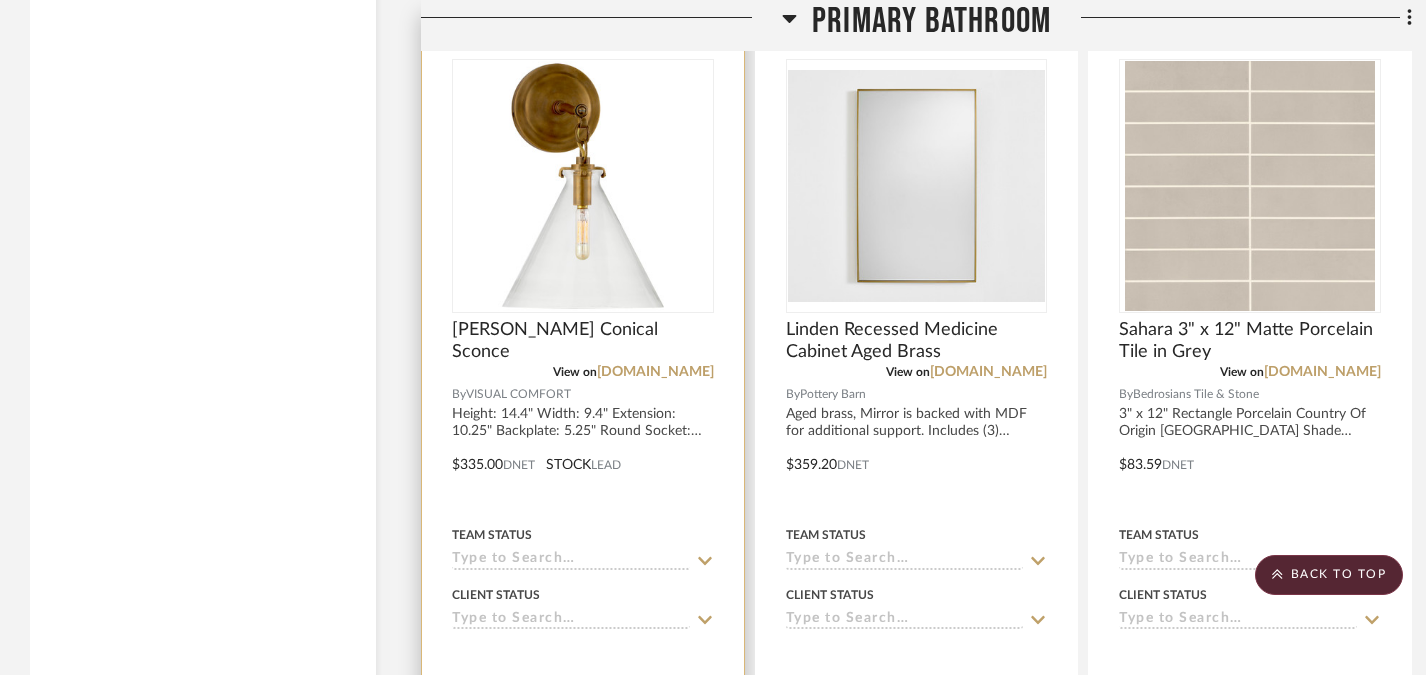 scroll, scrollTop: 8155, scrollLeft: 0, axis: vertical 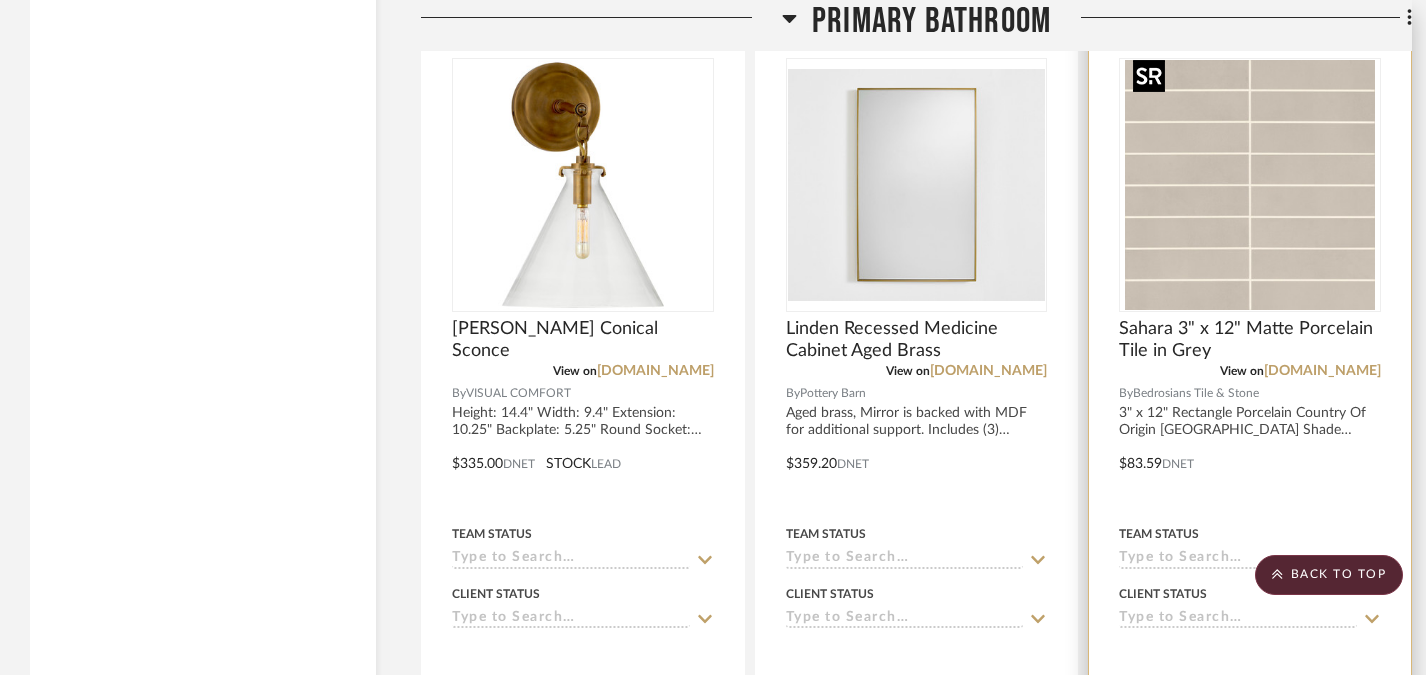 click at bounding box center (1250, 185) 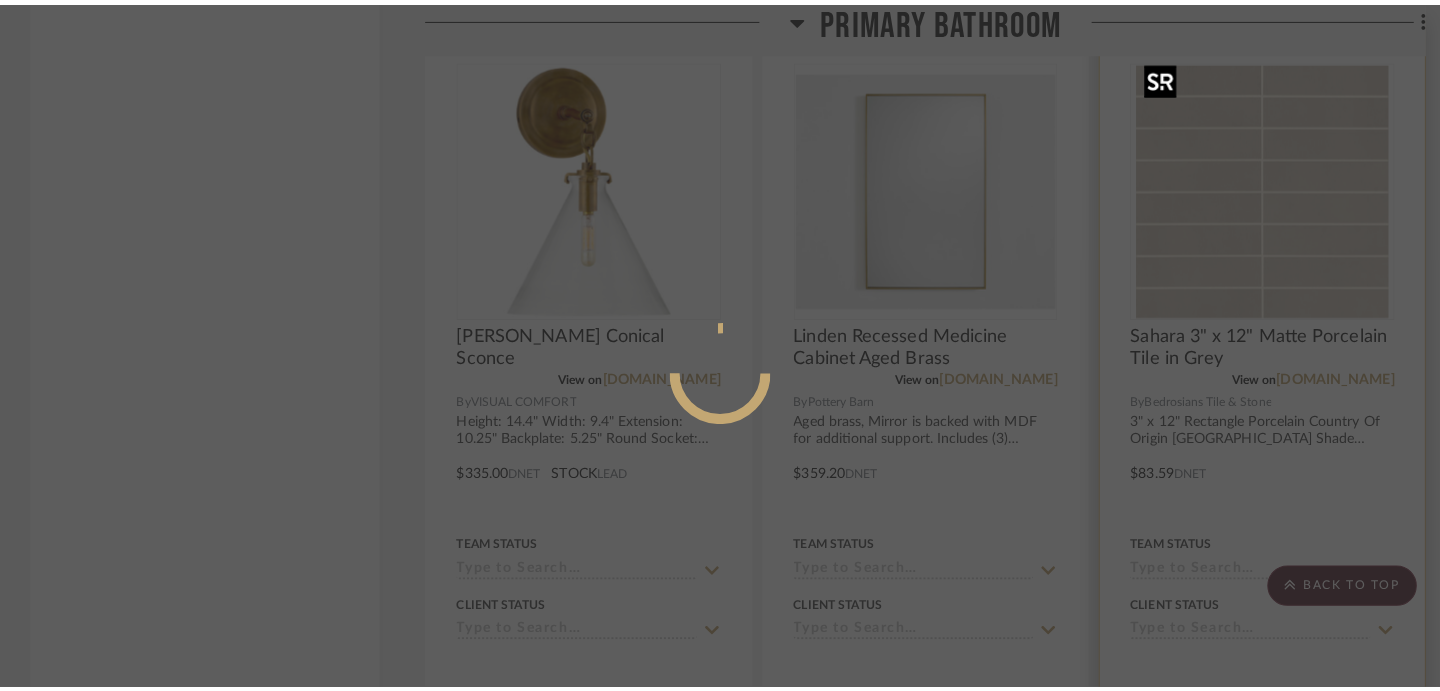scroll, scrollTop: 0, scrollLeft: 0, axis: both 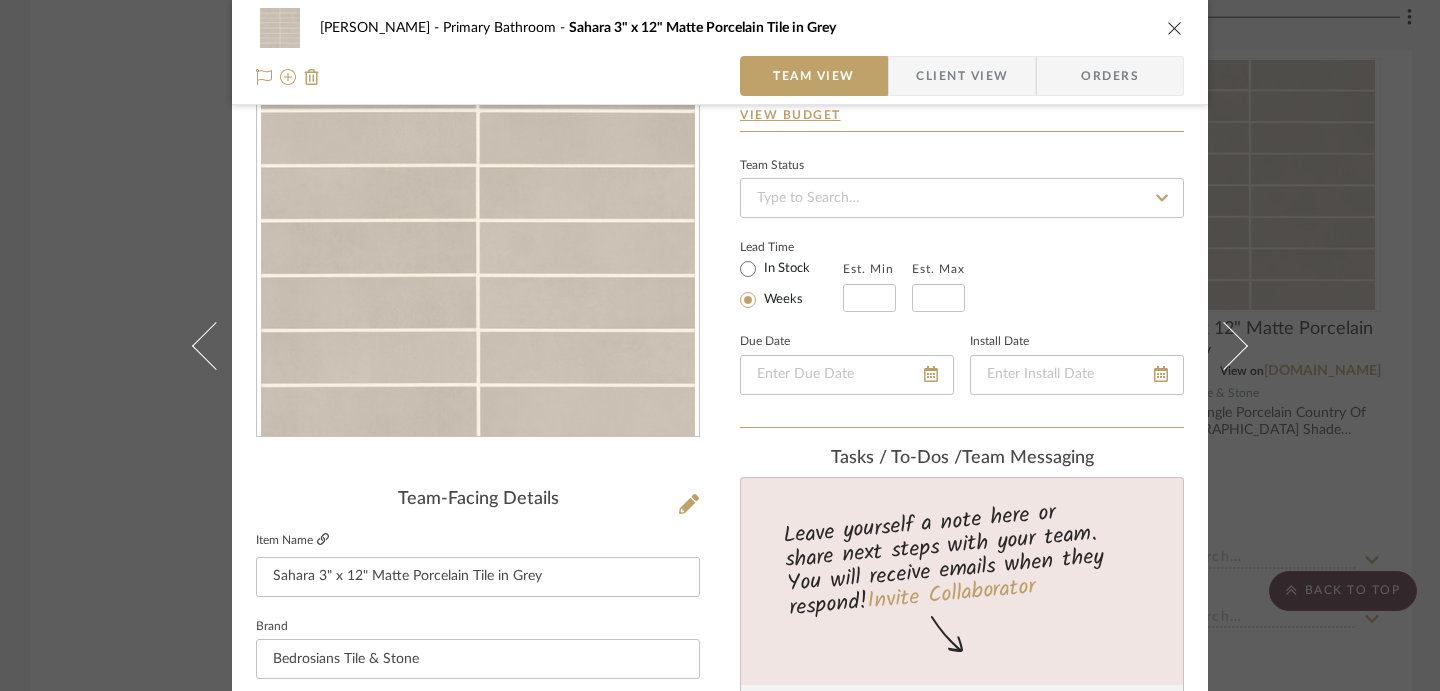 click 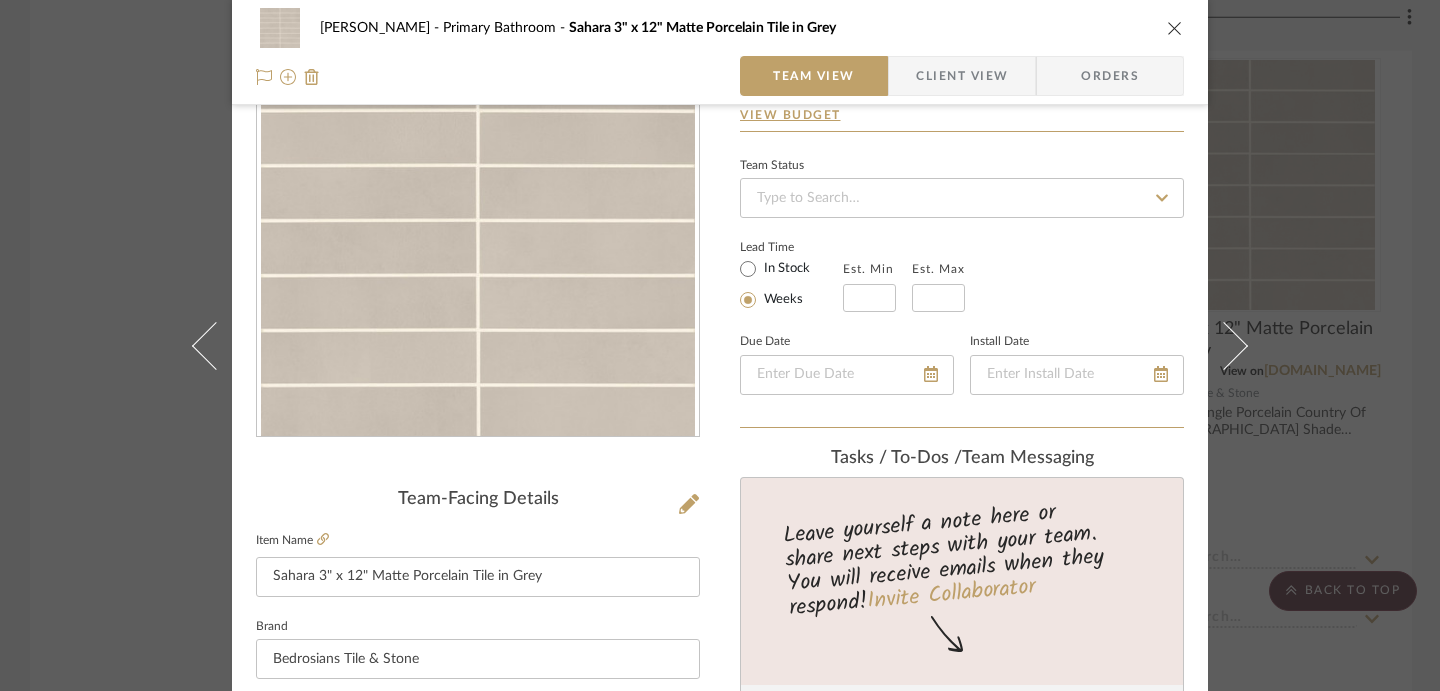 click on "[PERSON_NAME] Primary Bathroom Sahara 3" x 12" Matte Porcelain Tile in Grey Team View Client View Orders  Team-Facing Details   Item Name  Sahara 3" x 12" Matte Porcelain Tile in Grey  Brand  Bedrosians Tile & Stone  Internal Description  3" x 12" Rectangle
Porcelain
Country Of Origin
[GEOGRAPHIC_DATA]
Shade Variation
V2  Dimensions  3" x 12"  Product Specifications   Item Costs   View Budget   Markup %  30%  Unit Cost  $83.59  Cost Type  DNET  Client Unit Price   $108.67   Quantity  1  Unit Type  Each  Subtotal   $108.67   Tax %  0%  Total Tax   $0.00   Shipping Cost  $0.00  Ship. Markup %  0% Taxable  Total Shipping   $0.00  Total Client Price  $108.67  Your Cost  $83.59  Your Margin  $25.08  Content here copies to Client View - confirm visibility there.  Show in Client Dashboard   Include in Budget   View Budget  Team Status  Lead Time  In Stock Weeks  Est. Min   Est. Max   Due Date   Install Date  Tasks / To-Dos /  team Messaging Invite Collaborator Internal Notes Retail $7.99SF
NEED QUANTITY  Documents  Choose a file (1)" at bounding box center (720, 345) 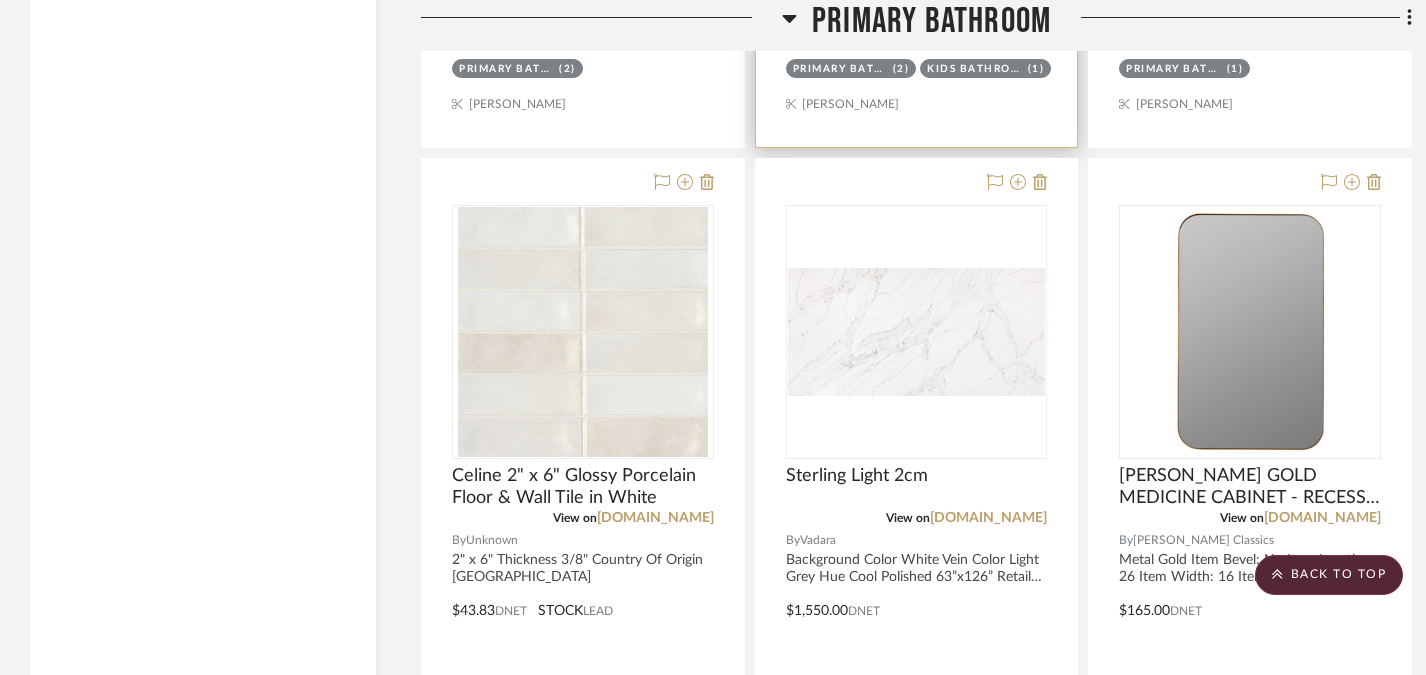 scroll, scrollTop: 8903, scrollLeft: 0, axis: vertical 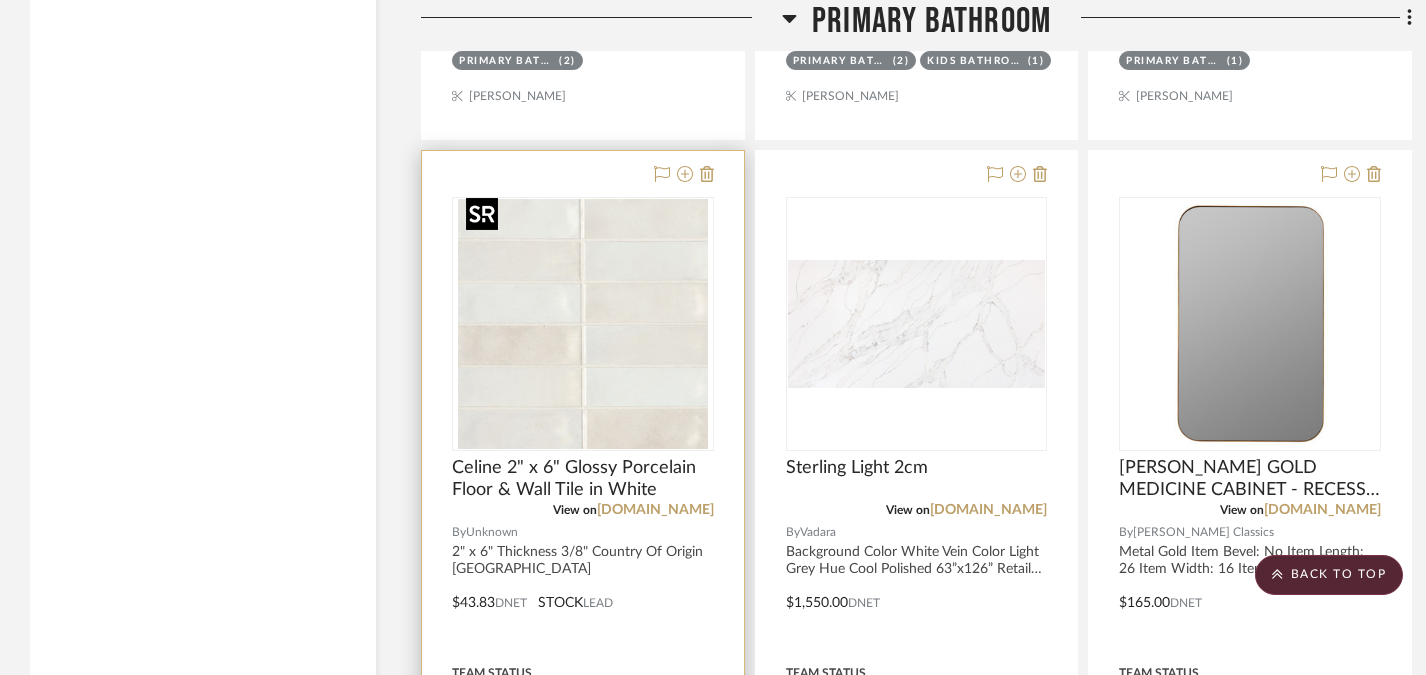 click at bounding box center (583, 324) 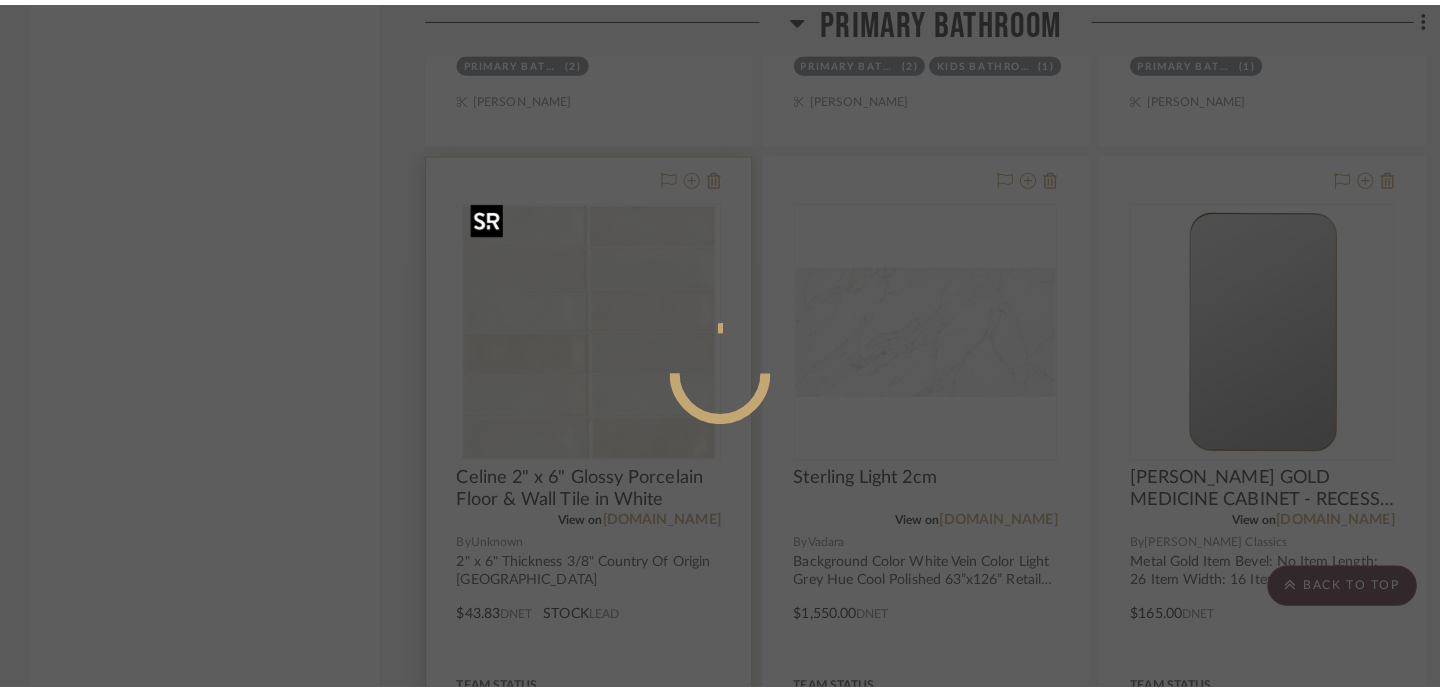 scroll, scrollTop: 0, scrollLeft: 0, axis: both 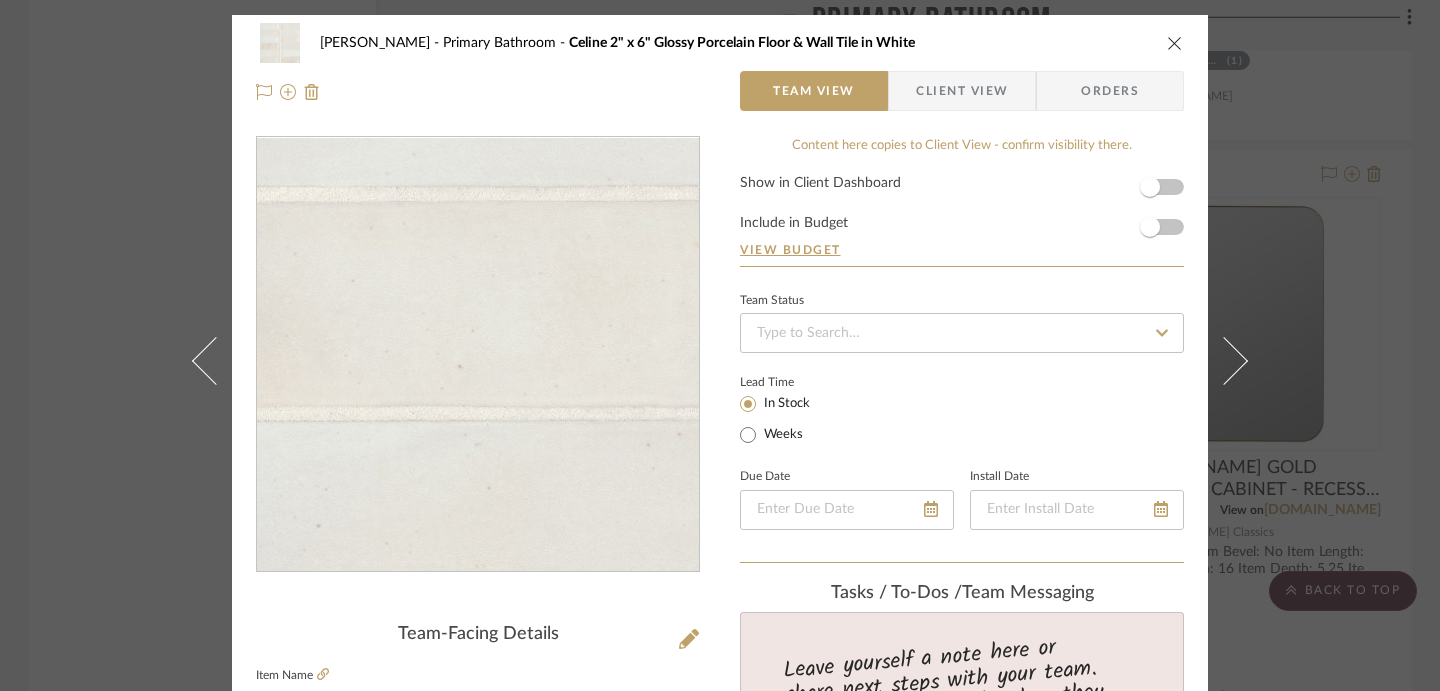 click at bounding box center [478, 355] 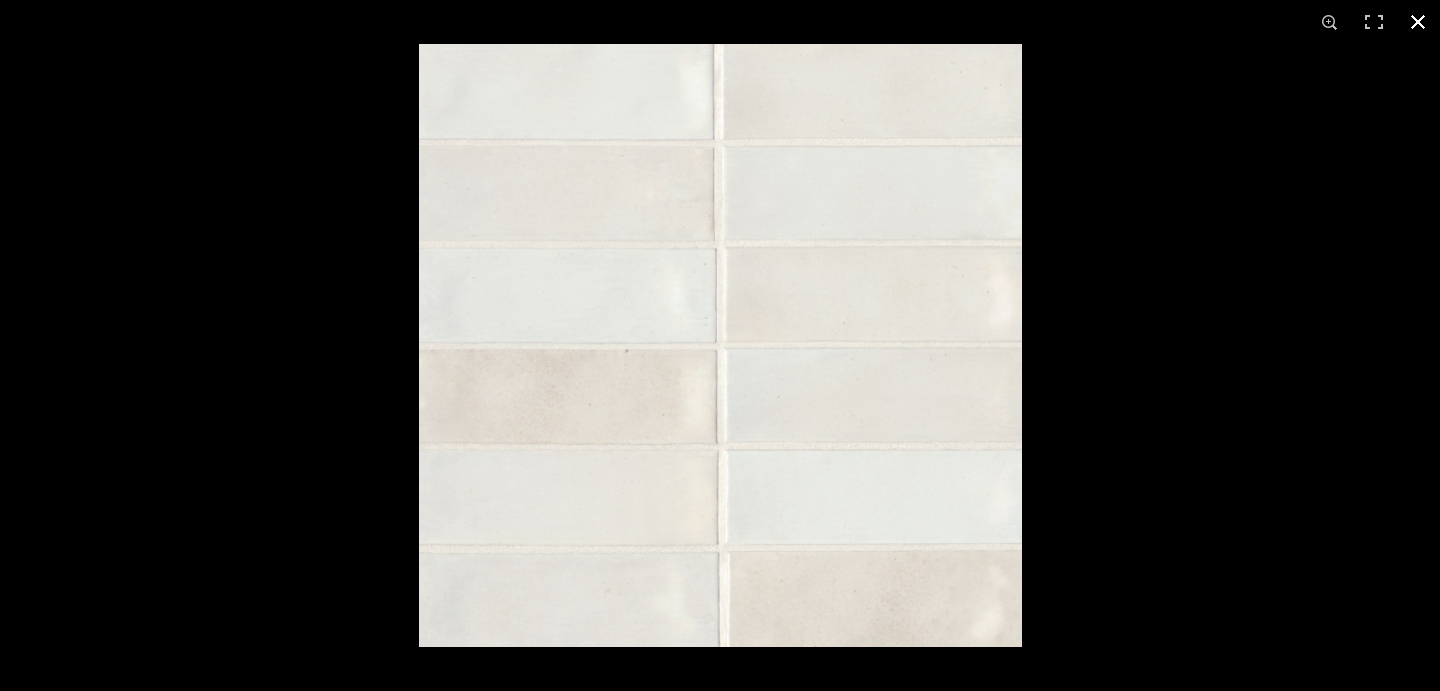 click at bounding box center (1139, 389) 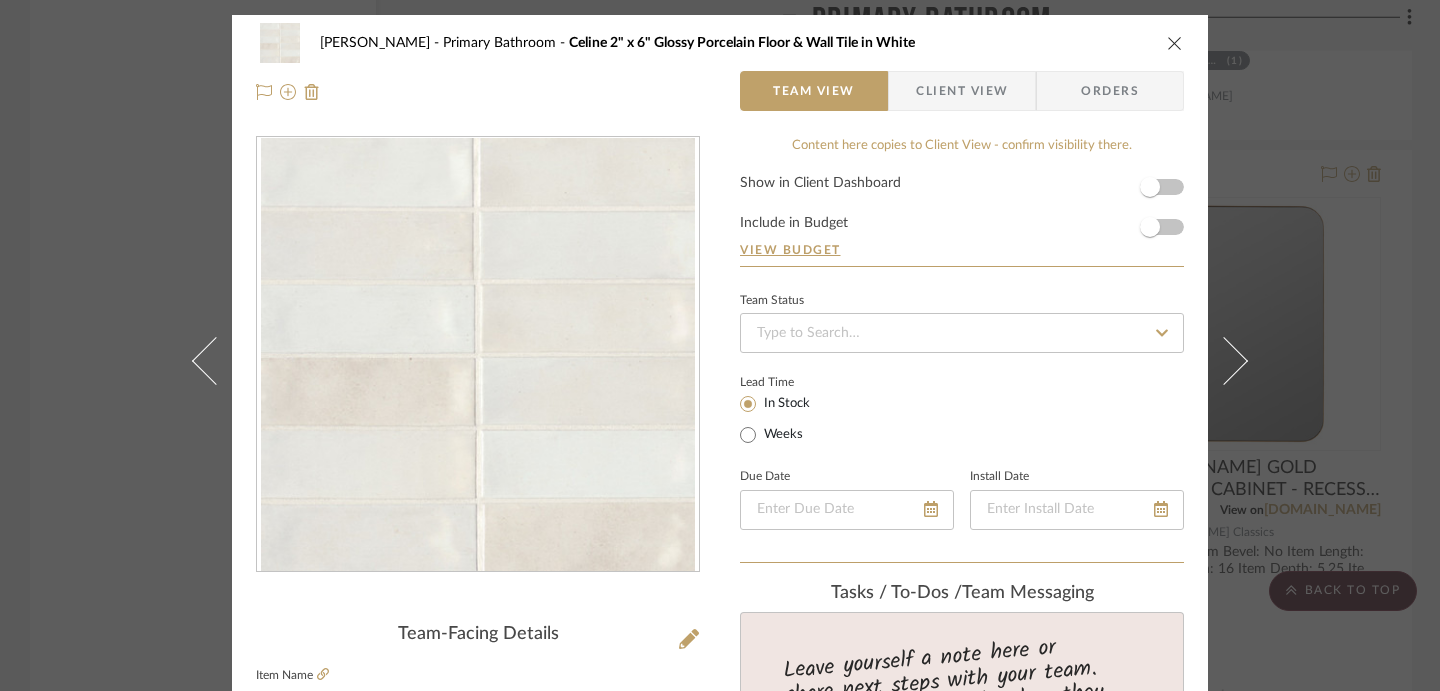 click on "[PERSON_NAME] Primary Bathroom Celine 2" x 6" Glossy Porcelain Floor & Wall Tile in White Team View Client View Orders  Team-Facing Details   Item Name  Celine 2" x 6" Glossy Porcelain Floor & Wall Tile in White  Brand   Internal Description  2" x 6"
Thickness
3/8"
Country Of Origin
[GEOGRAPHIC_DATA]  Dimensions   Product Specifications   Item Costs   View Budget   Markup %  30%  Unit Cost  $43.83  Cost Type  DNET  Client Unit Price   $56.98   Quantity  1  Unit Type  Each  Subtotal   $56.98   Tax %  0%  Total Tax   $0.00   Shipping Cost  $0.00  Ship. Markup %  0% Taxable  Total Shipping   $0.00  Total Client Price  $56.98  Your Cost  $43.83  Your Margin  $13.15  Content here copies to Client View - confirm visibility there.  Show in Client Dashboard   Include in Budget   View Budget  Team Status  Lead Time  In Stock Weeks  Due Date   Install Date  Tasks / To-Dos /  team Messaging  Leave yourself a note here or share next steps with your team. You will receive emails when they
respond!  Invite Collaborator  Documents" at bounding box center [720, 345] 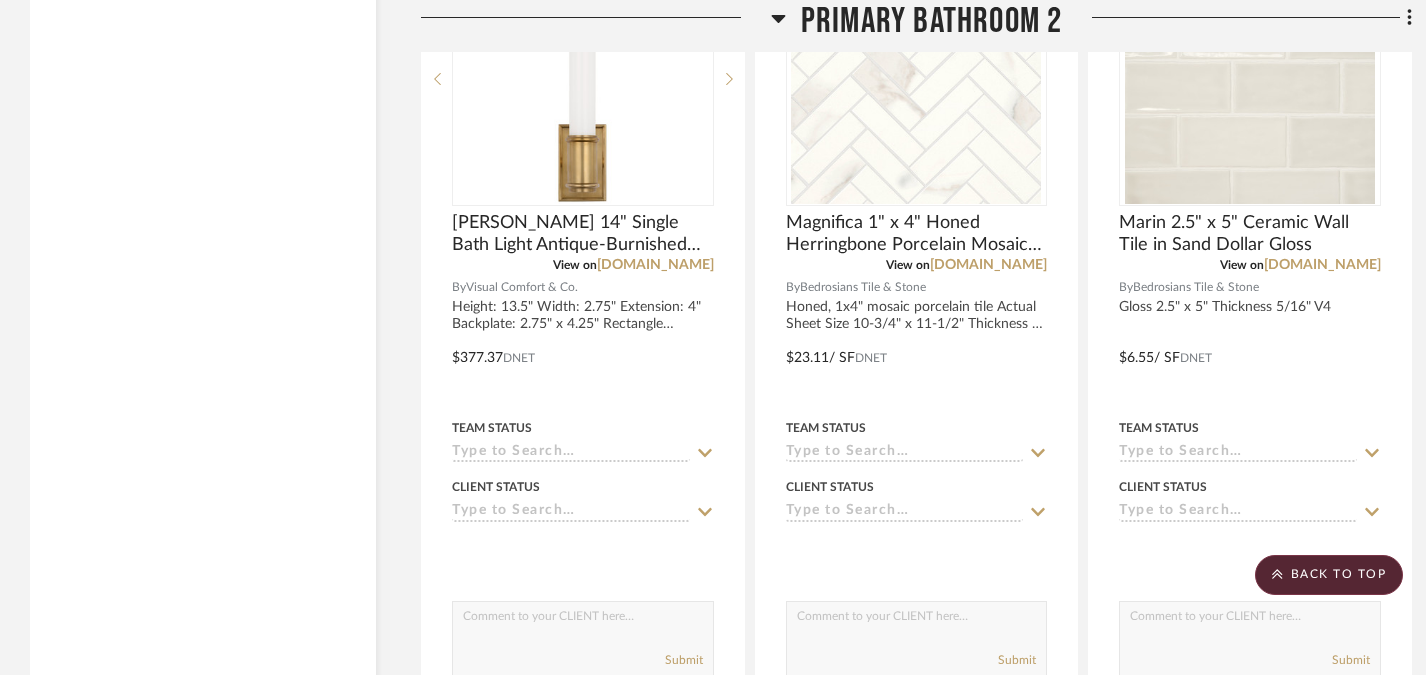 scroll, scrollTop: 10819, scrollLeft: 0, axis: vertical 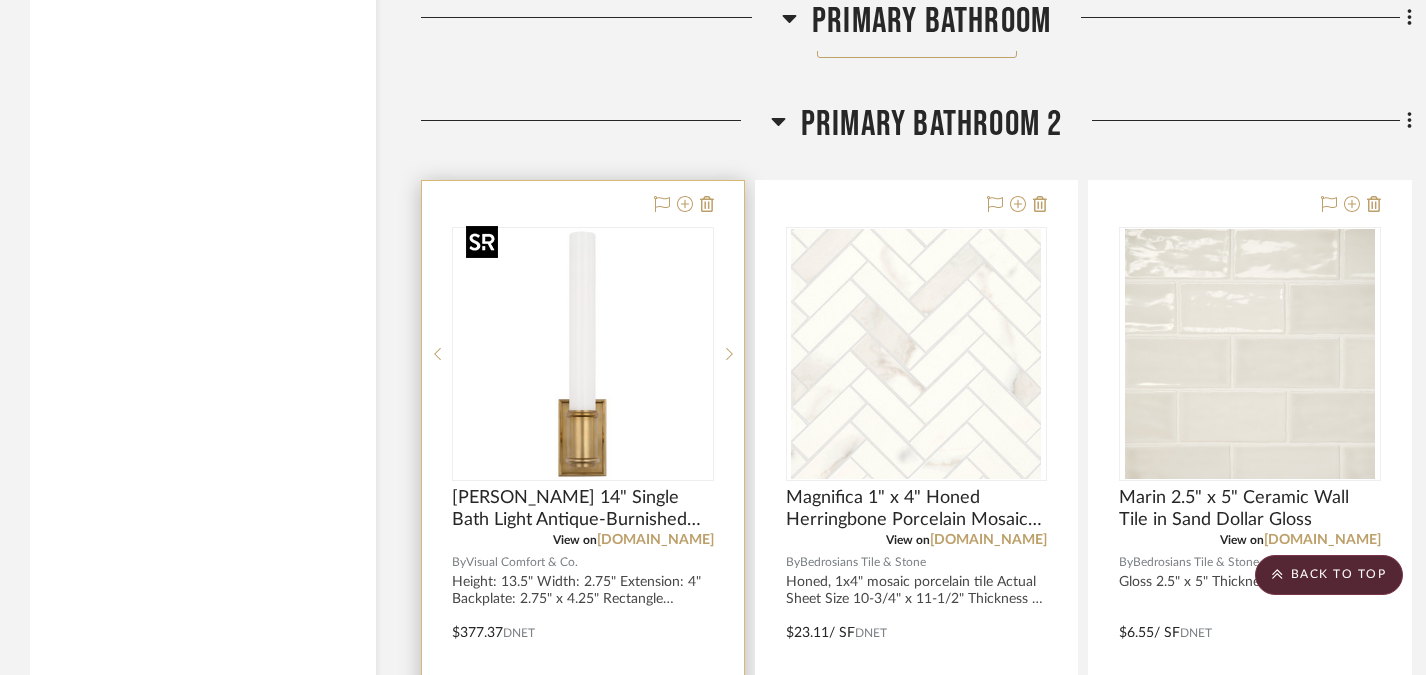 click at bounding box center (583, 354) 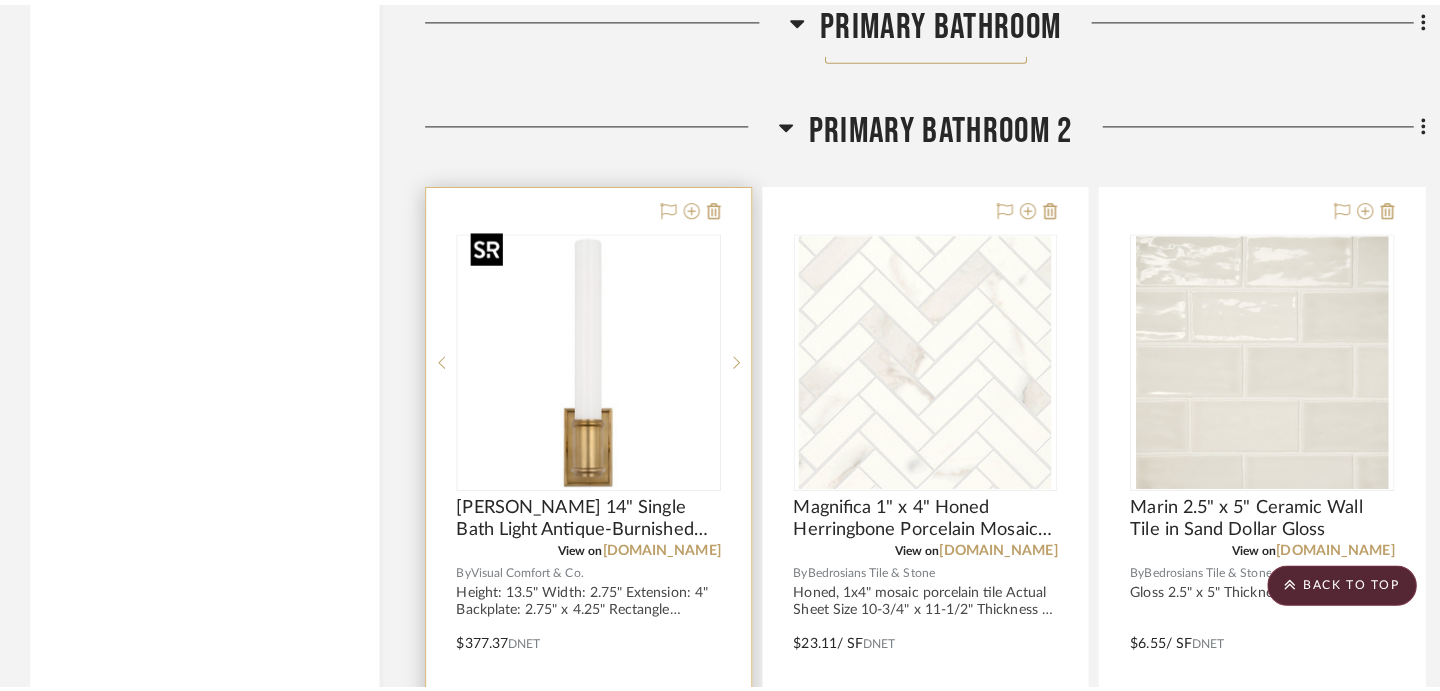 scroll, scrollTop: 0, scrollLeft: 0, axis: both 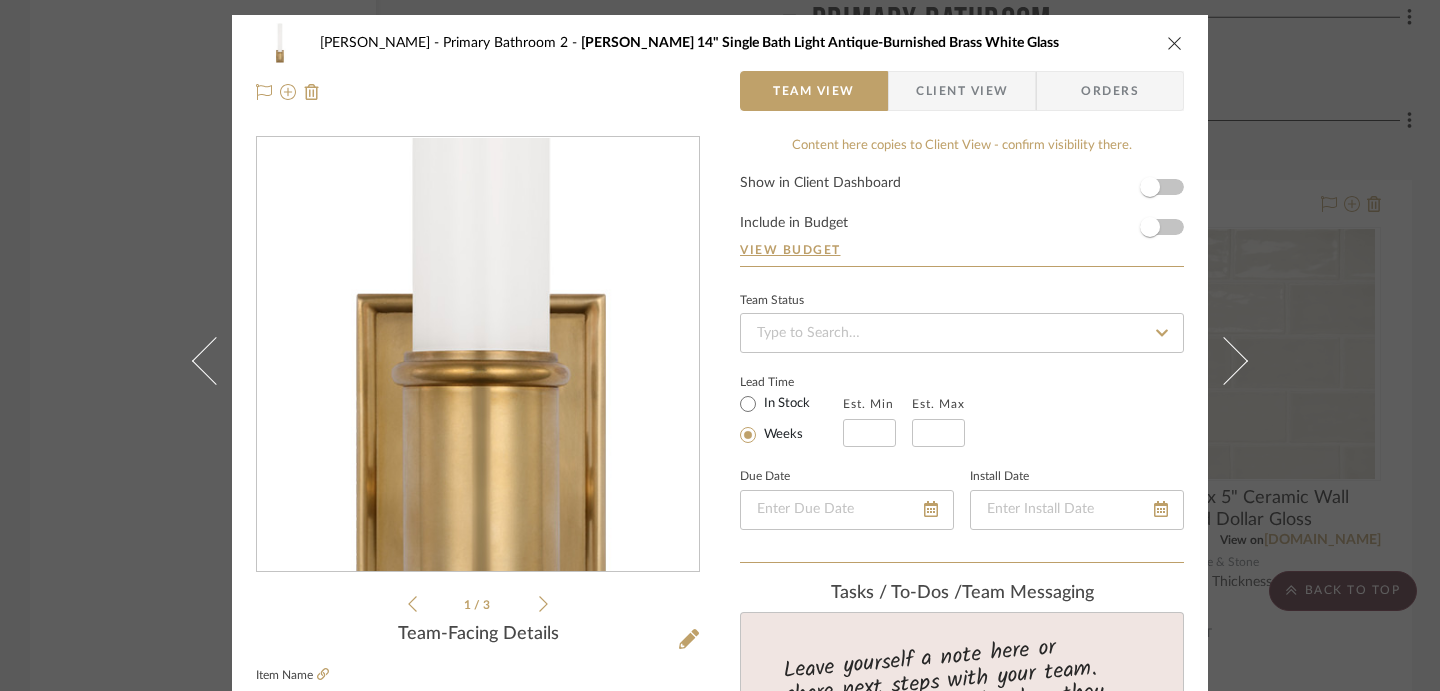 click at bounding box center (478, 355) 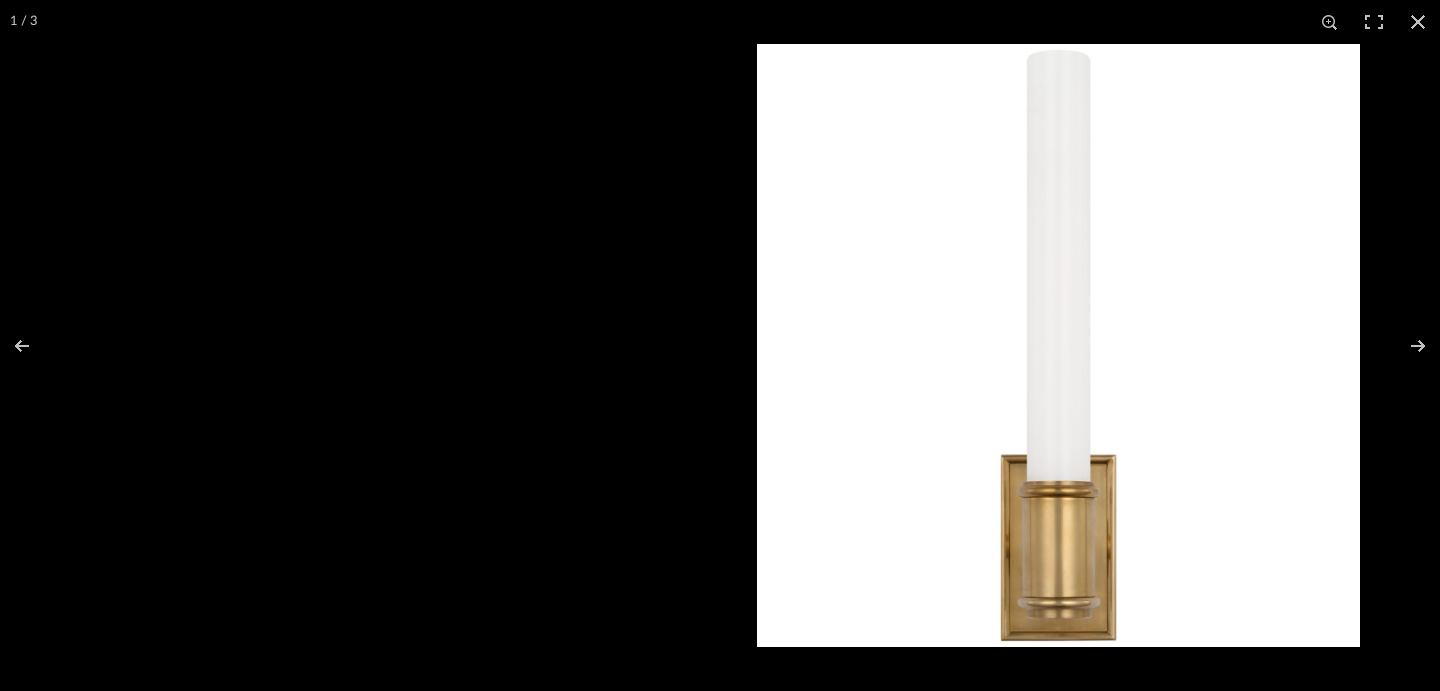click at bounding box center (1058, 345) 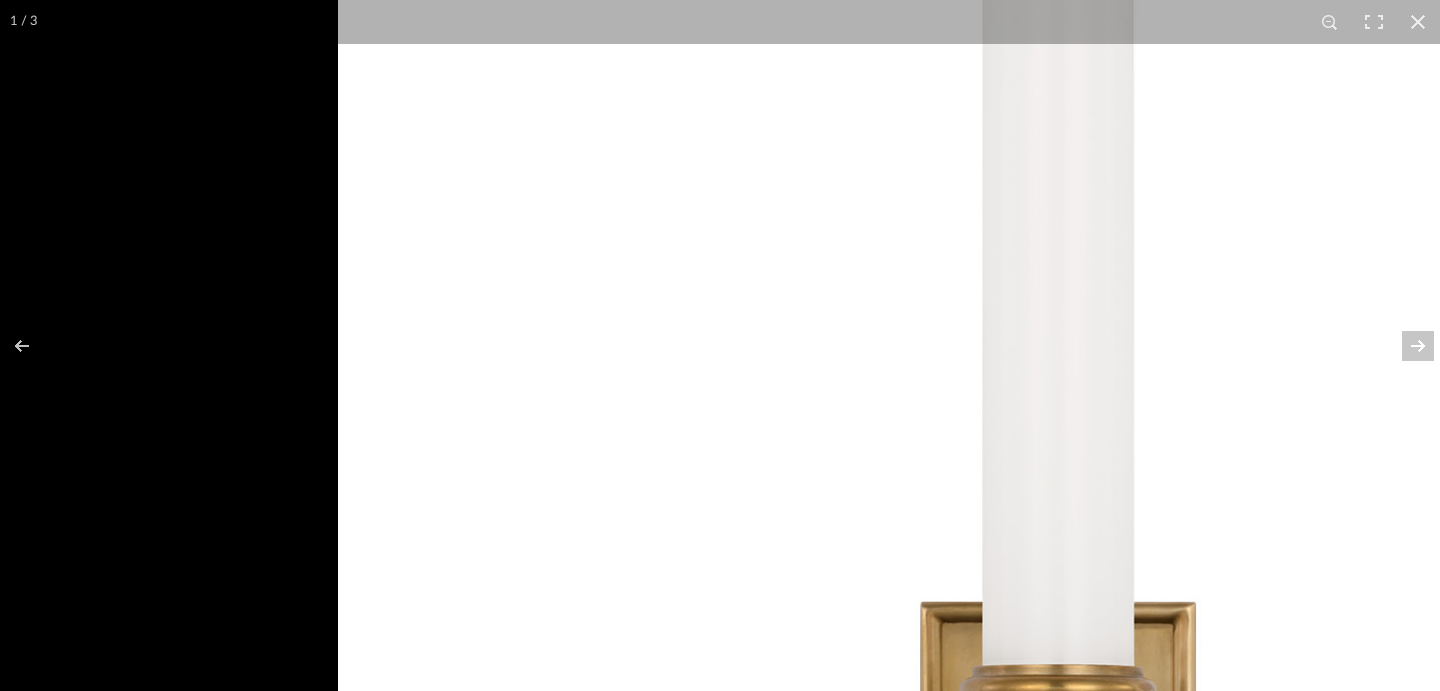 click at bounding box center (1058, 341) 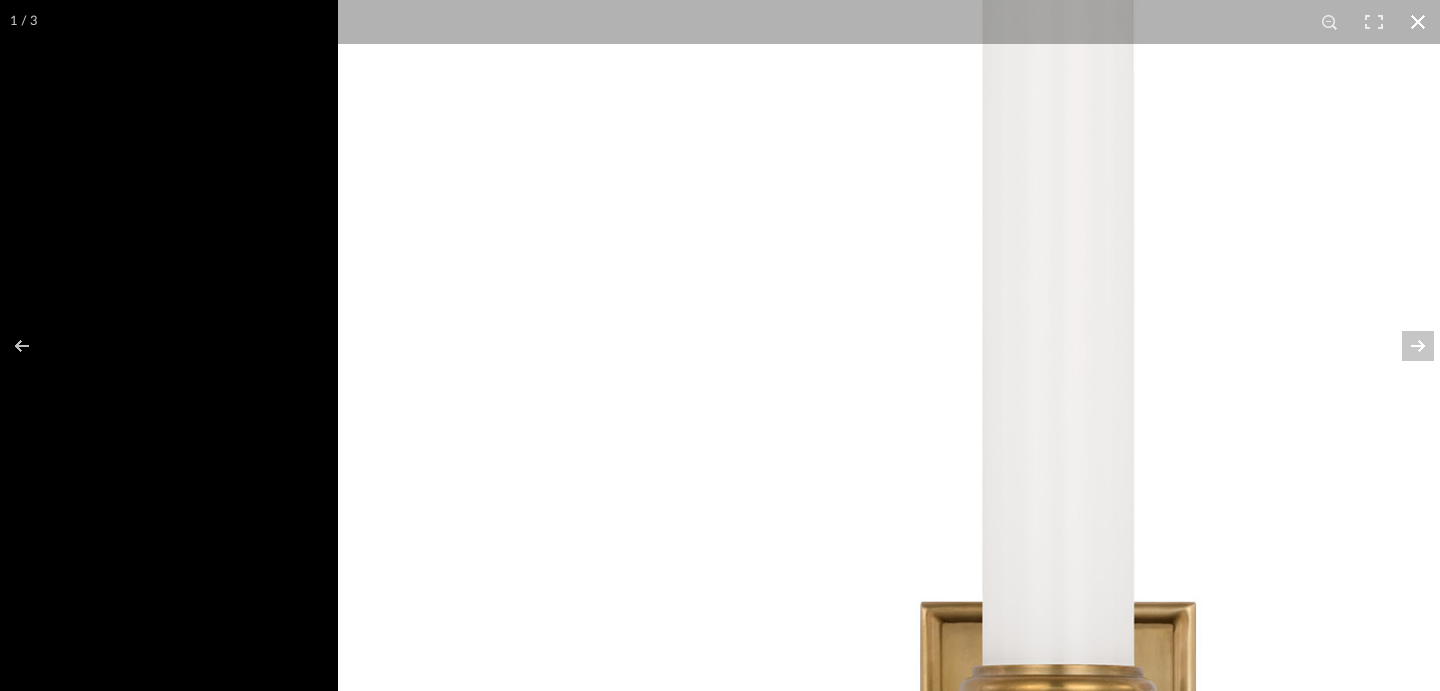 click at bounding box center (1418, 22) 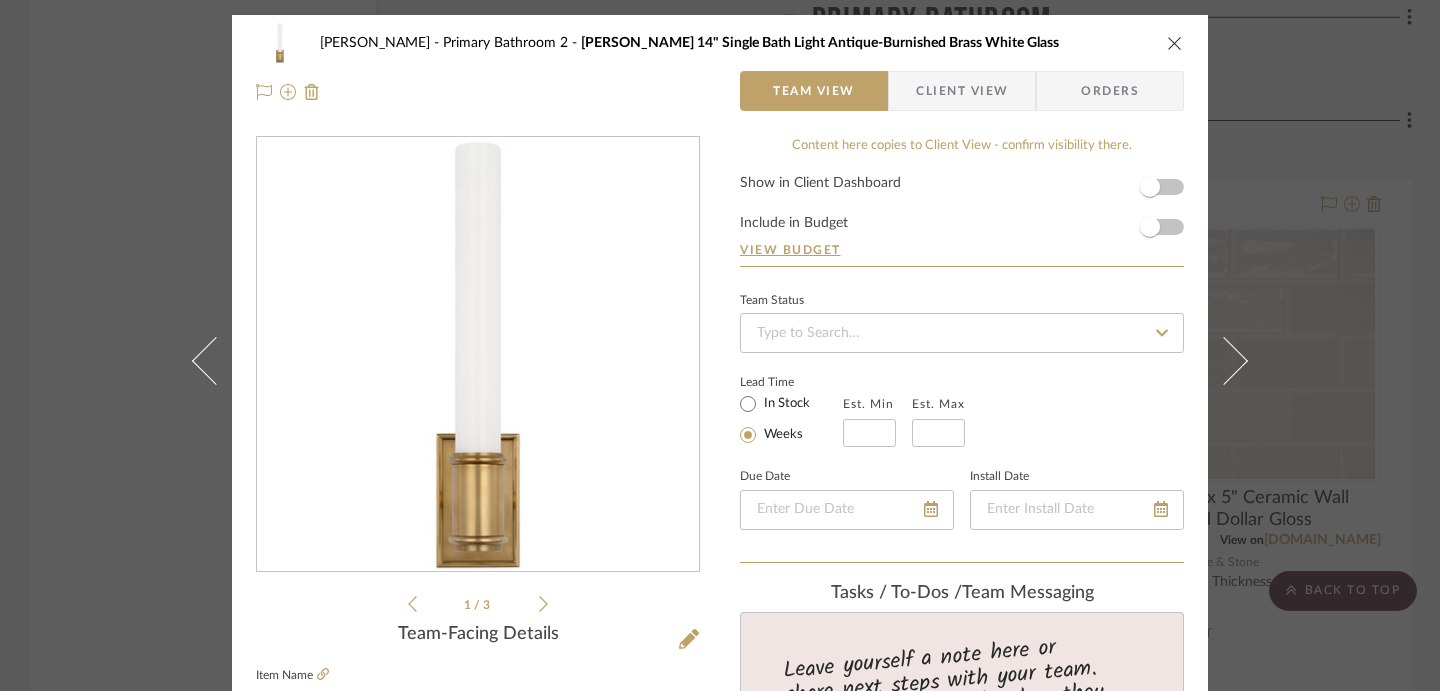 click on "[PERSON_NAME] Primary Bathroom 2 [PERSON_NAME] 14" Single Bath Light Antique-Burnished Brass White Glass Team View Client View Orders 1 / 3  Team-Facing Details   Item Name  [PERSON_NAME] 14" Single Bath Light Antique-Burnished Brass White Glass  Brand  Visual Comfort & Co.  Internal Description  Height: 13.5"
Width: 2.75"
Extension: 4"
Backplate: 2.75" x 4.25" Rectangle
Lightsource: Dedicated LED
Wattage: 10w (1200lm)
Weight: 3 lbs.
Requires Smaller Outlet Box
Antique-burnished brass
White glass
Retail $599  Dimensions   Product Specifications   Item Costs   View Budget   Markup %  30%  Unit Cost  $377.37  Cost Type  DNET  Client Unit Price   $490.58   Quantity  3  Unit Type  Each  Subtotal   $1,471.74   Tax %  0%  Total Tax   $0.00   Shipping Cost  $0.00  Ship. Markup %  0% Taxable  Total Shipping   $0.00  Total Client Price  $1,471.74  Your Cost  $1,132.11  Your Margin  $339.63  Content here copies to Client View - confirm visibility there.  Show in Client Dashboard   Include in Budget   View Budget  Team Status  Lead Time  Weeks" at bounding box center [720, 345] 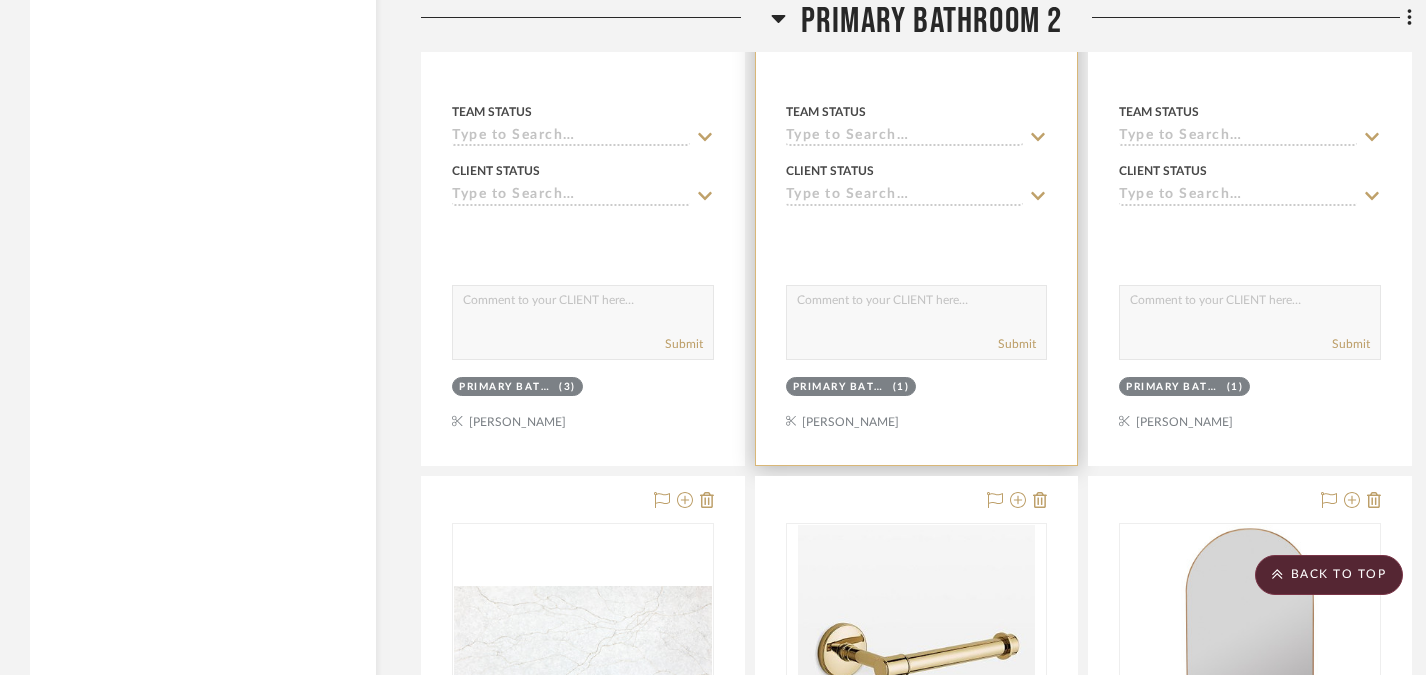 scroll, scrollTop: 10973, scrollLeft: 0, axis: vertical 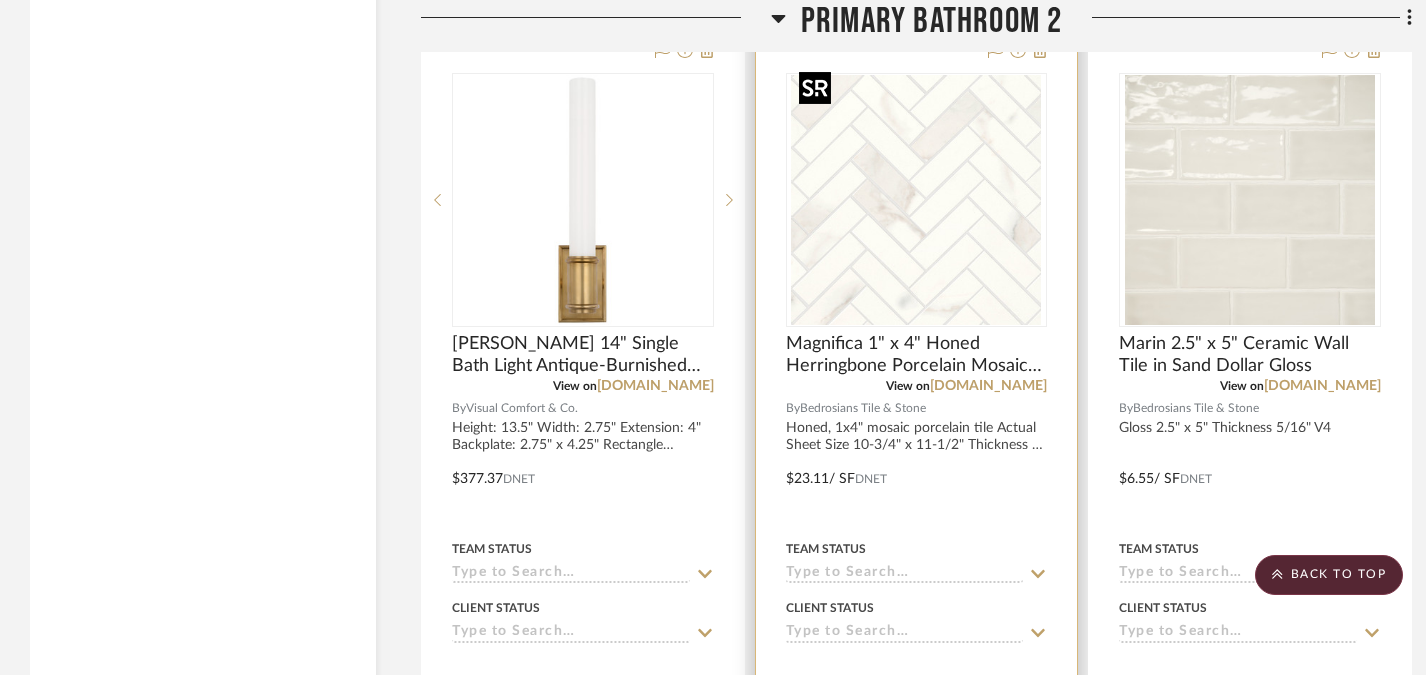 click at bounding box center [0, 0] 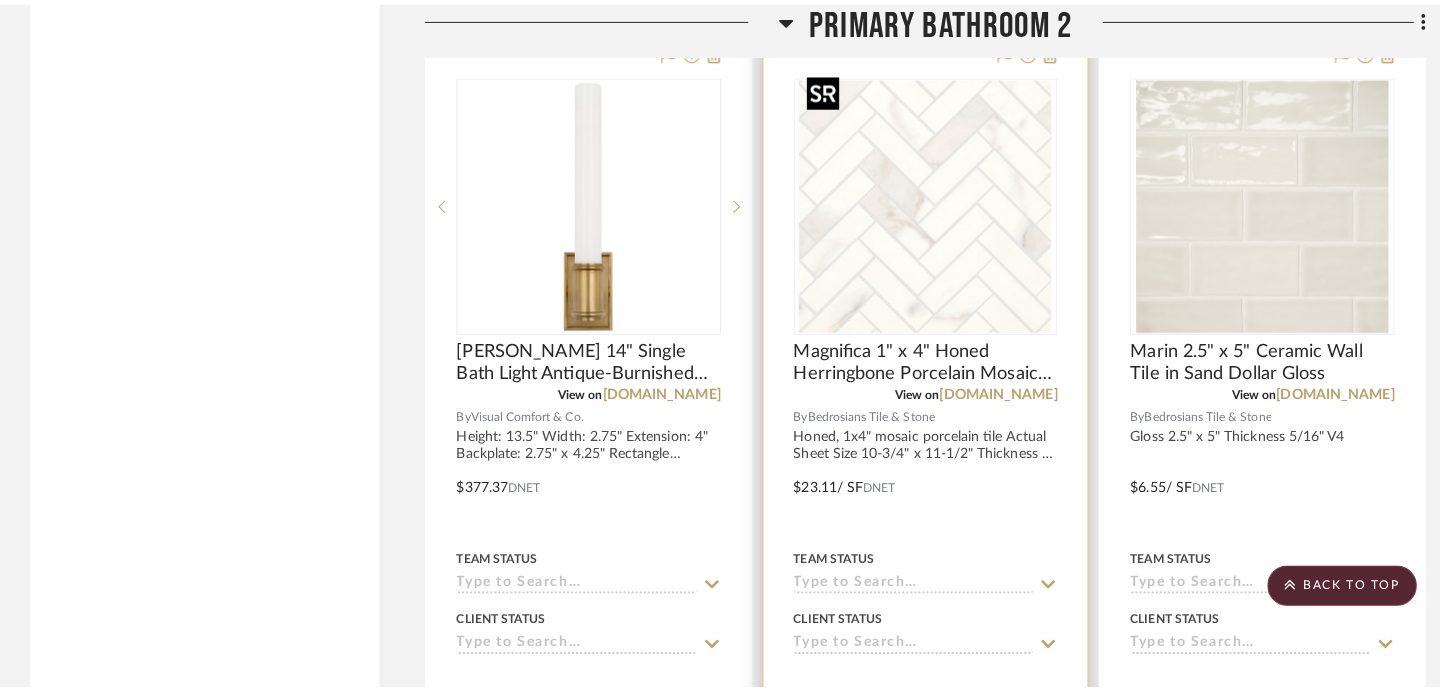 scroll, scrollTop: 0, scrollLeft: 0, axis: both 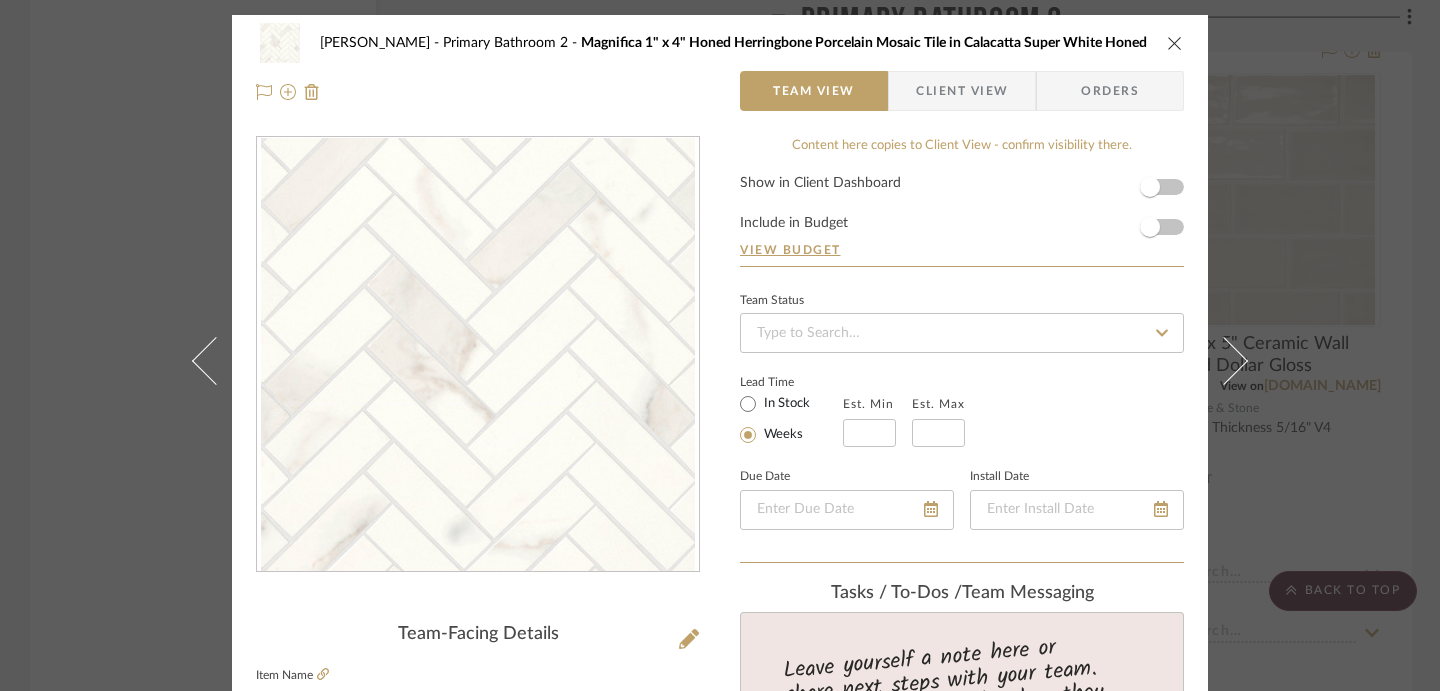 click at bounding box center (478, 355) 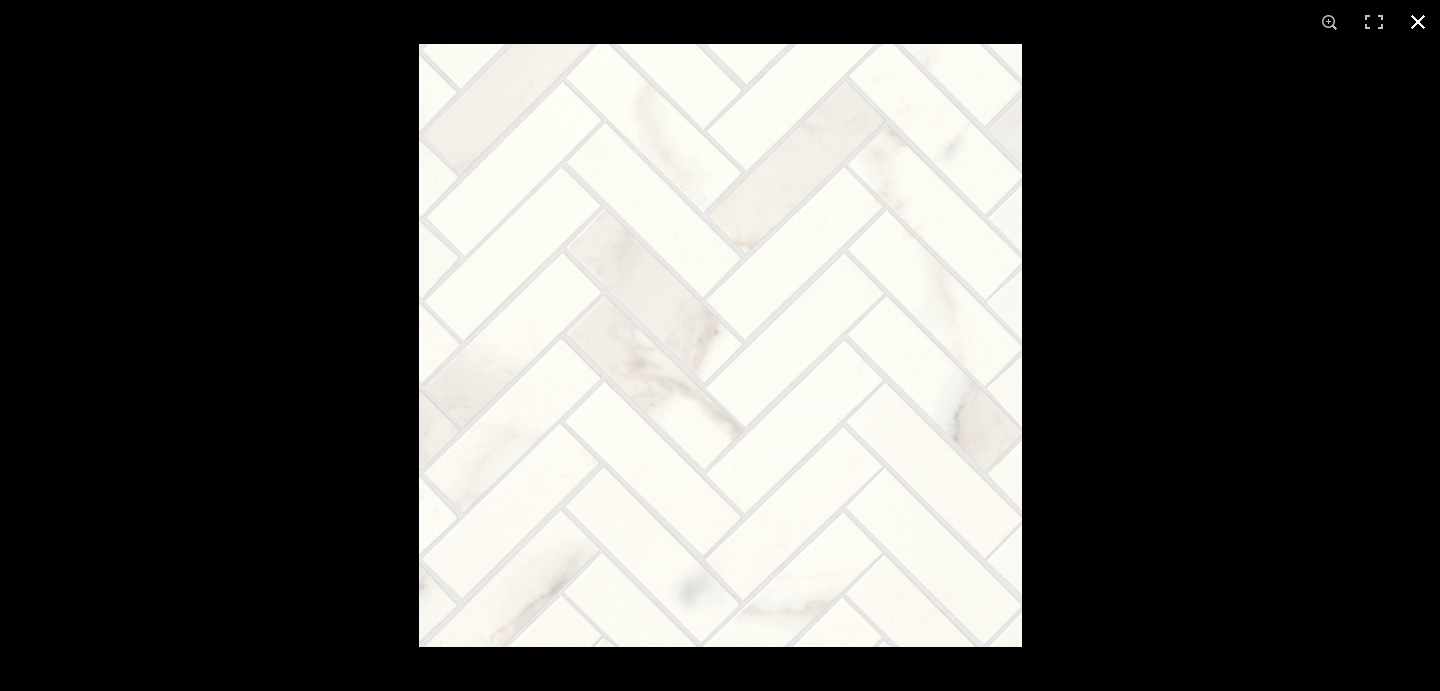 click at bounding box center (1139, 389) 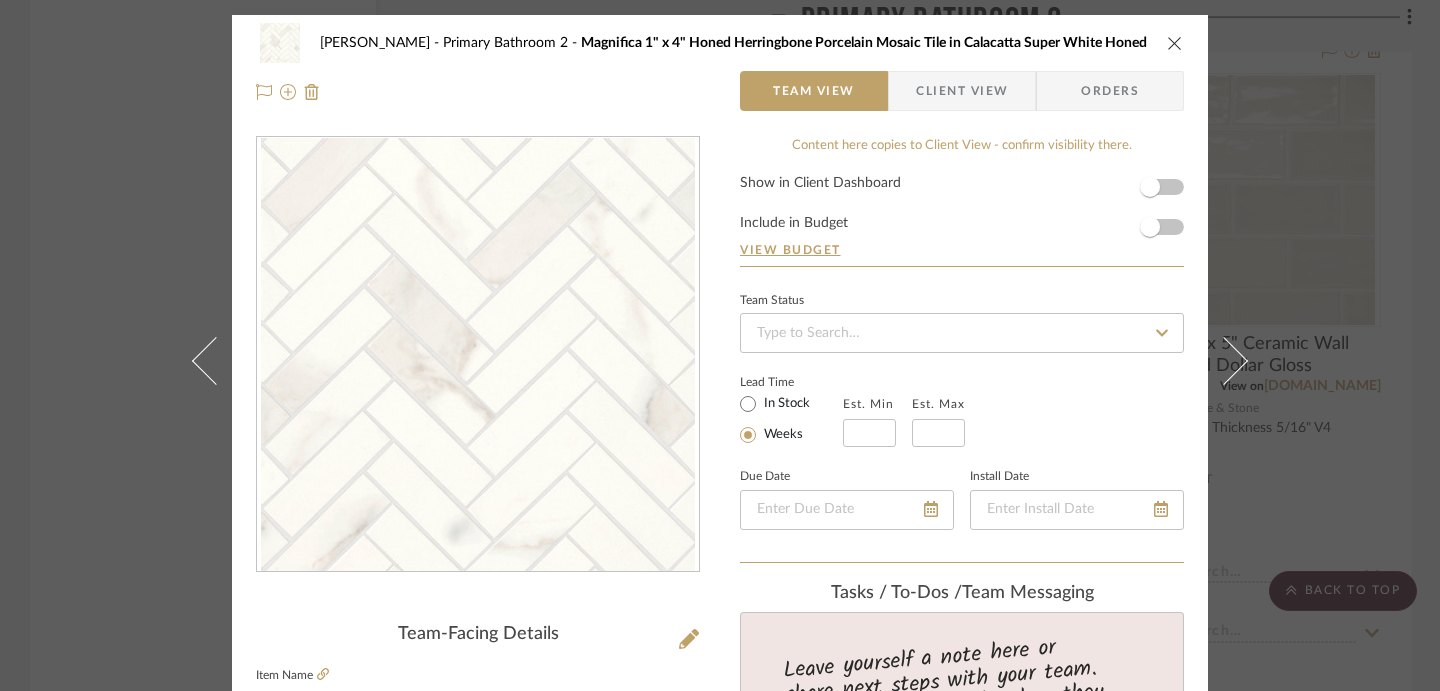 click on "[PERSON_NAME] Primary Bathroom 2 Magnifica 1" x 4" Honed Herringbone Porcelain Mosaic Tile in Calacatta Super White Honed Team View Client View Orders  Team-Facing Details   Item Name  Magnifica 1" x 4" Honed Herringbone Porcelain Mosaic Tile in Calacatta Super White Honed  Brand  Bedrosians Tile & Stone  Internal Description  Honed, 1x4" mosaic porcelain tile
Actual Sheet Size	10-3/4" x 11-1/2"
Thickness	8 mm
Country Of Origin	[GEOGRAPHIC_DATA]  Dimensions   Product Specifications   Item Costs   View Budget   Markup %  30%  Unit Cost  $23.11  Cost Type  DNET  Client Unit Price   $30.04   Quantity  1  Unit Type  SF  Subtotal   $30.04   Tax %  0%  Total Tax   $0.00   Shipping Cost  $0.00  Ship. Markup %  0% Taxable  Total Shipping   $0.00  Total Client Price  $30.04  Your Cost  $23.11  Your Margin  $6.93  Content here copies to Client View - confirm visibility there.  Show in Client Dashboard   Include in Budget   View Budget  Team Status  Lead Time  In Stock Weeks  Est. Min   Est. Max   Due Date   Install Date  (1)" at bounding box center [720, 345] 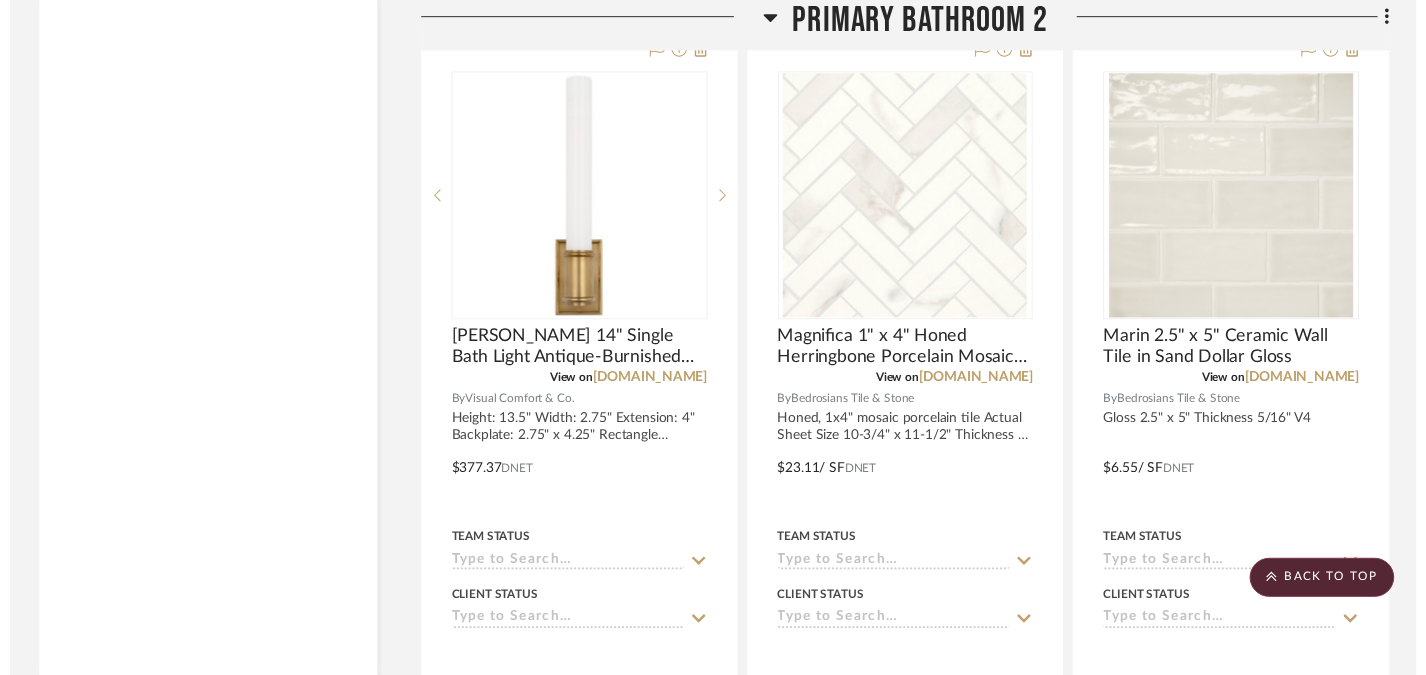 scroll, scrollTop: 10973, scrollLeft: 0, axis: vertical 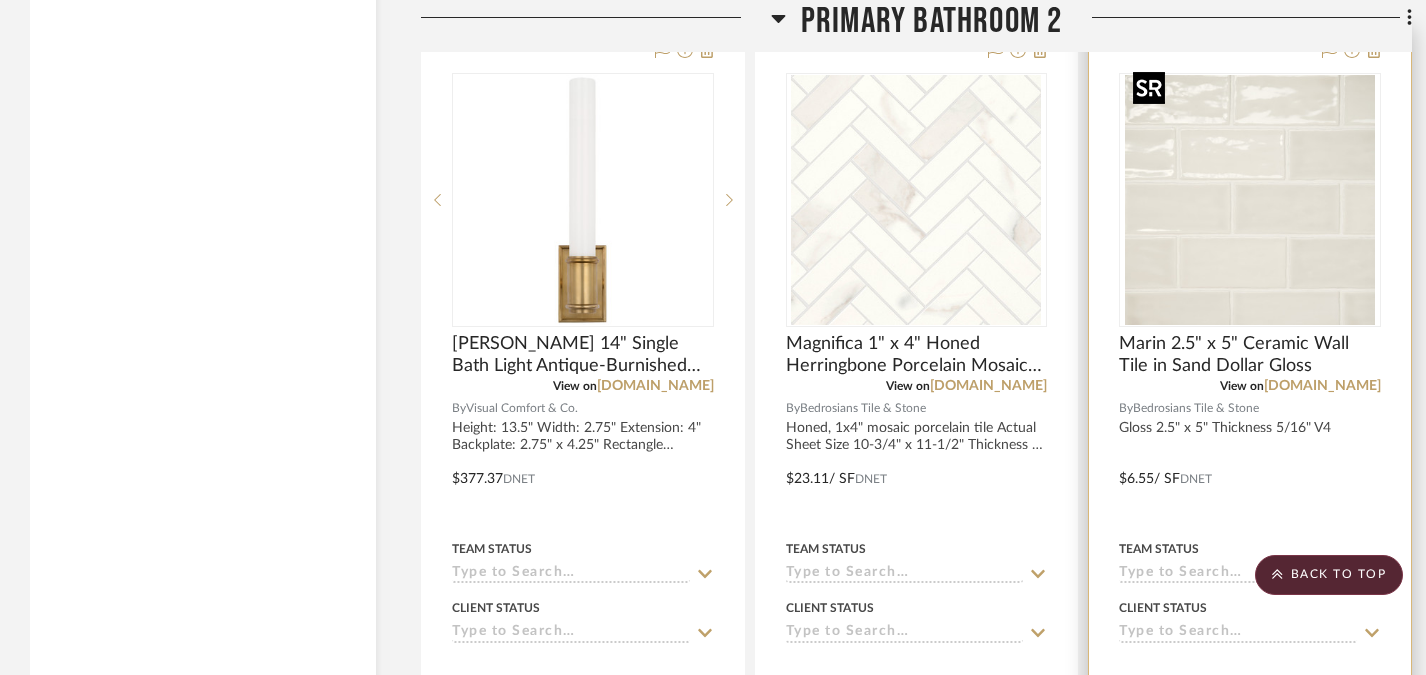 click at bounding box center (1250, 200) 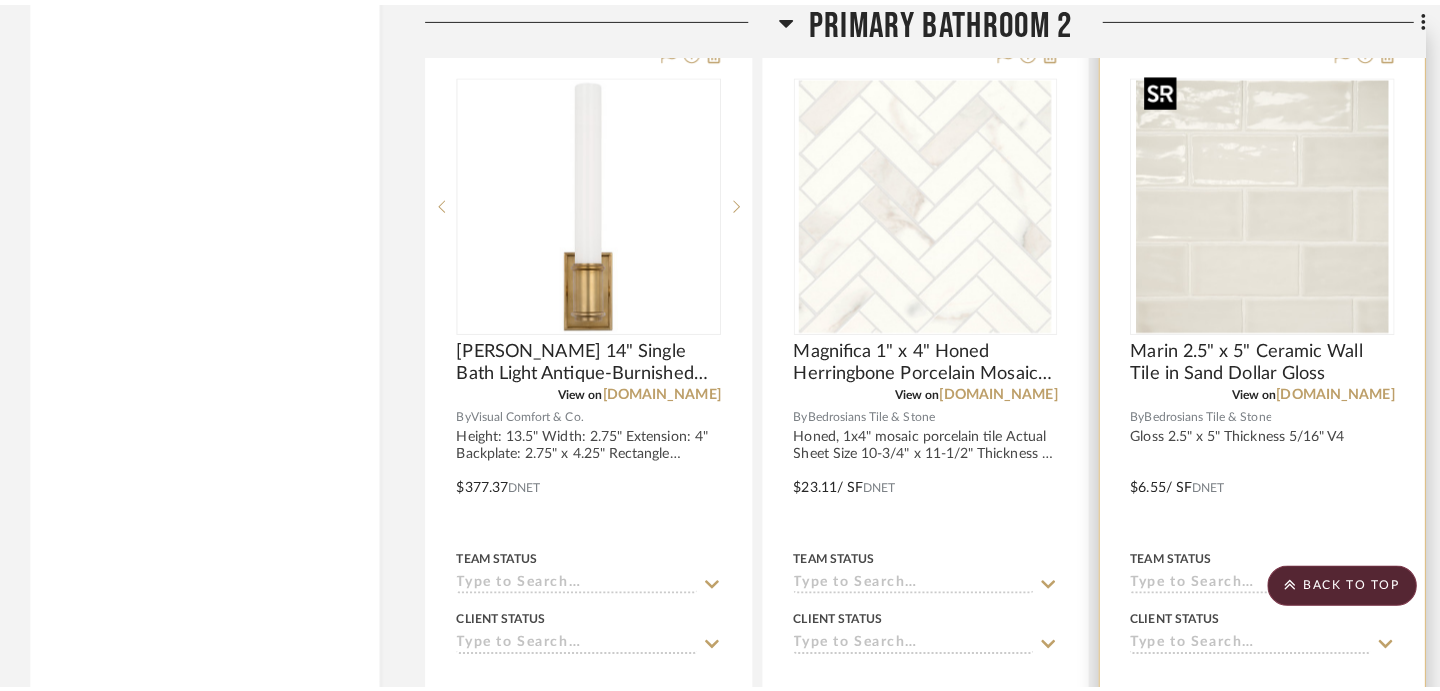 scroll, scrollTop: 0, scrollLeft: 0, axis: both 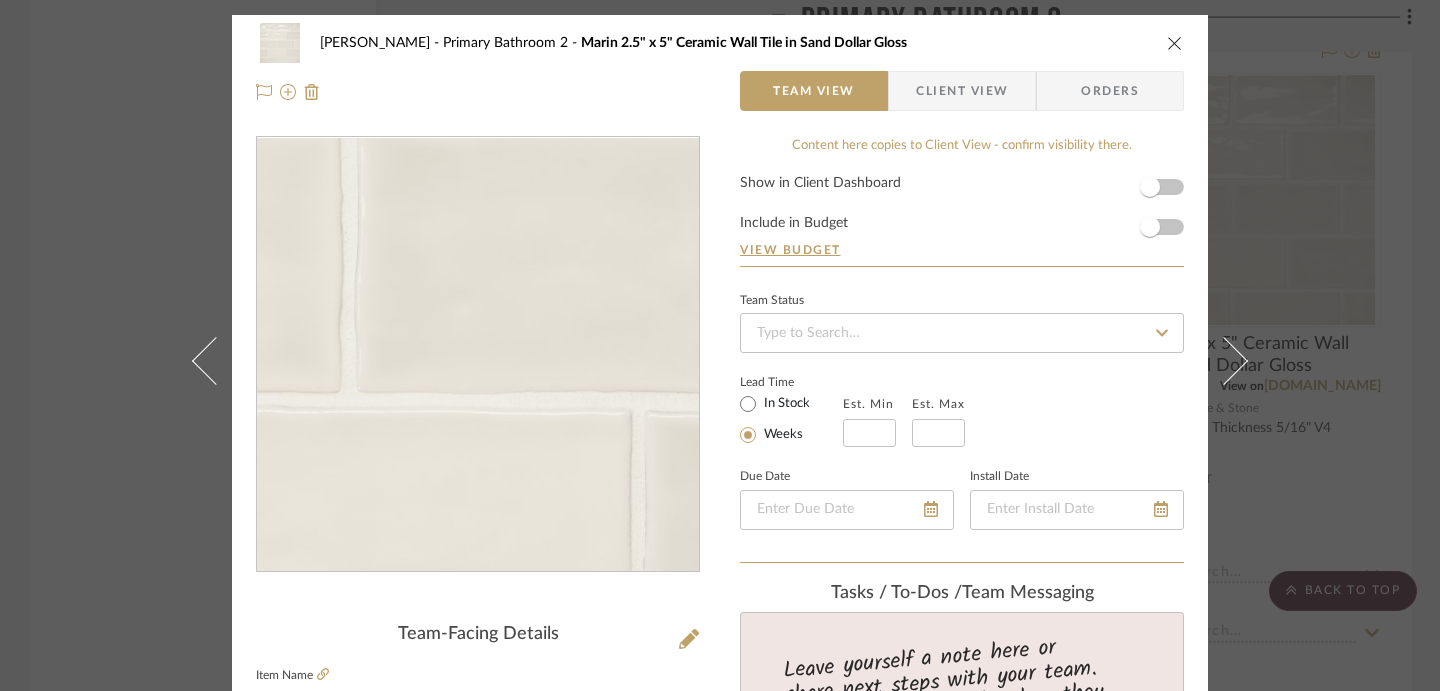 click at bounding box center (478, 355) 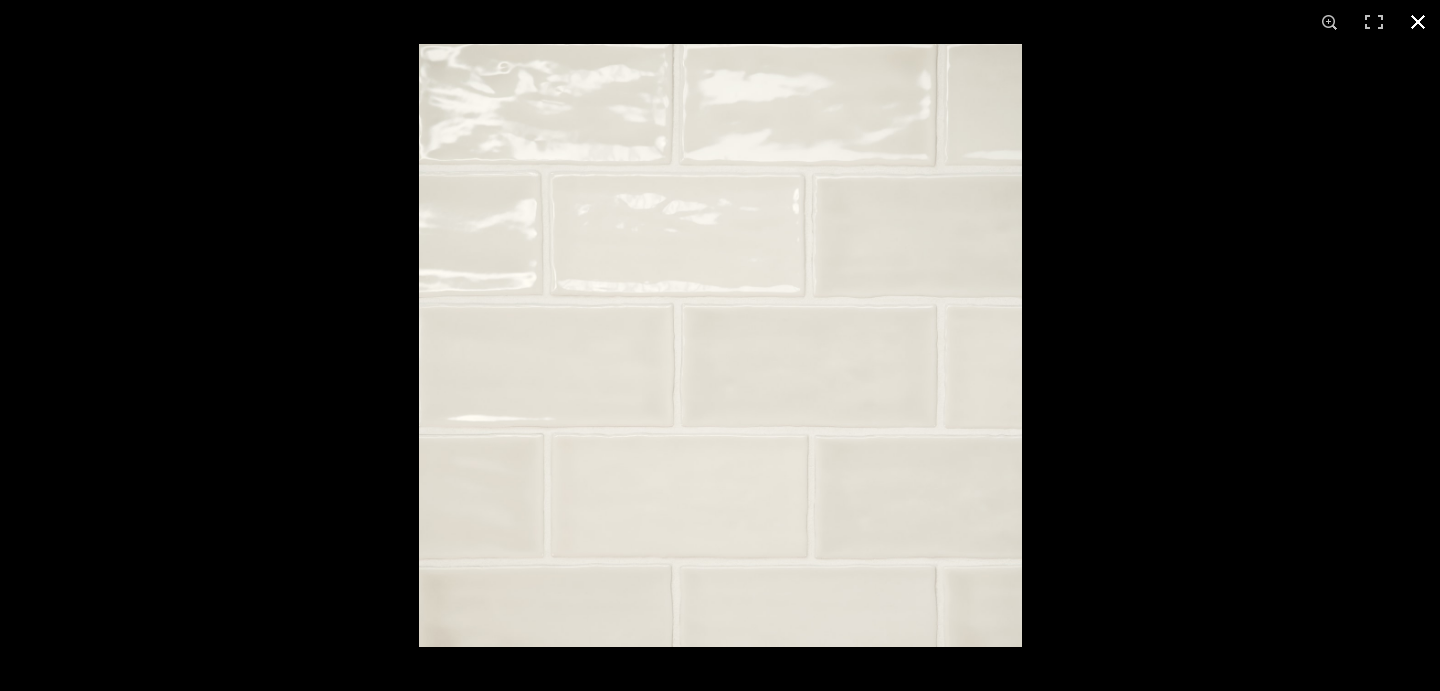 click at bounding box center [1139, 389] 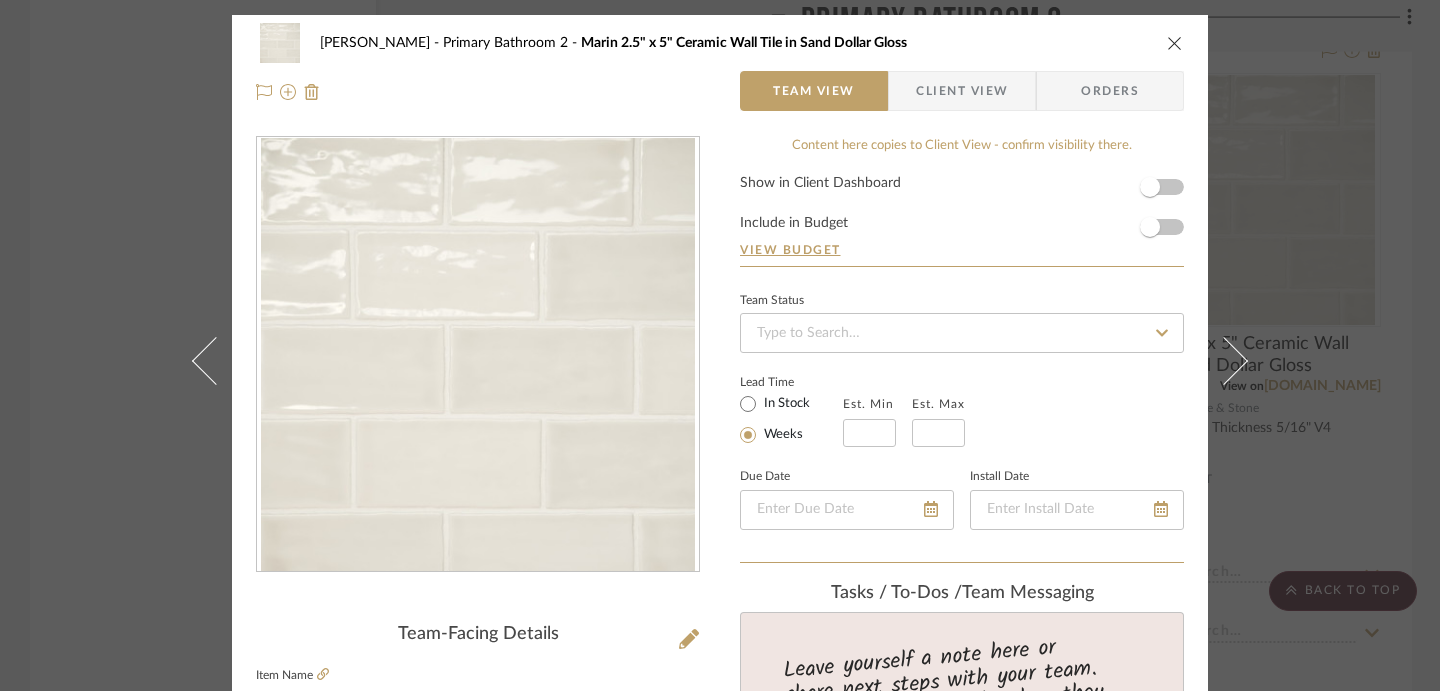 click on "[PERSON_NAME] Primary Bathroom 2 Marin 2.5" x 5" Ceramic Wall Tile in Sand Dollar Gloss Team View Client View Orders  Team-Facing Details   Item Name  Marin 2.5" x 5" Ceramic Wall Tile in Sand Dollar Gloss  Brand  Bedrosians Tile & Stone  Internal Description  Gloss
2.5" x 5"
Thickness
5/16"
V4  Dimensions   Product Specifications   Item Costs   View Budget   Markup %  30%  Unit Cost  $6.55  Cost Type  DNET  Client Unit Price   $8.52   Quantity  1  Unit Type  SF  Subtotal   $8.52   Tax %  0%  Total Tax   $0.00   Shipping Cost  $0.00  Ship. Markup %  0% Taxable  Total Shipping   $0.00  Total Client Price  $8.52  Your Cost  $6.55  Your Margin  $1.97  Content here copies to Client View - confirm visibility there.  Show in Client Dashboard   Include in Budget   View Budget  Team Status  Lead Time  In Stock Weeks  Est. Min   Est. Max   Due Date   Install Date  Tasks / To-Dos /  team Messaging  Leave yourself a note here or share next steps with your team. You will receive emails when they
respond!   Documents" at bounding box center (720, 345) 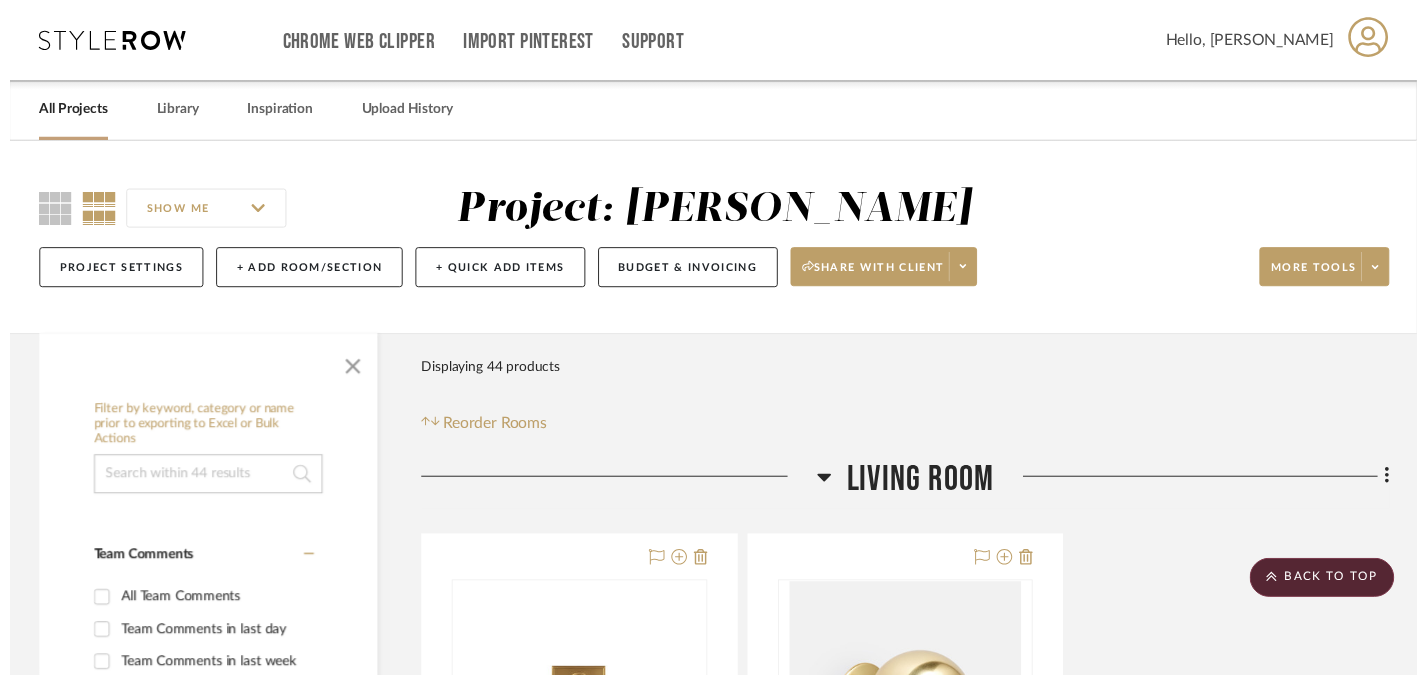 scroll, scrollTop: 10973, scrollLeft: 0, axis: vertical 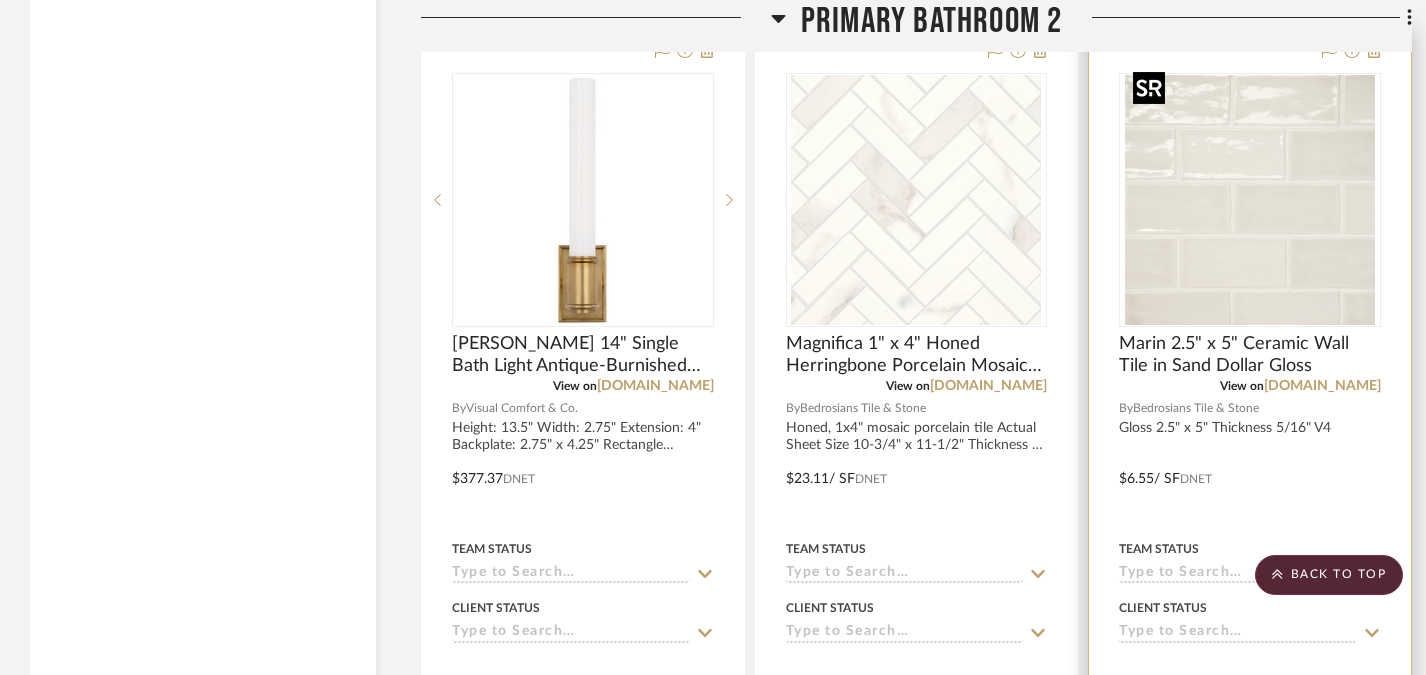 click at bounding box center (1250, 200) 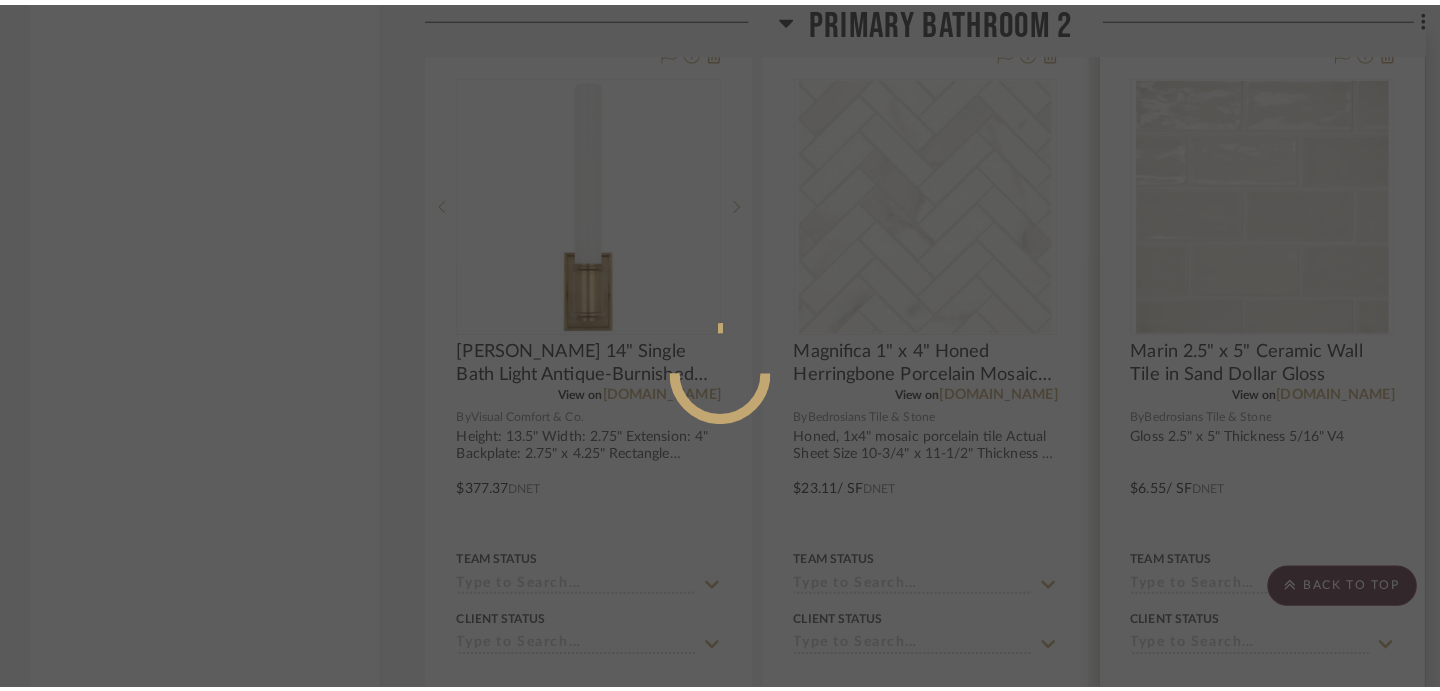 scroll, scrollTop: 0, scrollLeft: 0, axis: both 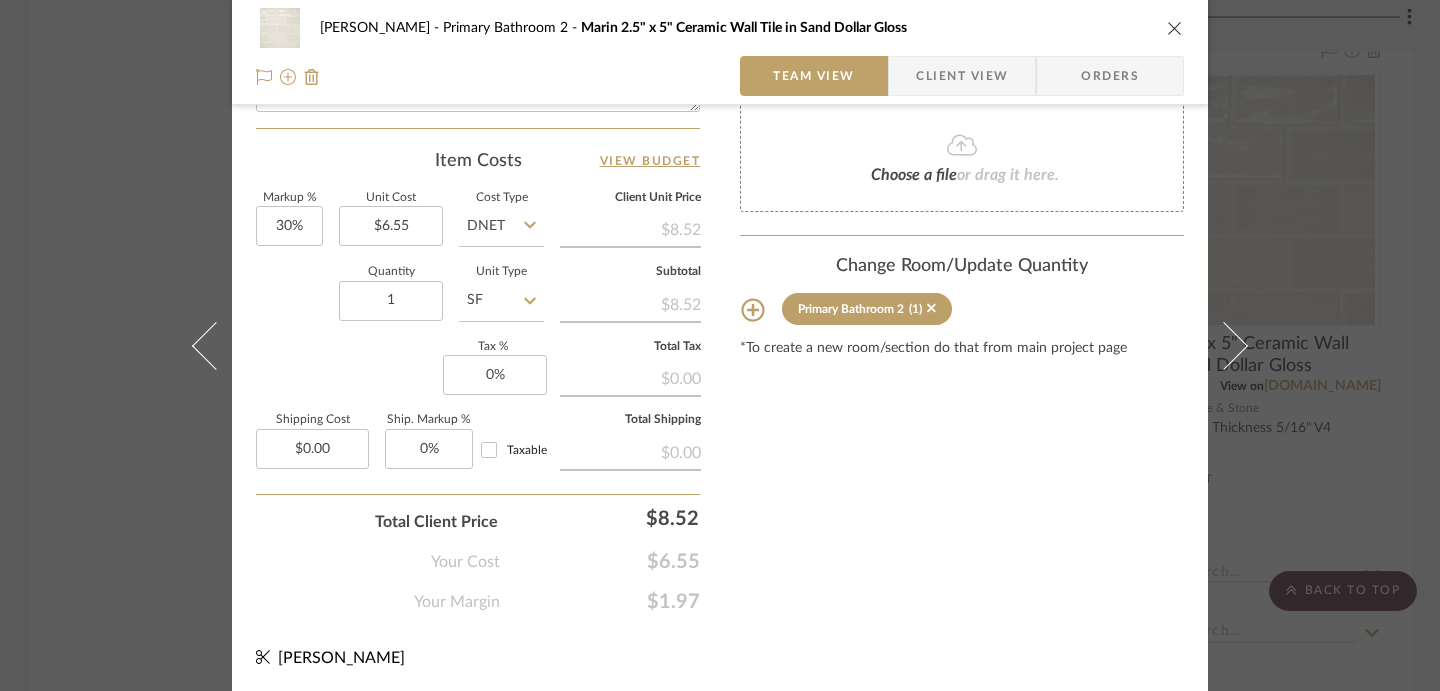 click on "[PERSON_NAME] Primary Bathroom 2 Marin 2.5" x 5" Ceramic Wall Tile in Sand Dollar Gloss Team View Client View Orders  Team-Facing Details   Item Name  Marin 2.5" x 5" Ceramic Wall Tile in Sand Dollar Gloss  Brand  Bedrosians Tile & Stone  Internal Description  Gloss
2.5" x 5"
Thickness
5/16"
V4  Dimensions   Product Specifications   Item Costs   View Budget   Markup %  30%  Unit Cost  $6.55  Cost Type  DNET  Client Unit Price   $8.52   Quantity  1  Unit Type  SF  Subtotal   $8.52   Tax %  0%  Total Tax   $0.00   Shipping Cost  $0.00  Ship. Markup %  0% Taxable  Total Shipping   $0.00  Total Client Price  $8.52  Your Cost  $6.55  Your Margin  $1.97  Content here copies to Client View - confirm visibility there.  Show in Client Dashboard   Include in Budget   View Budget  Team Status  Lead Time  In Stock Weeks  Est. Min   Est. Max   Due Date   Install Date  Tasks / To-Dos /  team Messaging  Leave yourself a note here or share next steps with your team. You will receive emails when they
respond!   Documents" at bounding box center (720, 345) 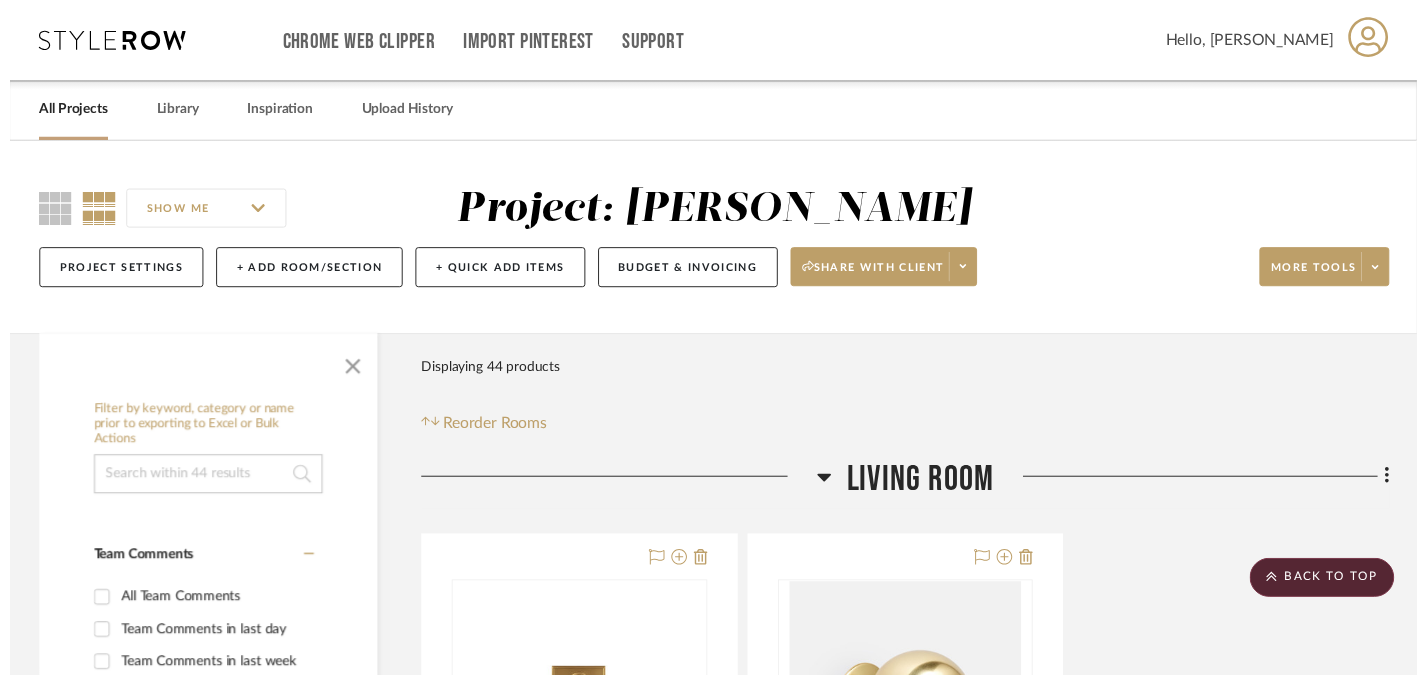 scroll, scrollTop: 10973, scrollLeft: 0, axis: vertical 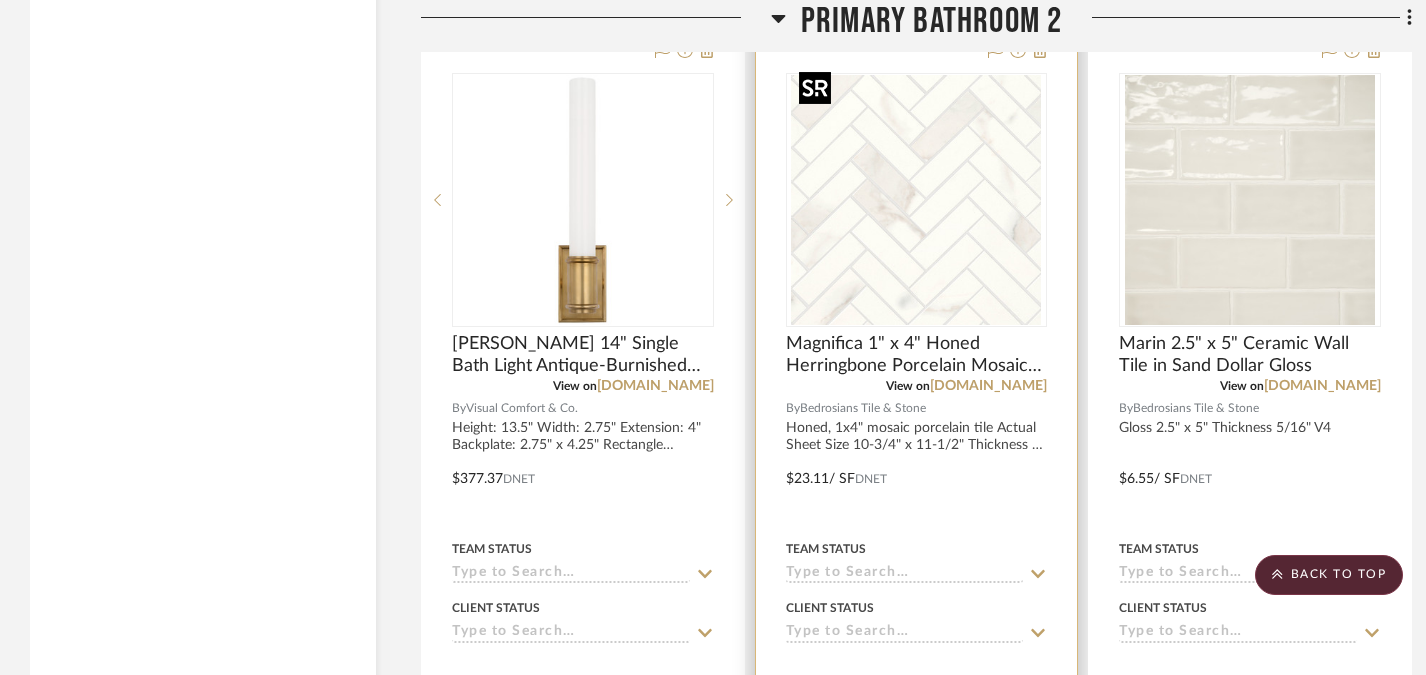 click at bounding box center [916, 200] 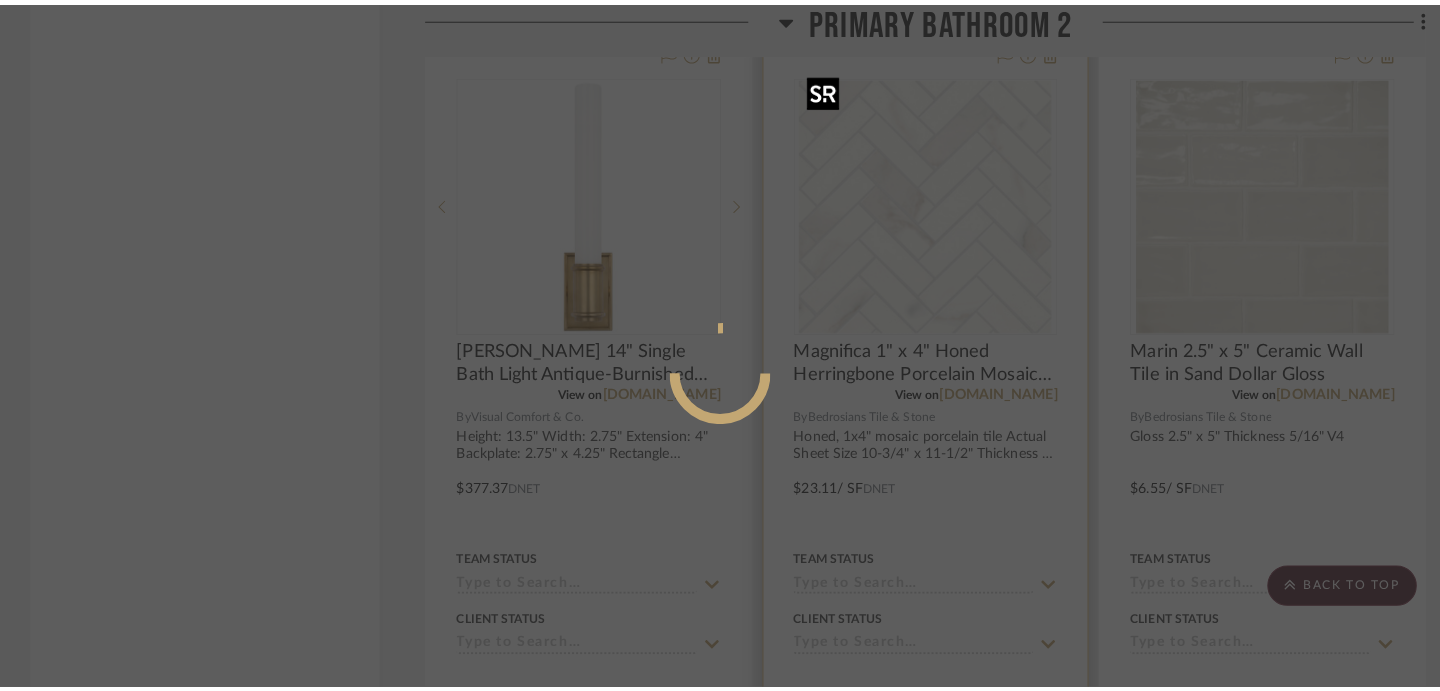 scroll, scrollTop: 0, scrollLeft: 0, axis: both 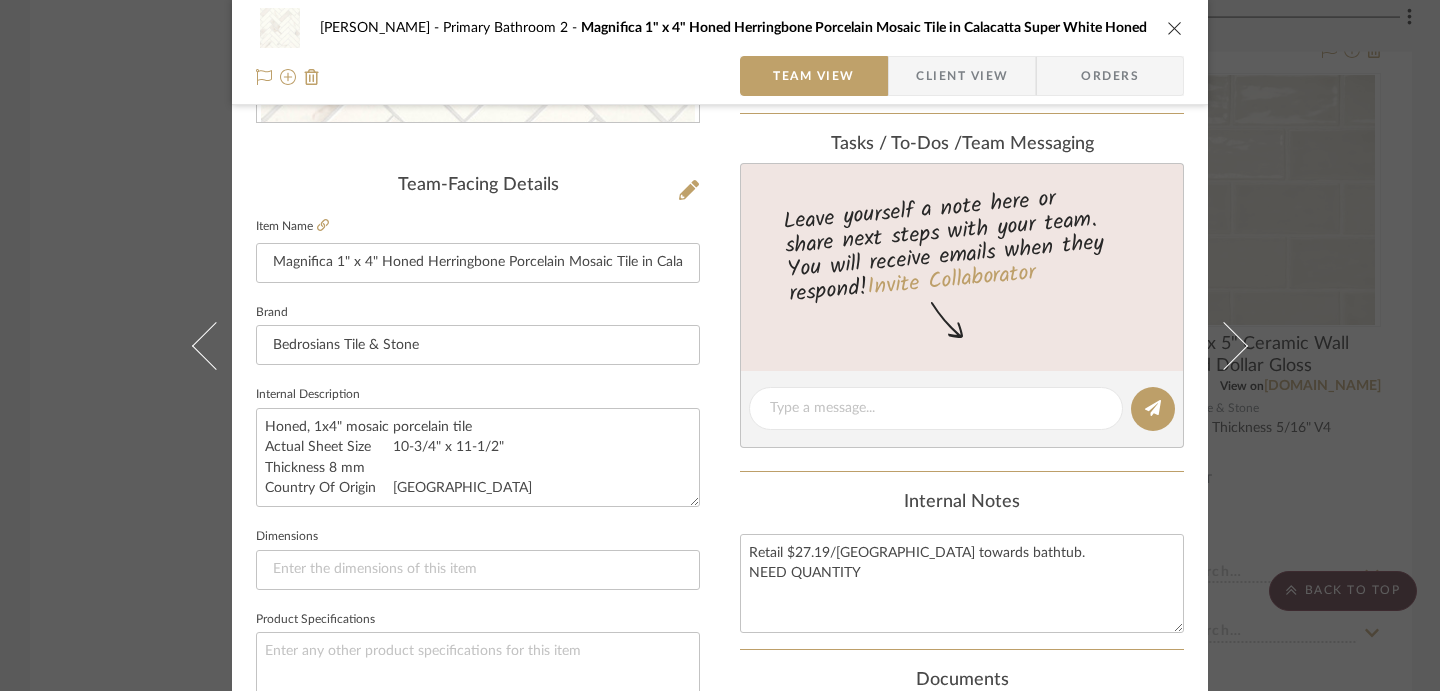 click on "[PERSON_NAME] Primary Bathroom 2 Magnifica 1" x 4" Honed Herringbone Porcelain Mosaic Tile in Calacatta Super White Honed Team View Client View Orders  Team-Facing Details   Item Name  Magnifica 1" x 4" Honed Herringbone Porcelain Mosaic Tile in Calacatta Super White Honed  Brand  Bedrosians Tile & Stone  Internal Description  Honed, 1x4" mosaic porcelain tile
Actual Sheet Size	10-3/4" x 11-1/2"
Thickness	8 mm
Country Of Origin	[GEOGRAPHIC_DATA]  Dimensions   Product Specifications   Item Costs   View Budget   Markup %  30%  Unit Cost  $23.11  Cost Type  DNET  Client Unit Price   $30.04   Quantity  1  Unit Type  SF  Subtotal   $30.04   Tax %  0%  Total Tax   $0.00   Shipping Cost  $0.00  Ship. Markup %  0% Taxable  Total Shipping   $0.00  Total Client Price  $30.04  Your Cost  $23.11  Your Margin  $6.93  Content here copies to Client View - confirm visibility there.  Show in Client Dashboard   Include in Budget   View Budget  Team Status  Lead Time  In Stock Weeks  Est. Min   Est. Max   Due Date   Install Date  (1)" at bounding box center (720, 345) 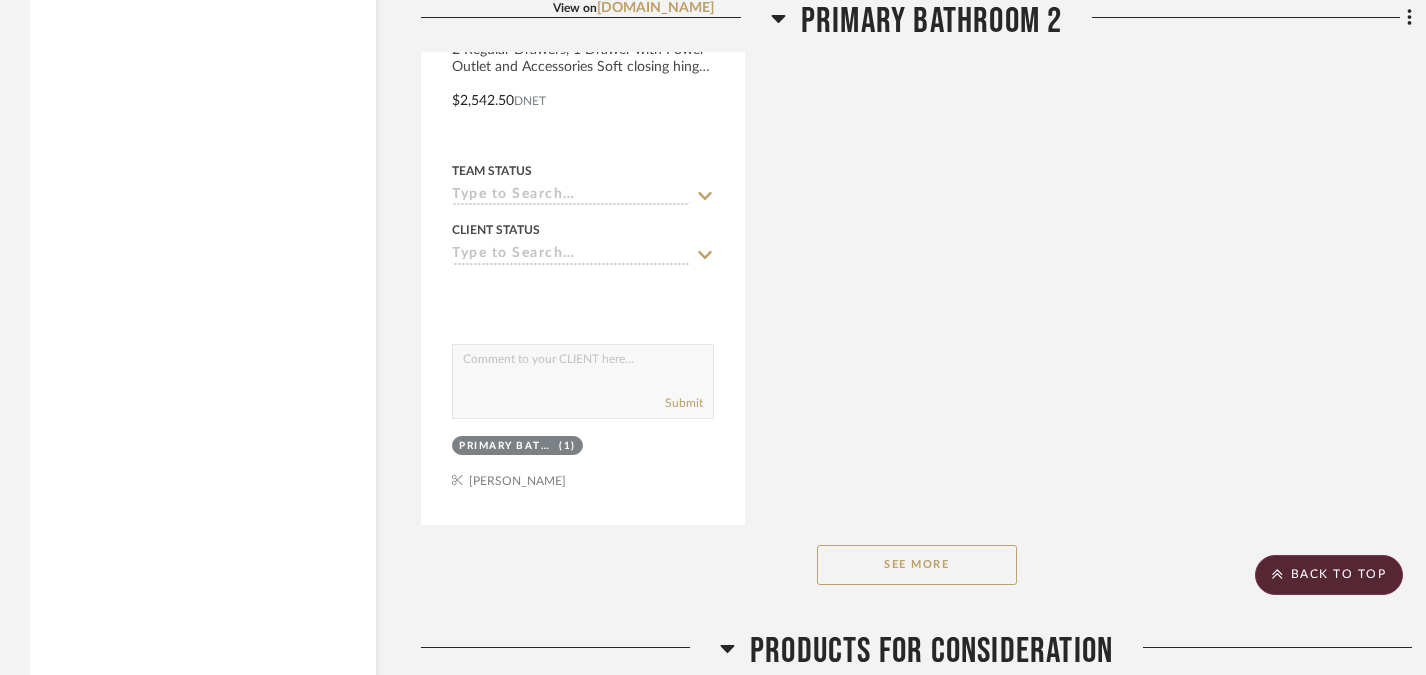 scroll, scrollTop: 13155, scrollLeft: 0, axis: vertical 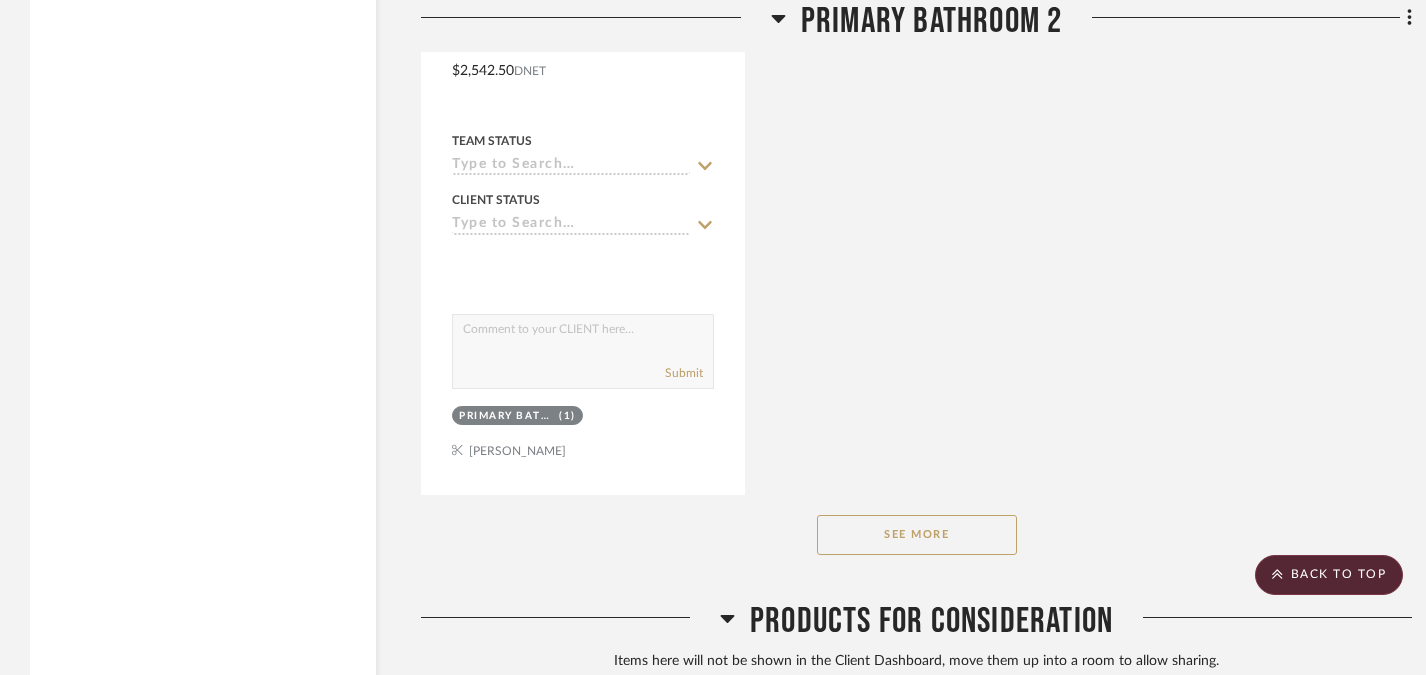 click on "See More" 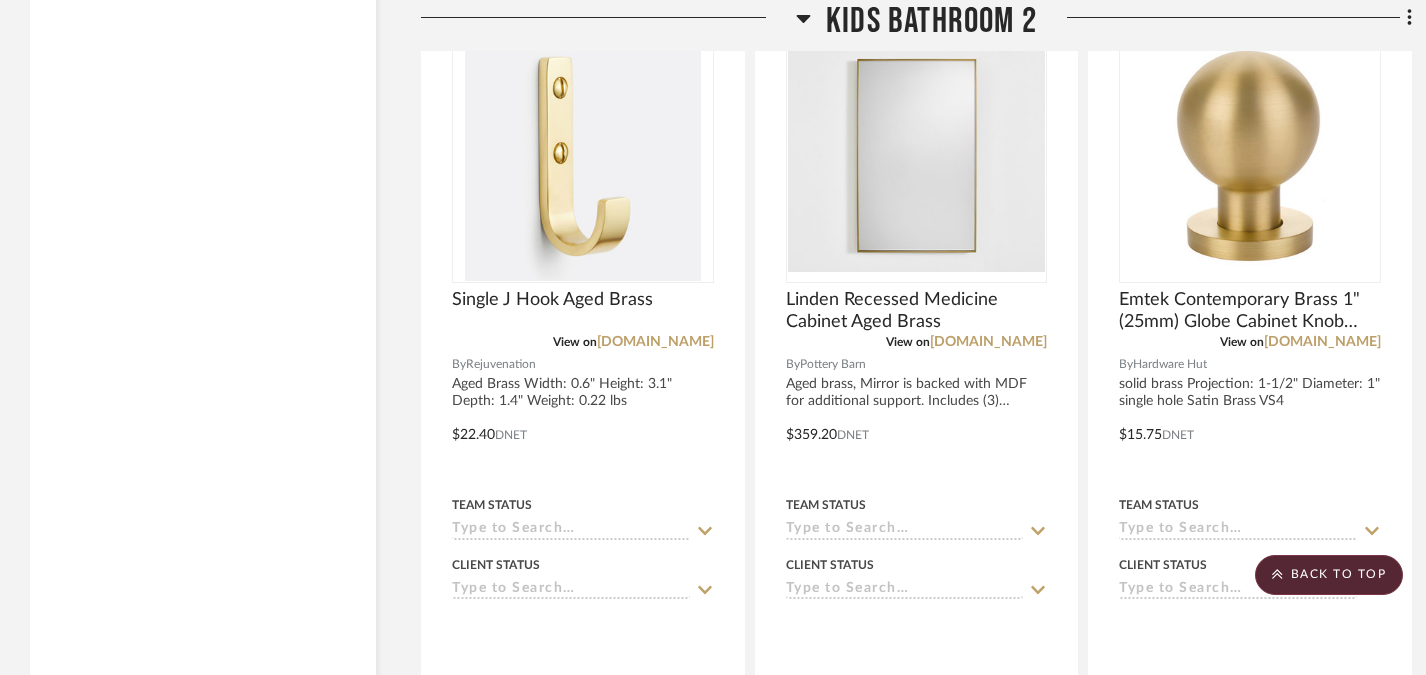scroll, scrollTop: 6242, scrollLeft: 1, axis: both 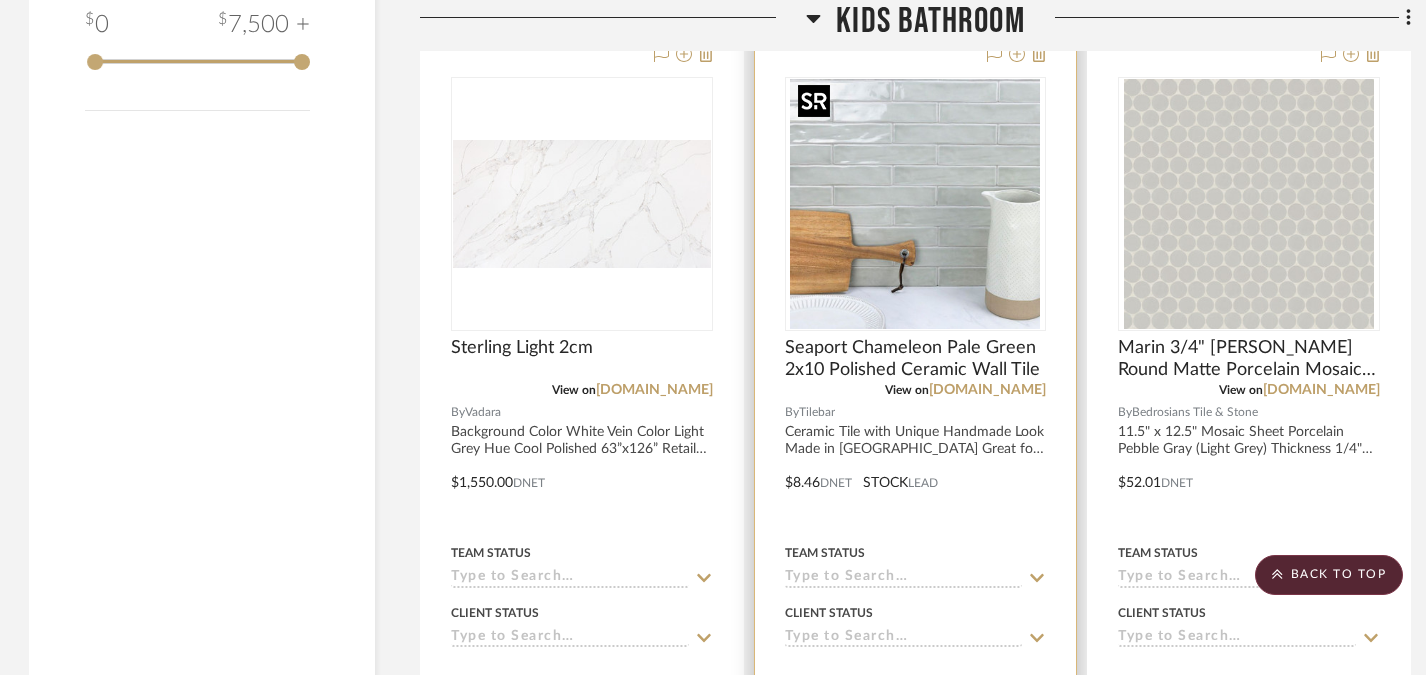 click at bounding box center (0, 0) 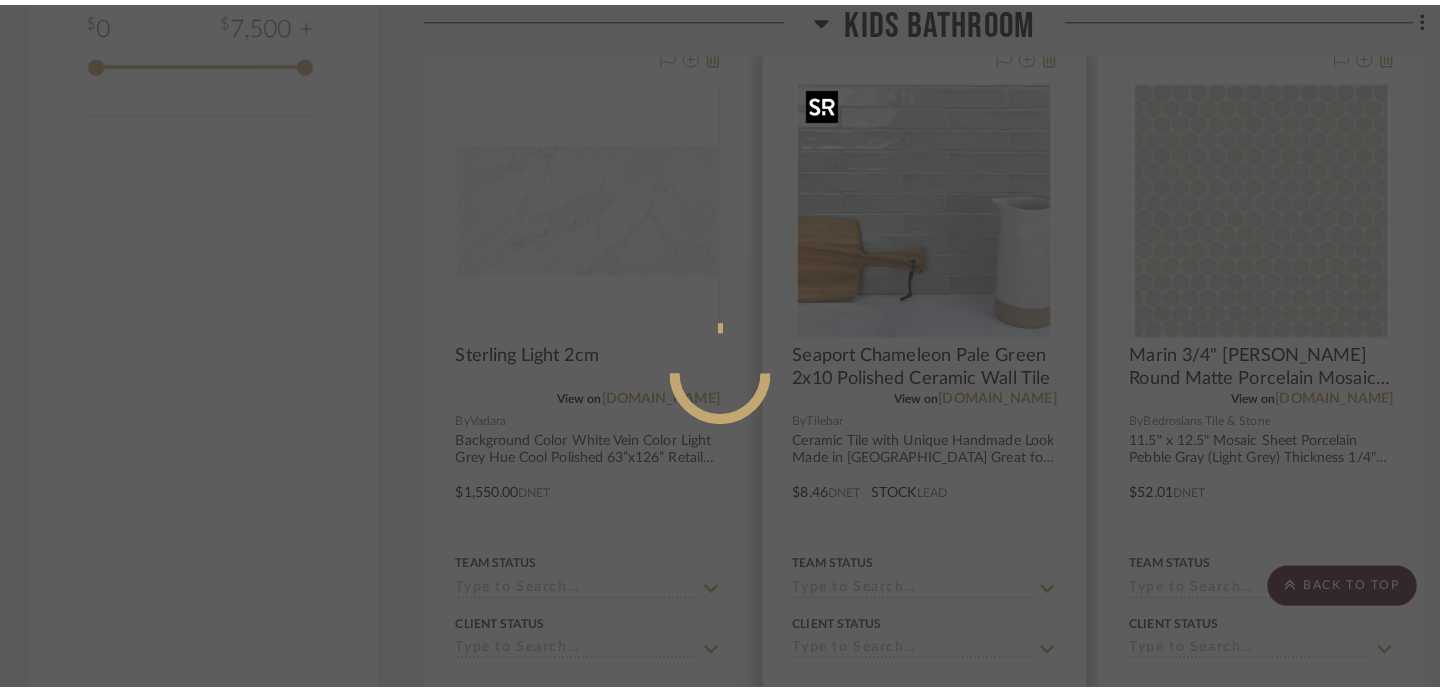 scroll, scrollTop: 0, scrollLeft: 0, axis: both 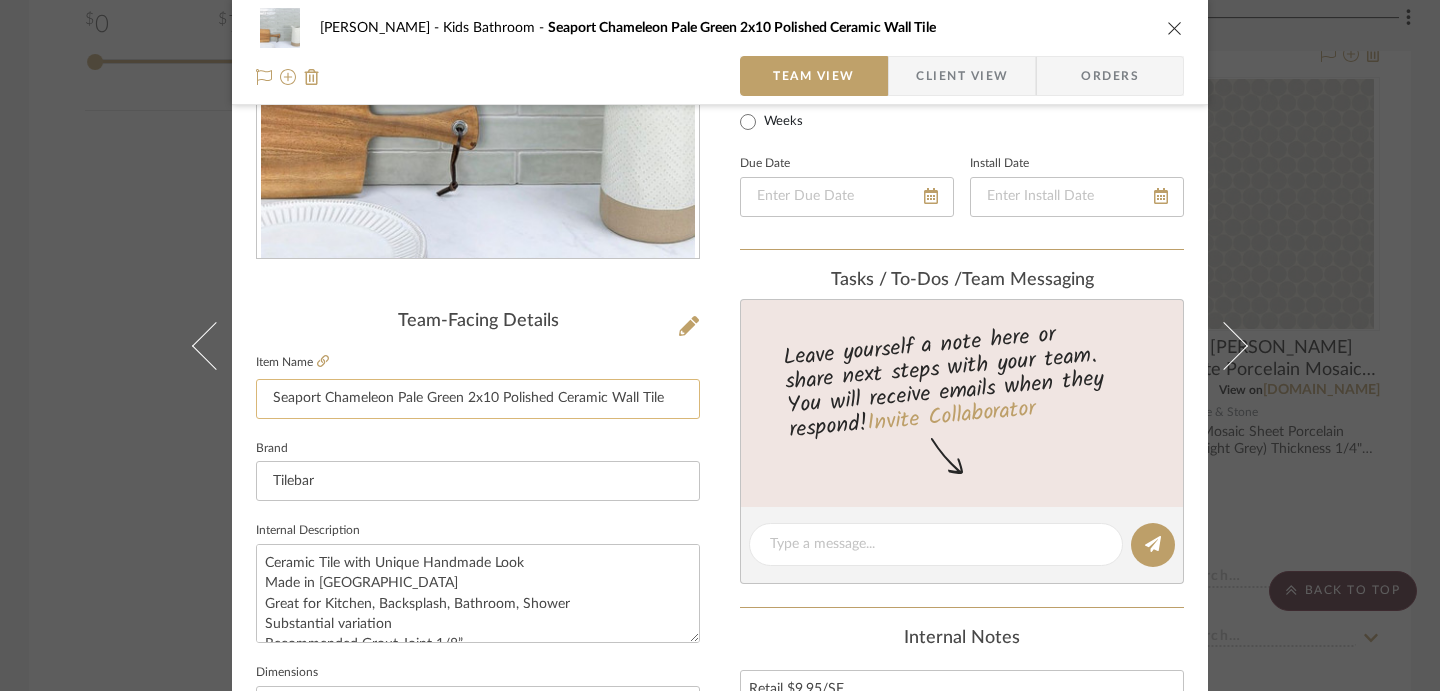 click on "Seaport Chameleon Pale Green 2x10 Polished Ceramic Wall Tile" 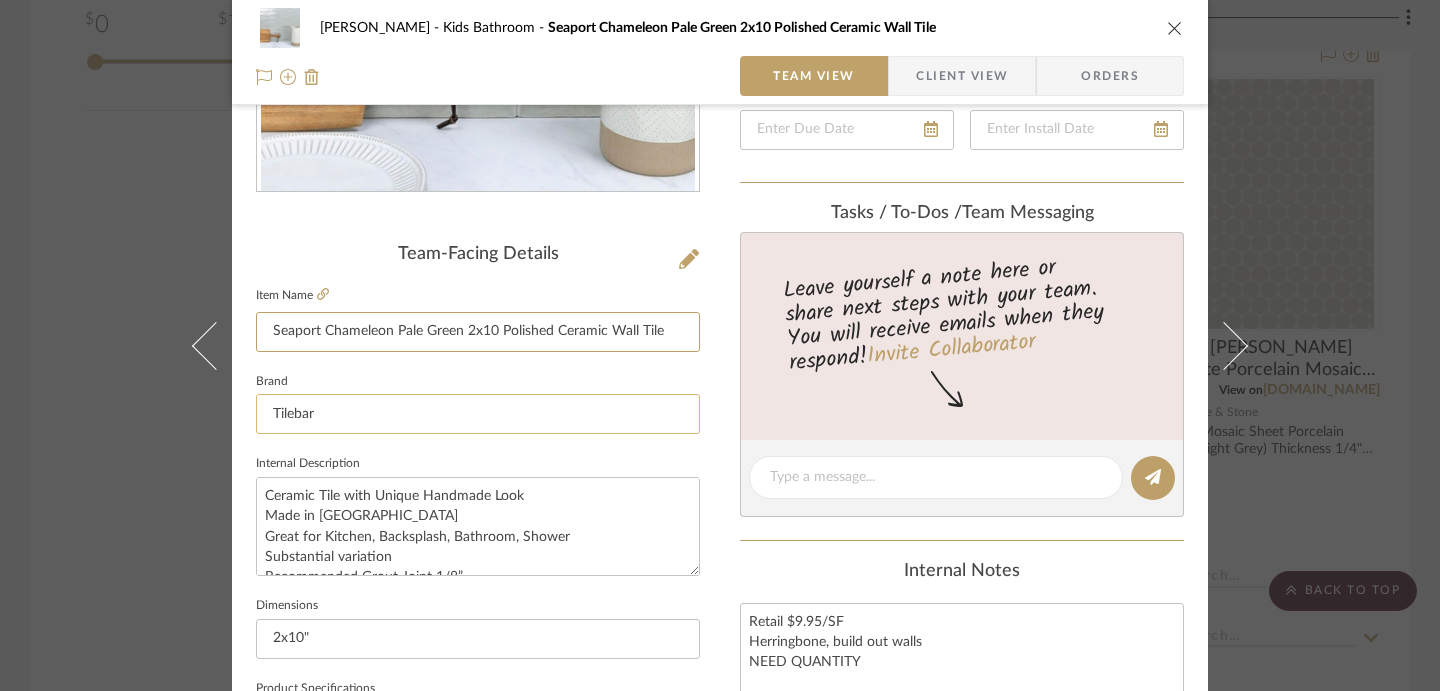 scroll, scrollTop: 391, scrollLeft: 0, axis: vertical 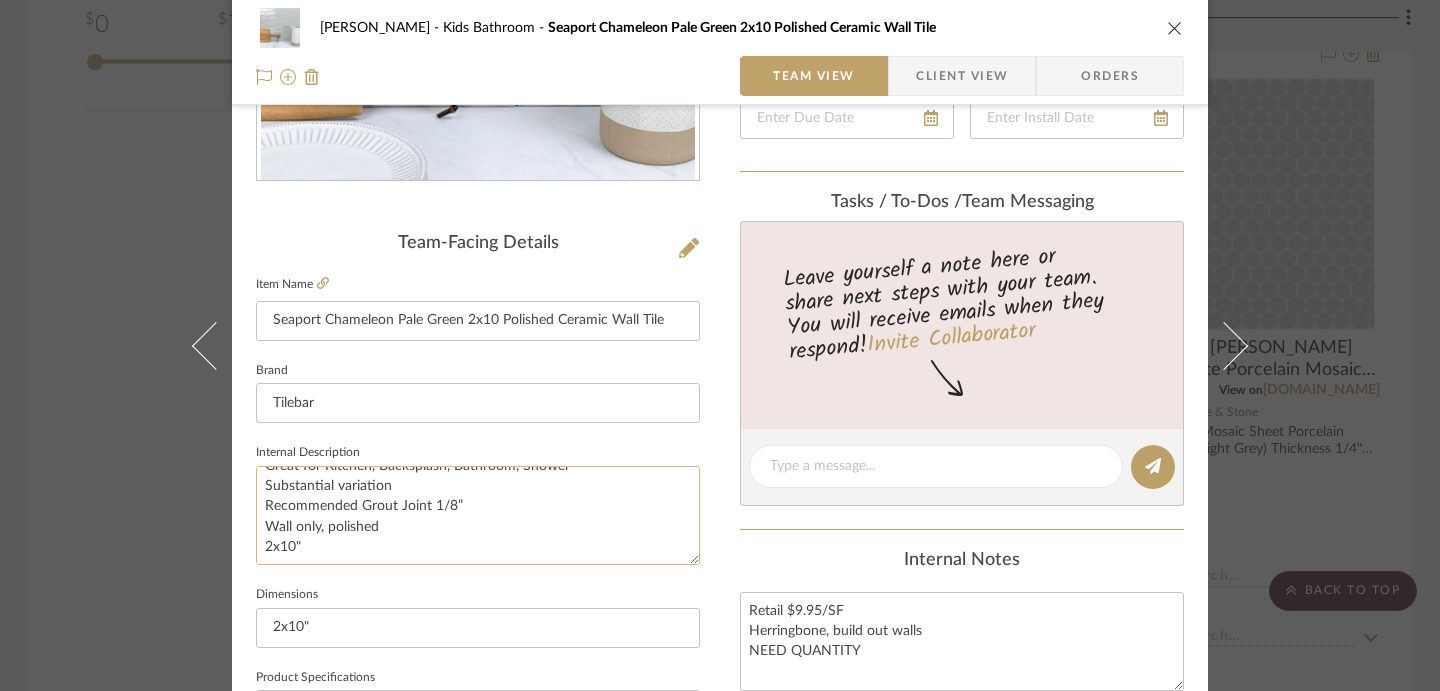 drag, startPoint x: 301, startPoint y: 547, endPoint x: 257, endPoint y: 546, distance: 44.011364 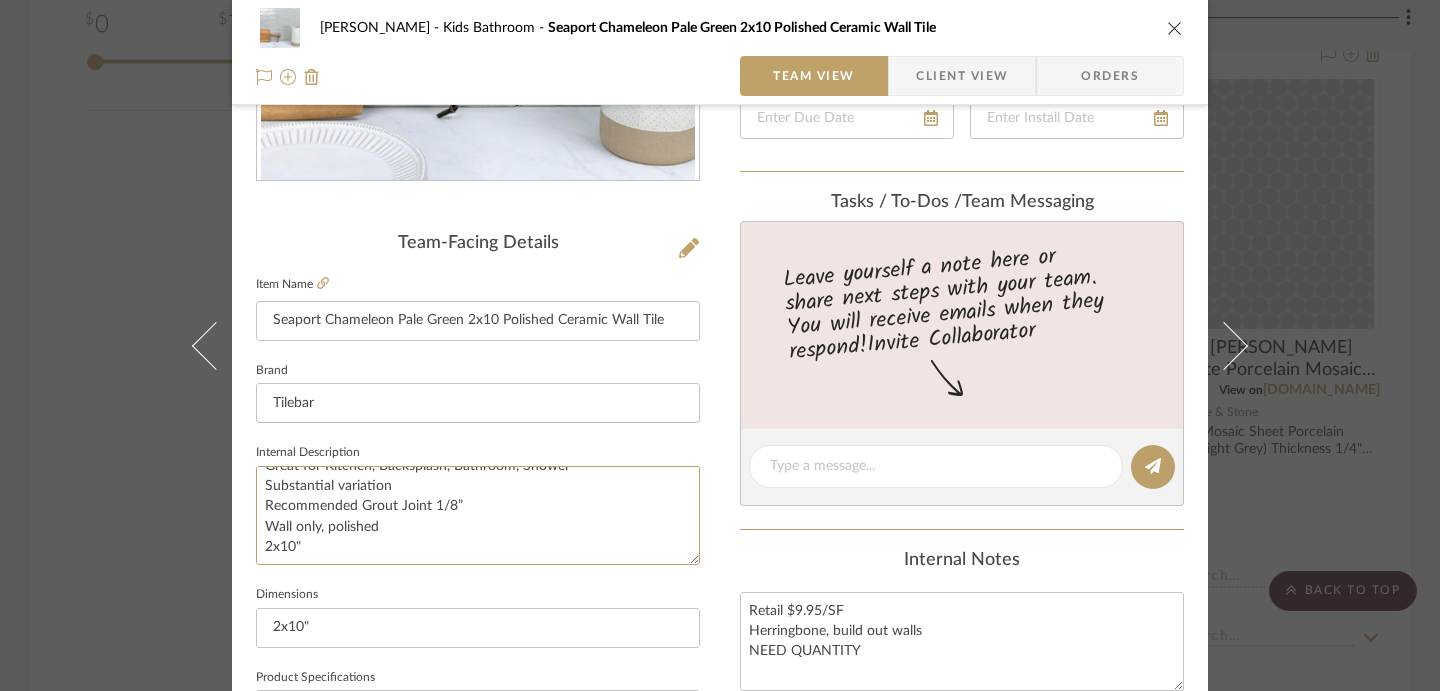 scroll, scrollTop: 454, scrollLeft: 0, axis: vertical 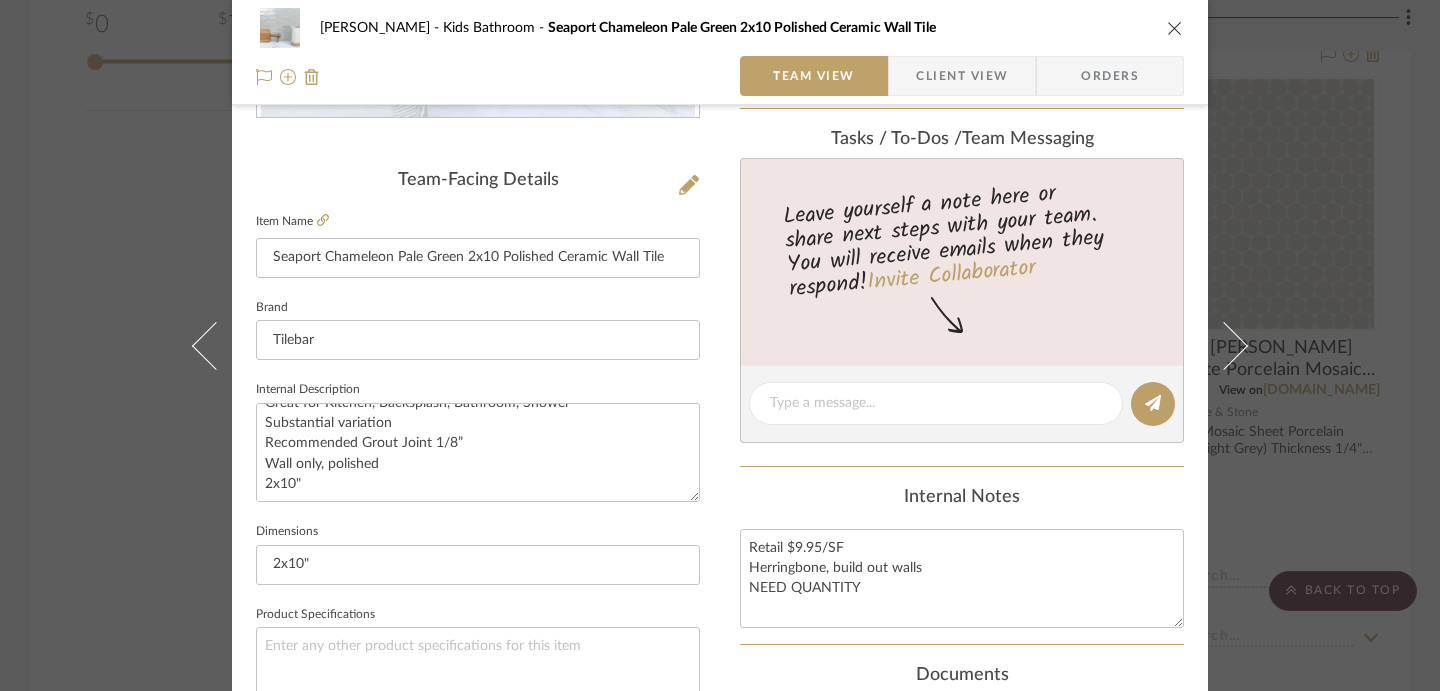click on "[PERSON_NAME] Kids Bathroom Seaport Chameleon Pale Green 2x10 Polished Ceramic Wall Tile Team View Client View Orders  Team-Facing Details   Item Name  Seaport Chameleon Pale Green 2x10 Polished Ceramic Wall Tile  Brand  Tilebar  Internal Description  Ceramic Tile with Unique Handmade Look
Made in [GEOGRAPHIC_DATA]
Great for Kitchen, Backsplash, Bathroom, Shower
Substantial variation
Recommended Grout Joint 1/8”
Wall only, polished
2x10"  Dimensions  2x10"  Product Specifications   Item Costs   View Budget   Markup %  30%  Unit Cost  $8.46  Cost Type  DNET  Client Unit Price   $11.00   Quantity  1  Unit Type  Each  Subtotal   $11.00   Tax %  0%  Total Tax   $0.00   Shipping Cost  $0.00  Ship. Markup %  0% Taxable  Total Shipping   $0.00  Total Client Price  $11.00  Your Cost  $8.46  Your Margin  $2.54  Content here copies to Client View - confirm visibility there.  Show in Client Dashboard   Include in Budget   View Budget  Team Status  Lead Time  In Stock Weeks  Due Date   Install Date  Tasks / To-Dos /  team Messaging (1)" at bounding box center [720, 345] 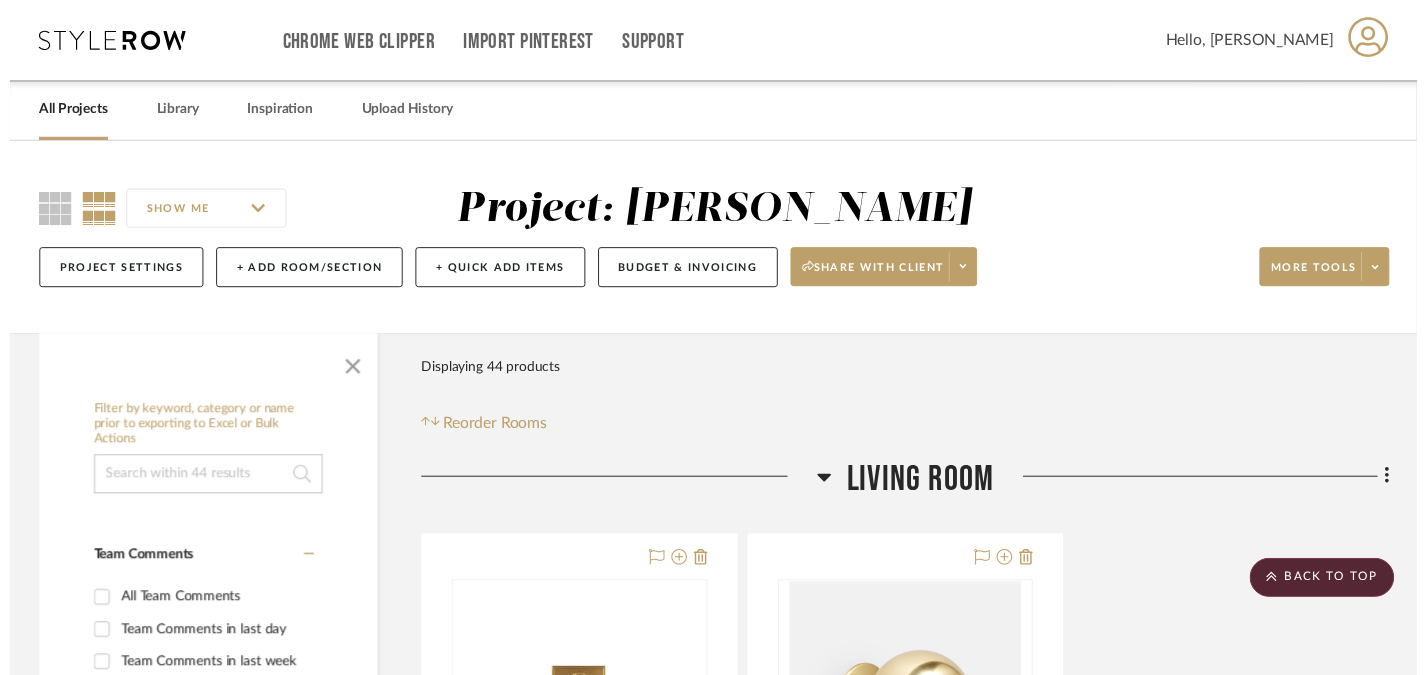 scroll, scrollTop: 2472, scrollLeft: 1, axis: both 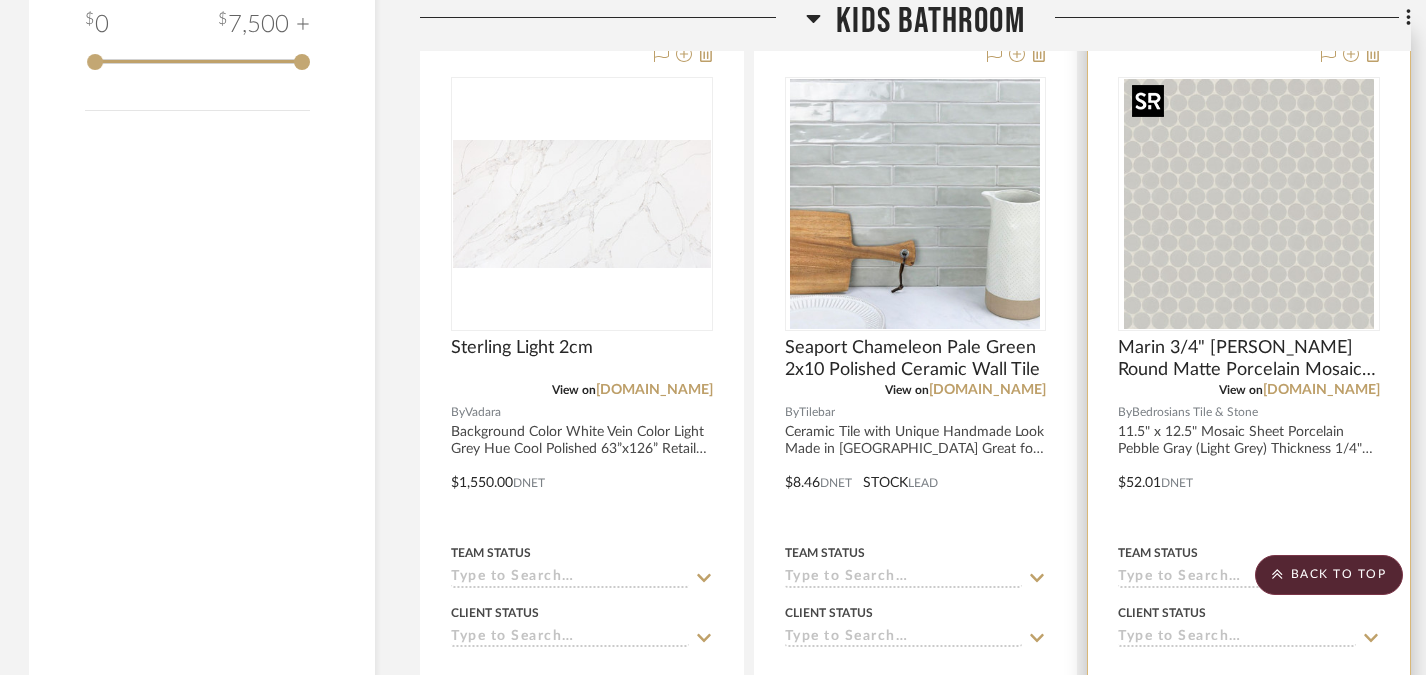 click at bounding box center [0, 0] 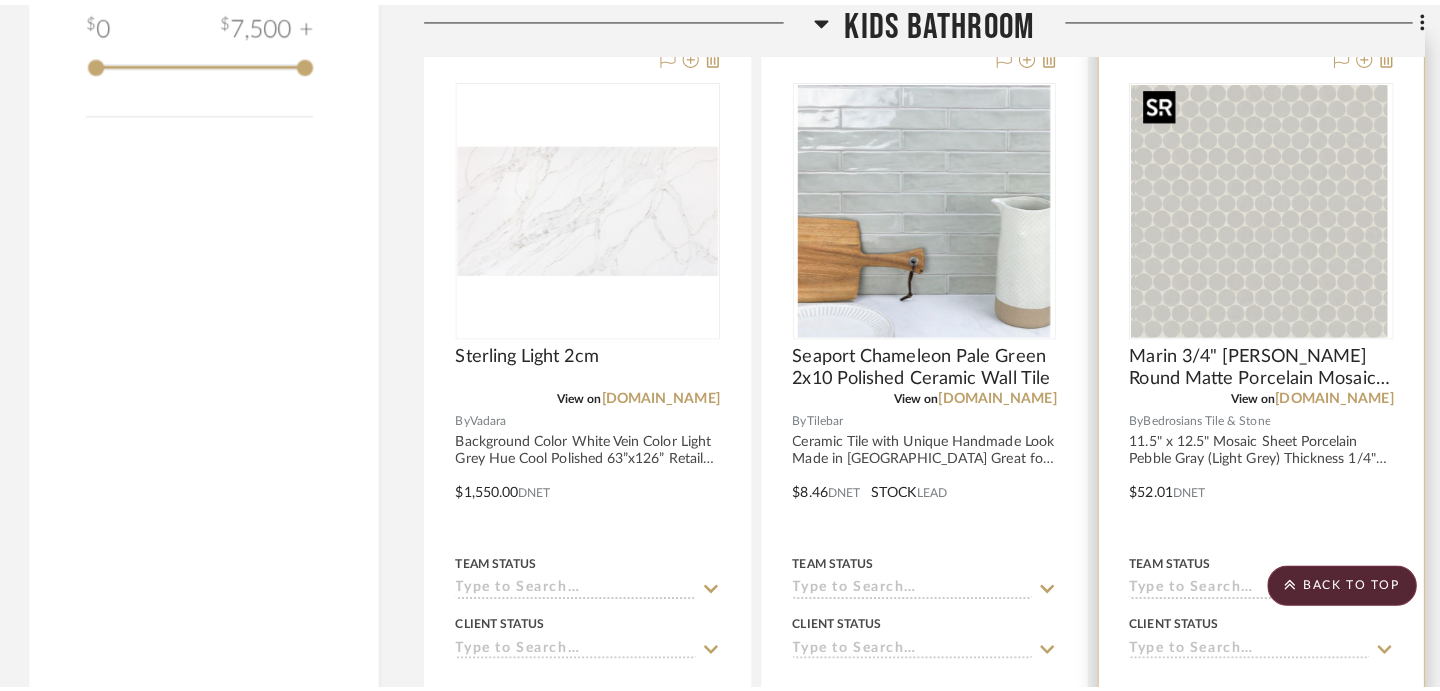 scroll, scrollTop: 0, scrollLeft: 0, axis: both 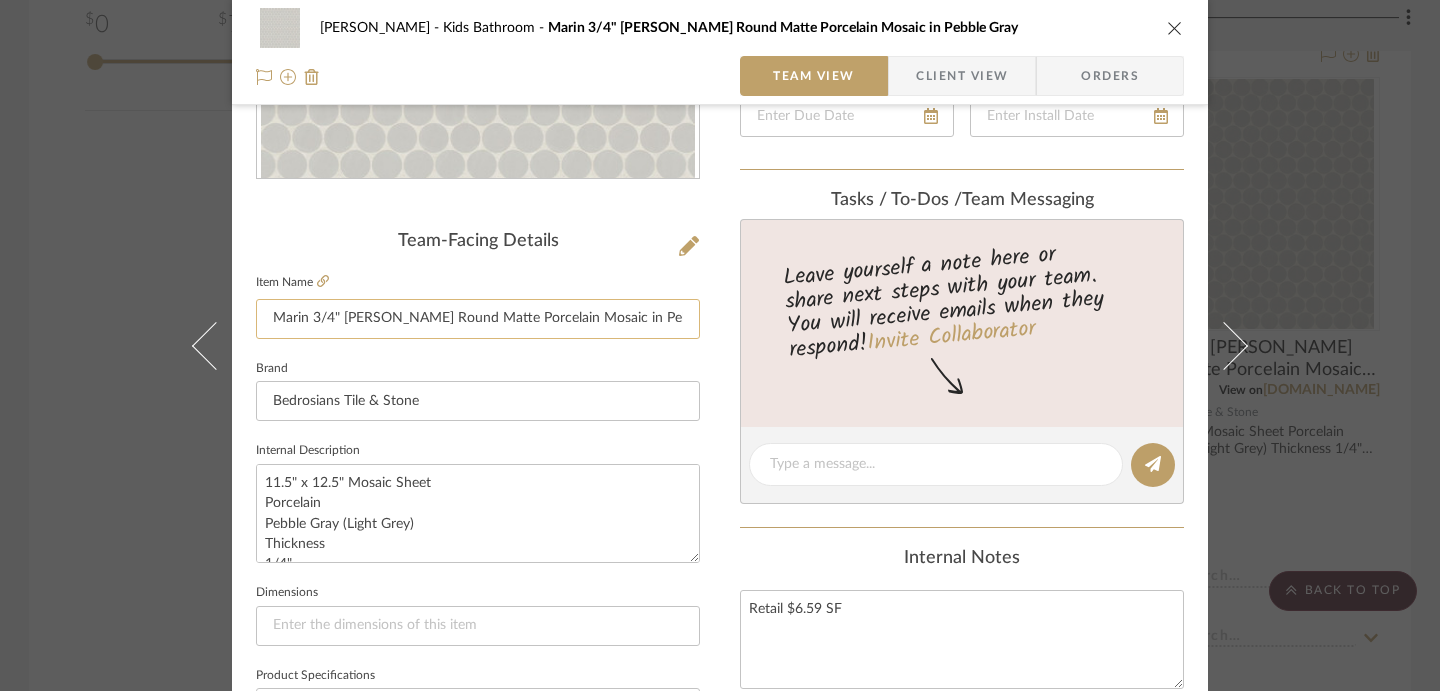 drag, startPoint x: 423, startPoint y: 317, endPoint x: 518, endPoint y: 321, distance: 95.084175 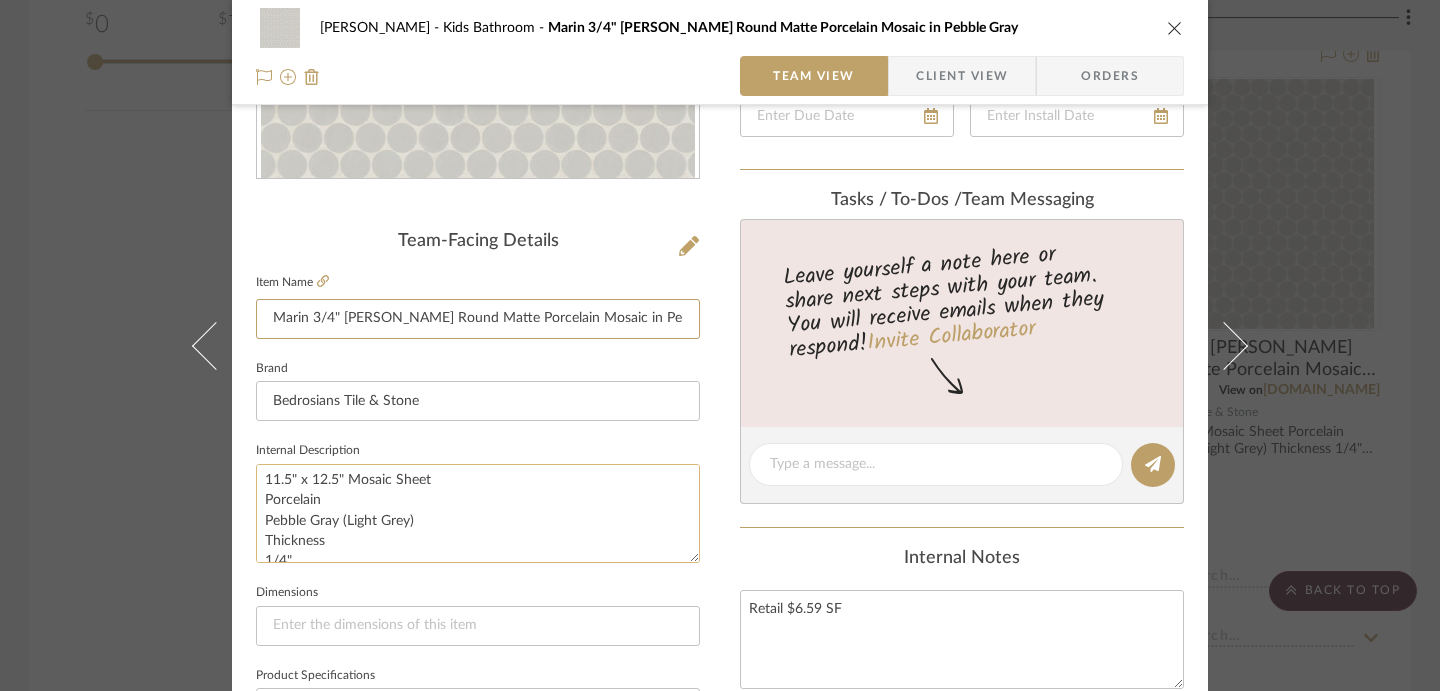 scroll, scrollTop: 0, scrollLeft: 0, axis: both 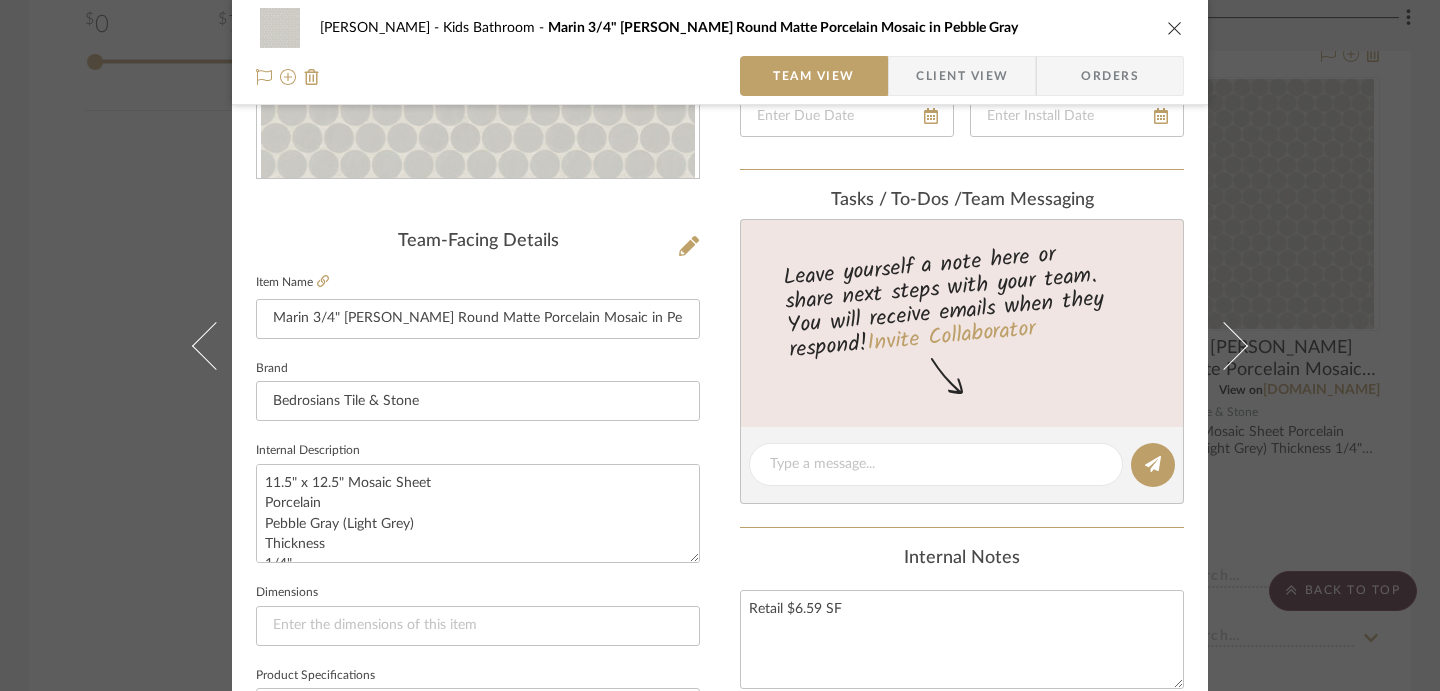 click on "[PERSON_NAME] Kids Bathroom Marin 3/4" [PERSON_NAME] Round Matte Porcelain Mosaic in Pebble Gray Team View Client View Orders  Team-Facing Details   Item Name  [PERSON_NAME] 3/4" [PERSON_NAME] Round Matte Porcelain Mosaic in Pebble Gray  Brand  Bedrosians Tile & Stone  Internal Description  11.5" x 12.5" Mosaic Sheet
Porcelain
Pebble Gray (Light Grey)
Thickness
1/4"
Country Of Origin
[GEOGRAPHIC_DATA]
Shade Variation
V2  Dimensions   Product Specifications   Item Costs   View Budget   Markup %  30%  Unit Cost  $52.01  Cost Type  DNET  Client Unit Price   $67.61   Quantity  1  Unit Type  Each  Subtotal   $67.61   Tax %  0%  Total Tax   $0.00   Shipping Cost  $0.00  Ship. Markup %  0% Taxable  Total Shipping   $0.00  Total Client Price  $67.61  Your Cost  $52.01  Your Margin  $15.60  Content here copies to Client View - confirm visibility there.  Show in Client Dashboard   Include in Budget   View Budget  Team Status  Lead Time  In Stock Weeks  Est. Min   Est. Max   Due Date   Install Date  Tasks / To-Dos /  team Messaging Invite Collaborator (1)" at bounding box center (720, 345) 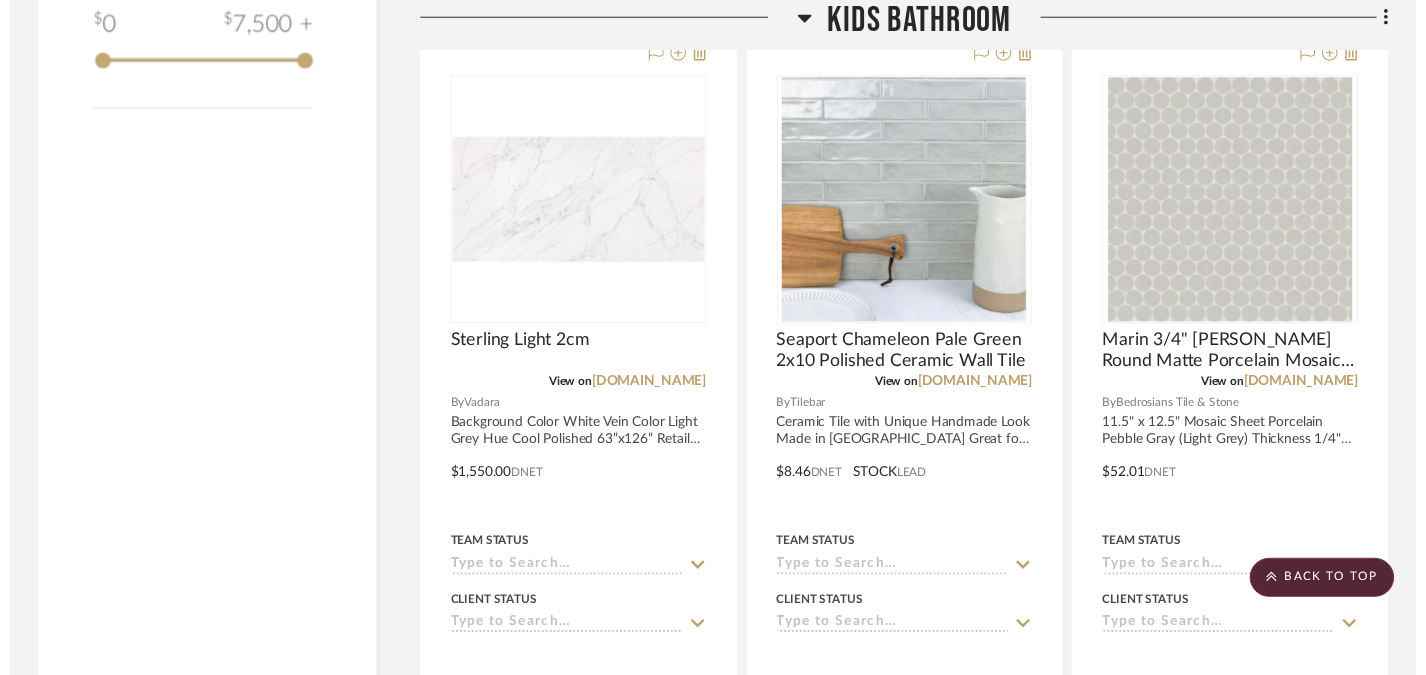 scroll, scrollTop: 2472, scrollLeft: 1, axis: both 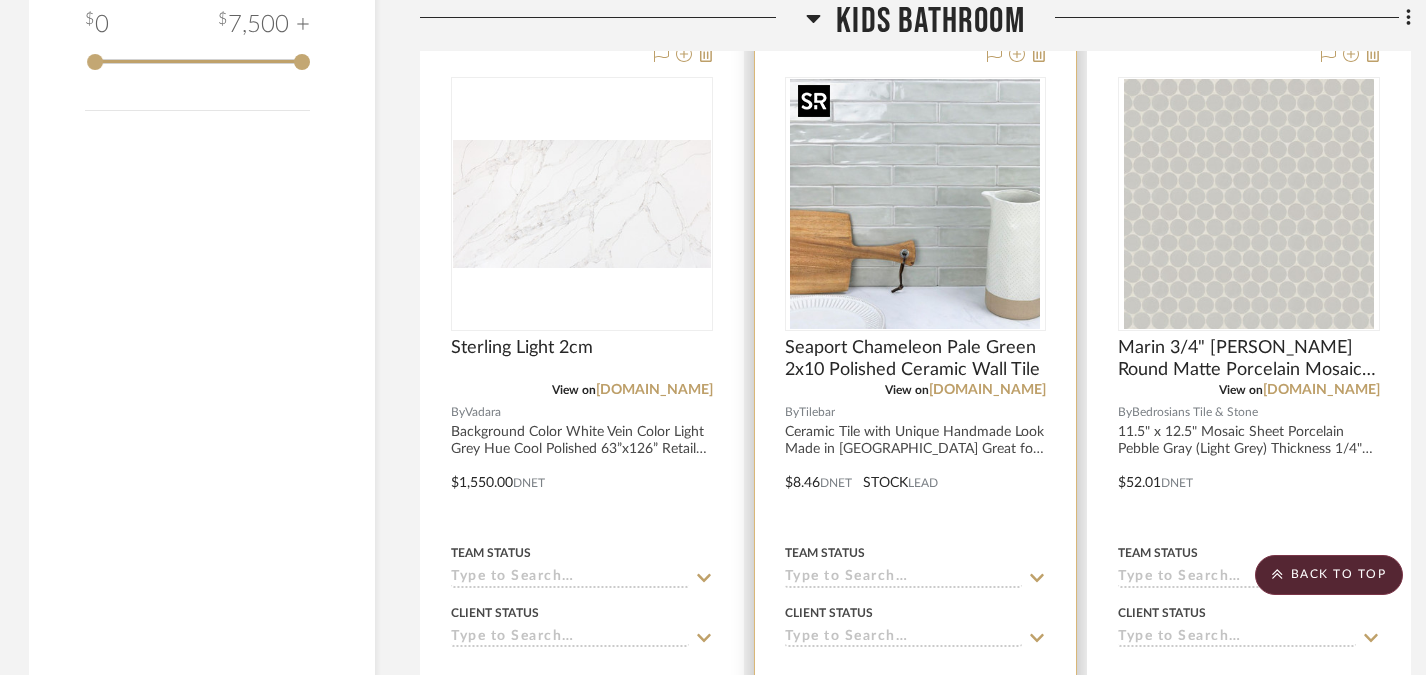 click at bounding box center [915, 204] 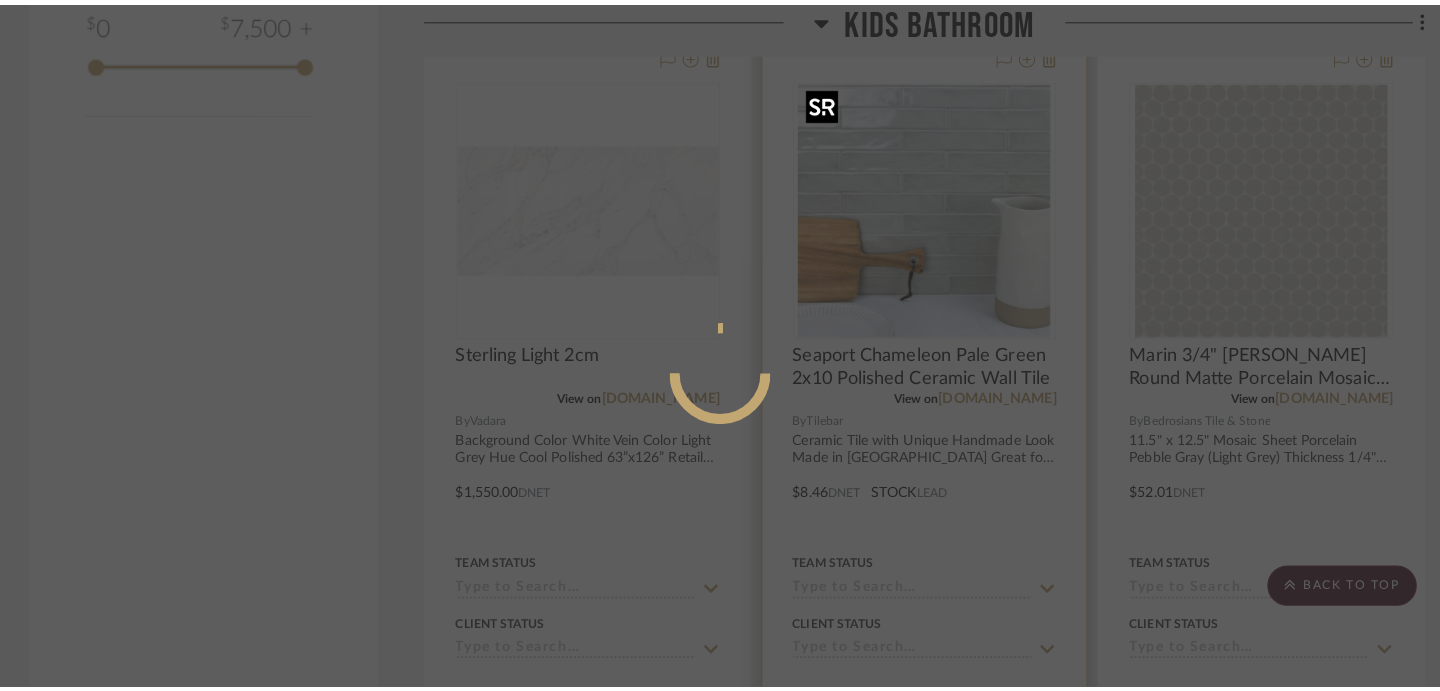 scroll, scrollTop: 0, scrollLeft: 0, axis: both 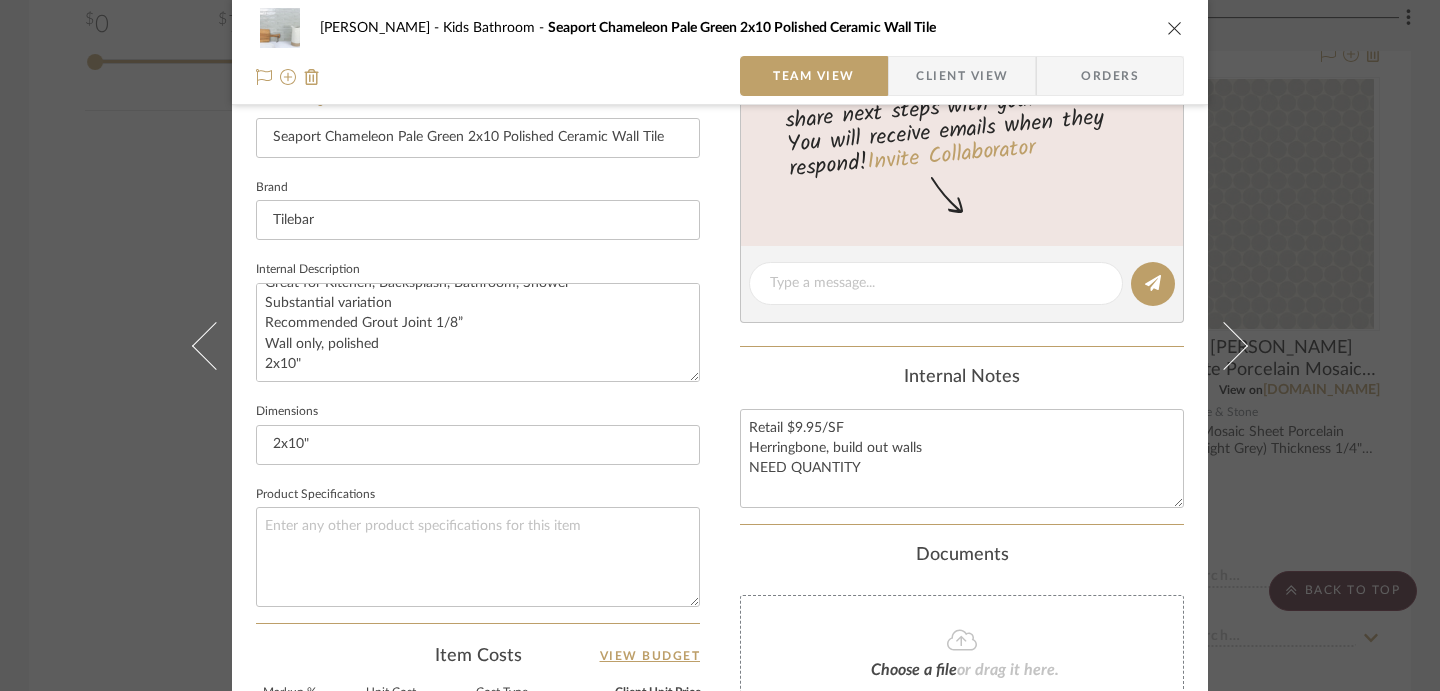 click on "[PERSON_NAME] Kids Bathroom Seaport Chameleon Pale Green 2x10 Polished Ceramic Wall Tile Team View Client View Orders  Team-Facing Details   Item Name  Seaport Chameleon Pale Green 2x10 Polished Ceramic Wall Tile  Brand  Tilebar  Internal Description  Ceramic Tile with Unique Handmade Look
Made in [GEOGRAPHIC_DATA]
Great for Kitchen, Backsplash, Bathroom, Shower
Substantial variation
Recommended Grout Joint 1/8”
Wall only, polished
2x10"  Dimensions  2x10"  Product Specifications   Item Costs   View Budget   Markup %  30%  Unit Cost  $8.46  Cost Type  DNET  Client Unit Price   $11.00   Quantity  1  Unit Type  Each  Subtotal   $11.00   Tax %  0%  Total Tax   $0.00   Shipping Cost  $0.00  Ship. Markup %  0% Taxable  Total Shipping   $0.00  Total Client Price  $11.00  Your Cost  $8.46  Your Margin  $2.54  Content here copies to Client View - confirm visibility there.  Show in Client Dashboard   Include in Budget   View Budget  Team Status  Lead Time  In Stock Weeks  Due Date   Install Date  Tasks / To-Dos /  team Messaging (1)" at bounding box center (720, 345) 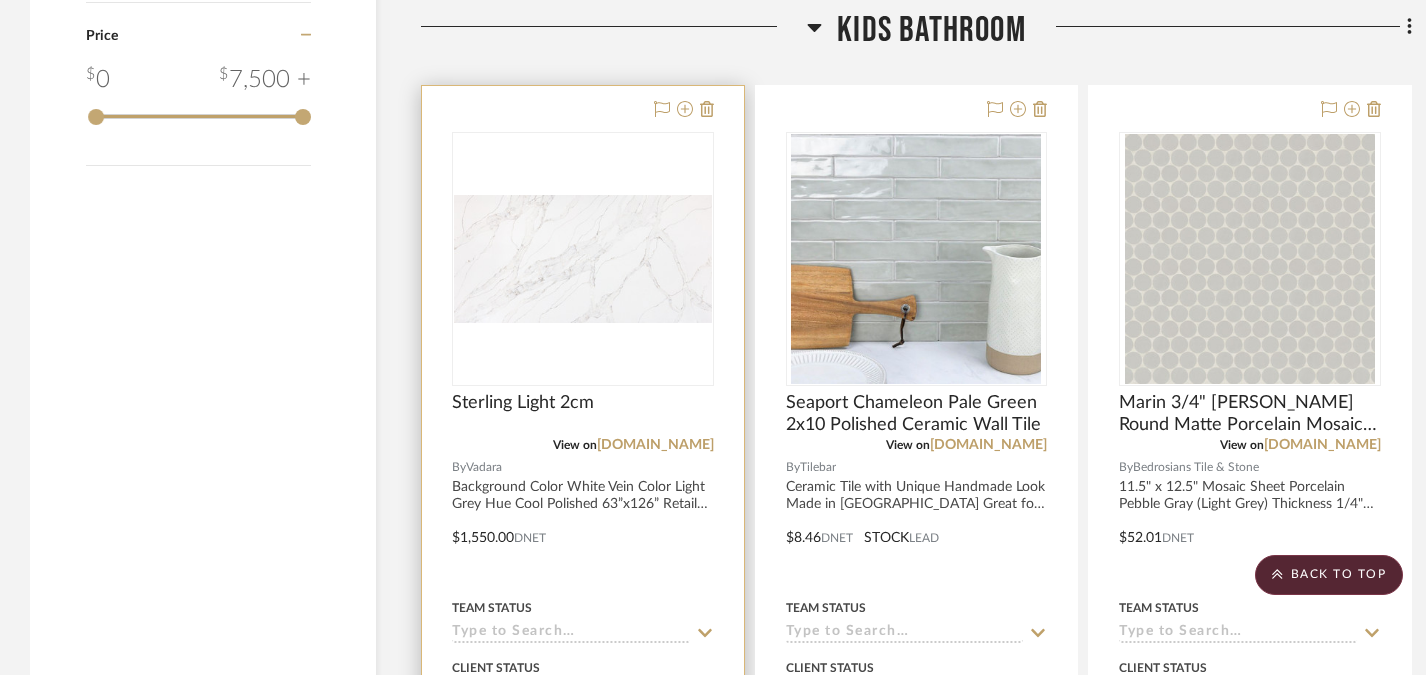 scroll, scrollTop: 2416, scrollLeft: 0, axis: vertical 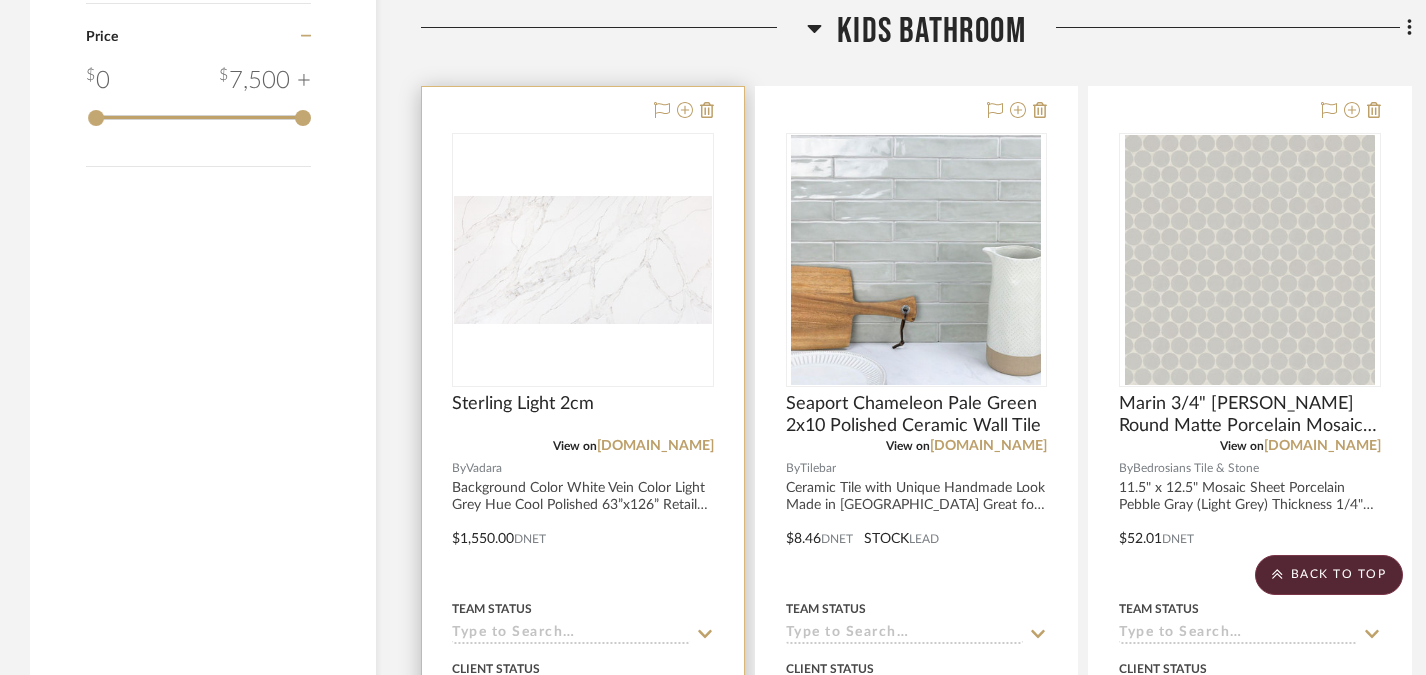 click at bounding box center (583, 260) 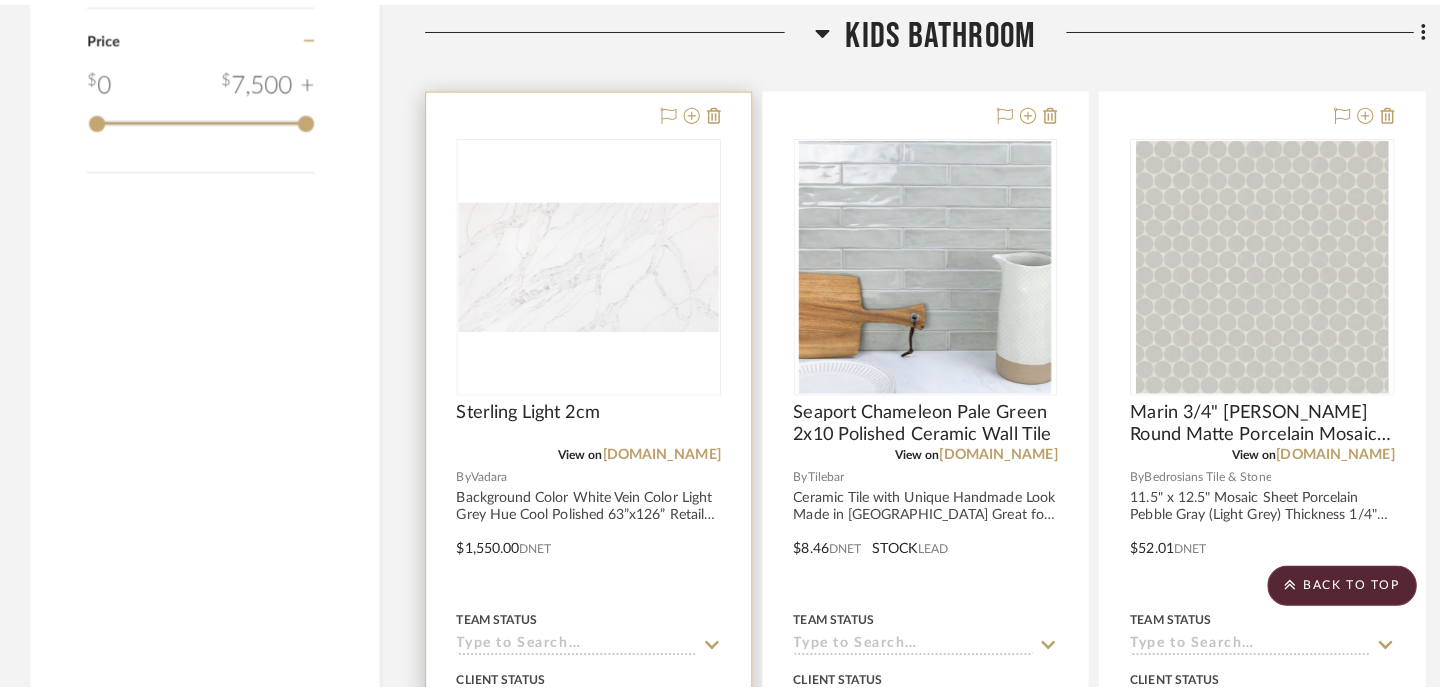 scroll, scrollTop: 0, scrollLeft: 0, axis: both 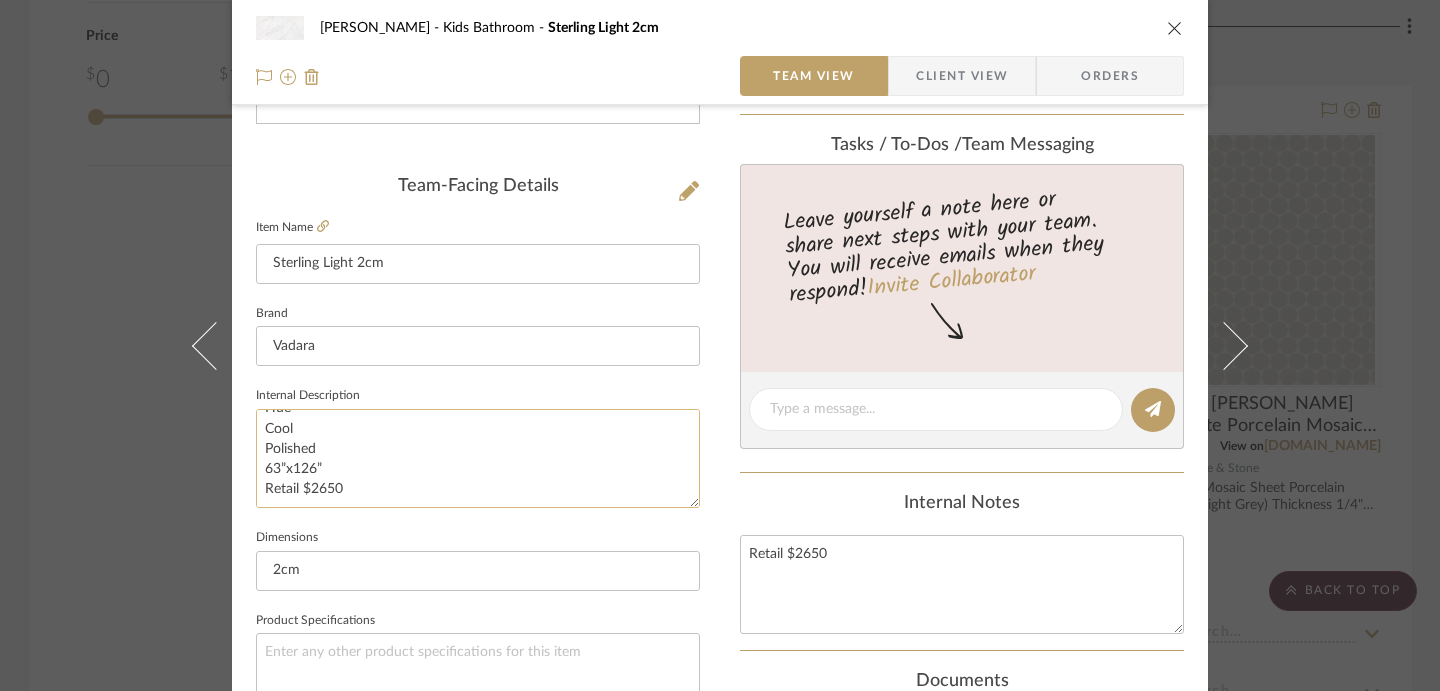 click on "Background Color
White
Vein Color
Light Grey
Hue
Cool
Polished
63”x126”
Retail $2650" 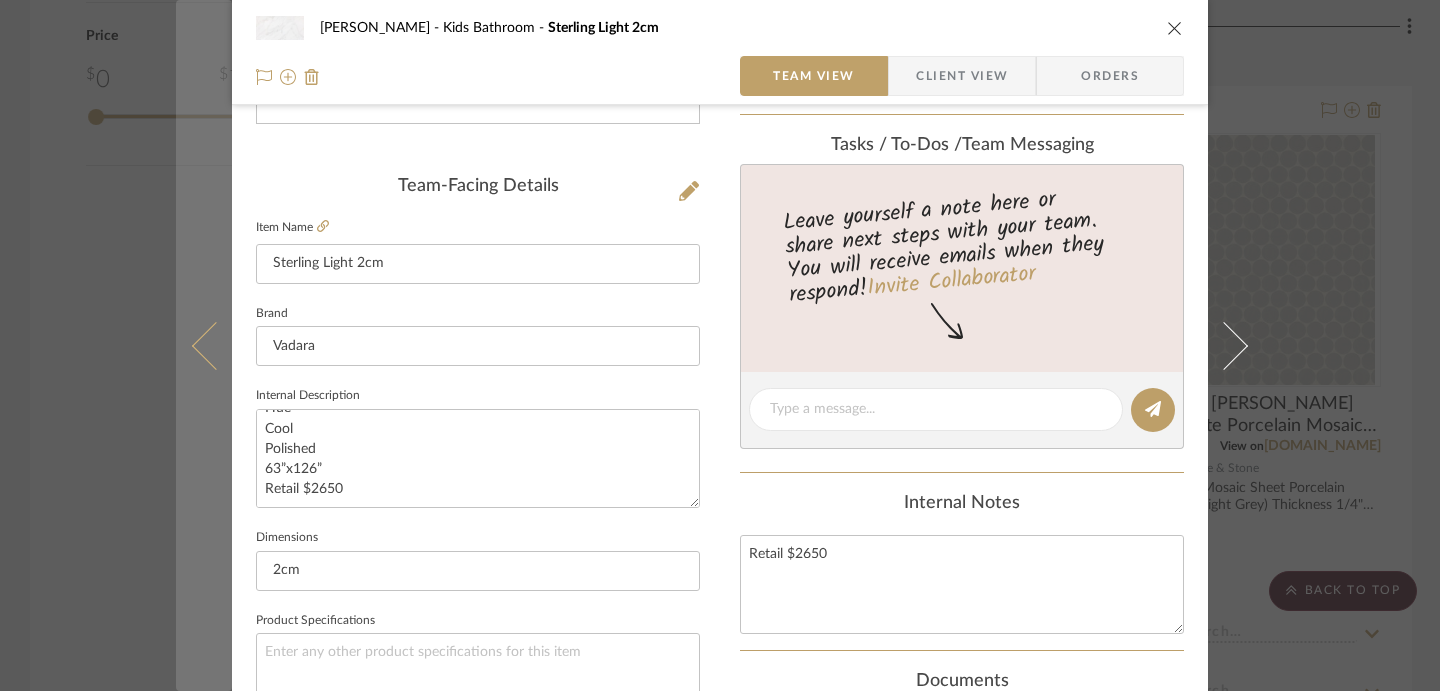 click at bounding box center (204, 345) 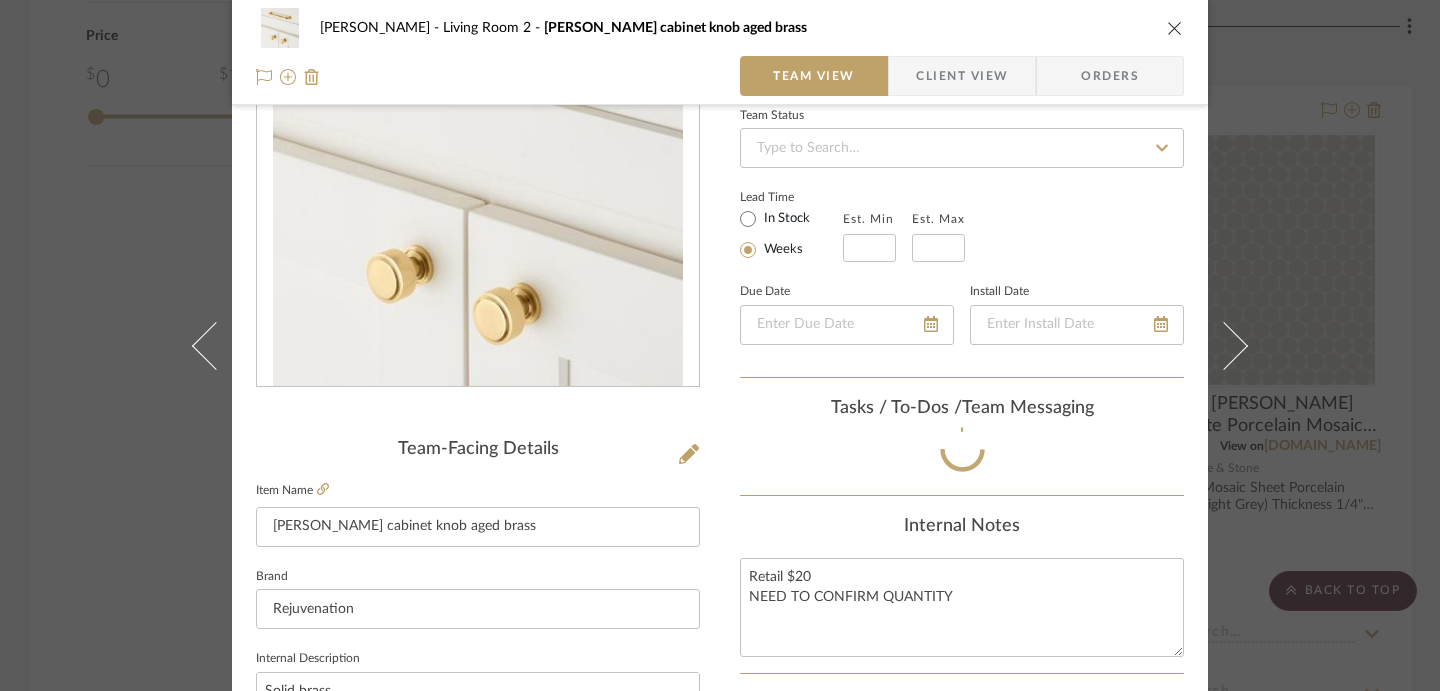 scroll, scrollTop: 448, scrollLeft: 0, axis: vertical 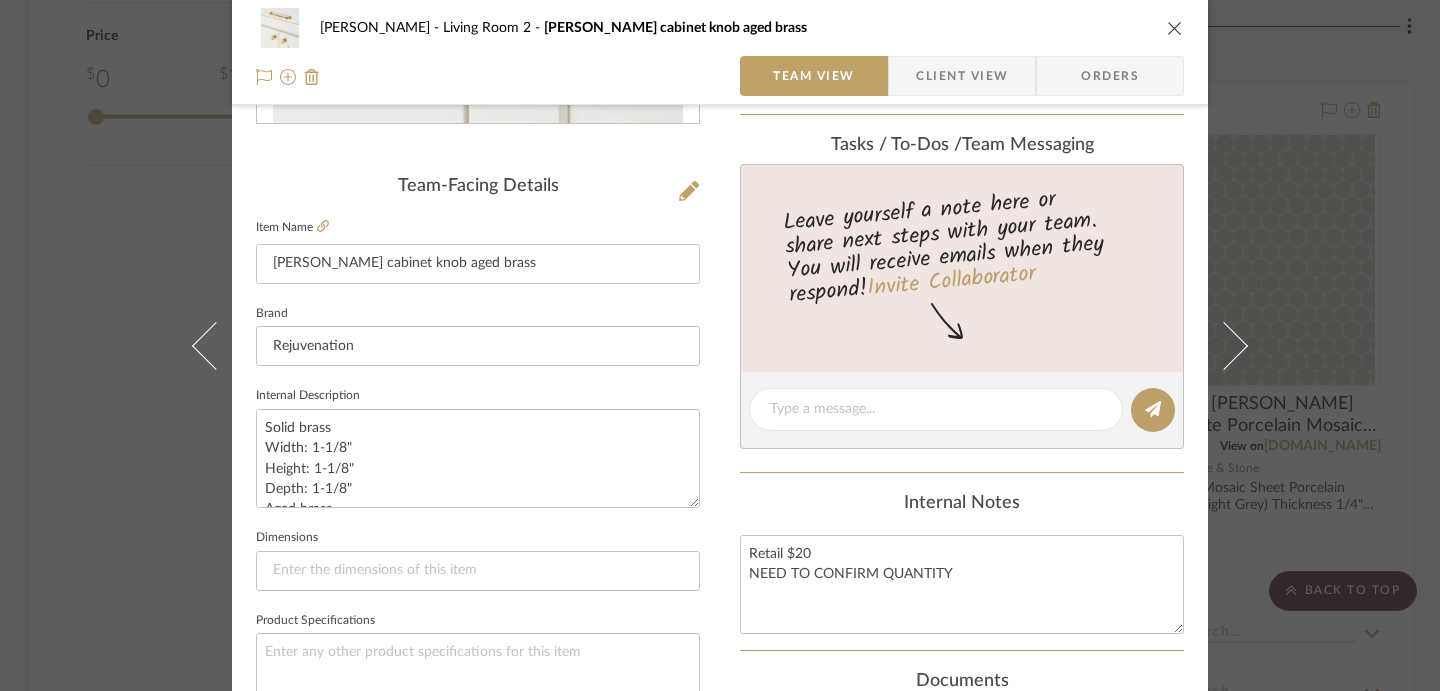 click on "[PERSON_NAME] Living Room 2 [PERSON_NAME] cabinet knob aged brass Team View Client View Orders  Team-Facing Details   Item Name  [PERSON_NAME] cabinet knob aged brass  Brand  Rejuvenation  Internal Description  Solid brass
Width: 1-1/8"
Height: 1-1/8"
Depth: 1-1/8"
Aged brass  Dimensions   Product Specifications   Item Costs   View Budget   Markup %  30%  Unit Cost  $19.80  Cost Type  DNET  Client Unit Price   $25.74   Quantity  14  Unit Type  Each  Subtotal   $360.36   Tax %  0%  Total Tax   $0.00   Shipping Cost  $0.00  Ship. Markup %  0% Taxable  Total Shipping   $0.00  Total Client Price  $360.36  Your Cost  $277.20  Your Margin  $83.16  Content here copies to Client View - confirm visibility there.  Show in Client Dashboard   Include in Budget   View Budget  Team Status  Lead Time  In Stock Weeks  Est. Min   Est. Max   Due Date   Install Date  Tasks / To-Dos /  team Messaging  Leave yourself a note here or share next steps with your team. You will receive emails when they
respond!  Invite Collaborator Internal Notes" at bounding box center (720, 345) 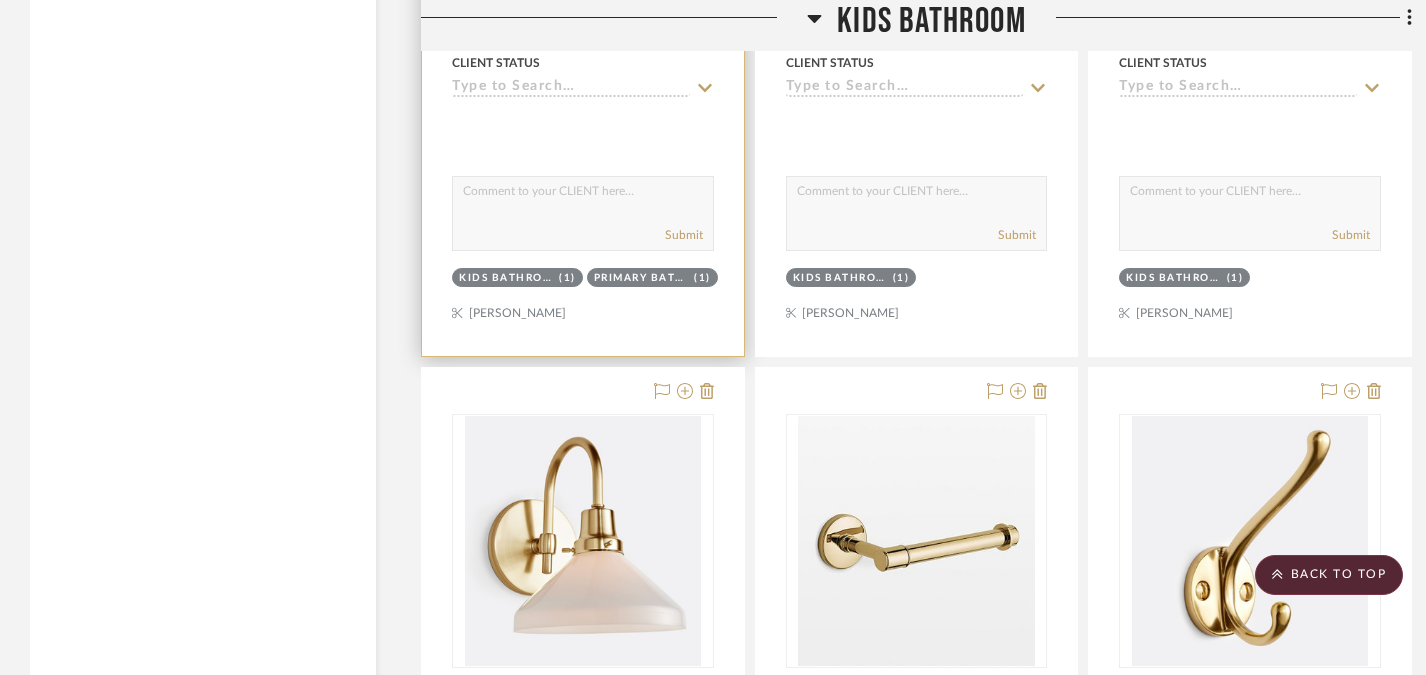 scroll, scrollTop: 3169, scrollLeft: 0, axis: vertical 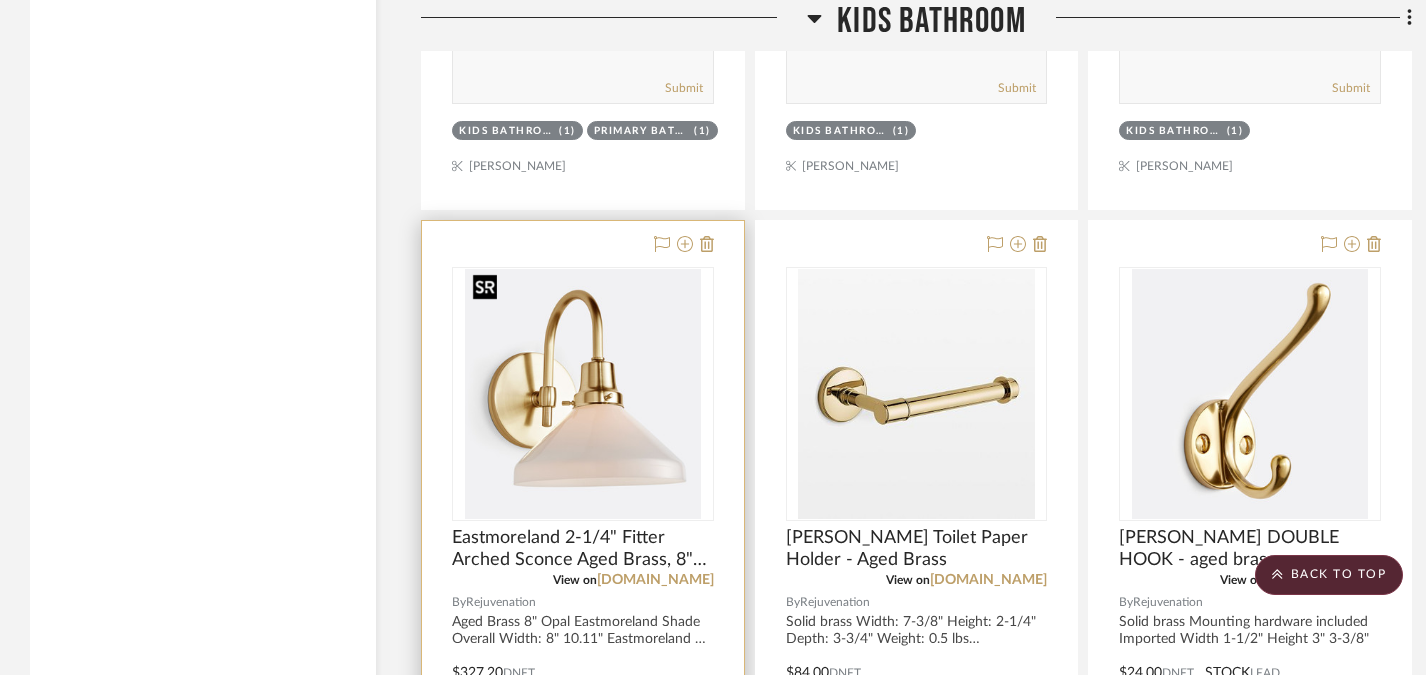 click at bounding box center (583, 394) 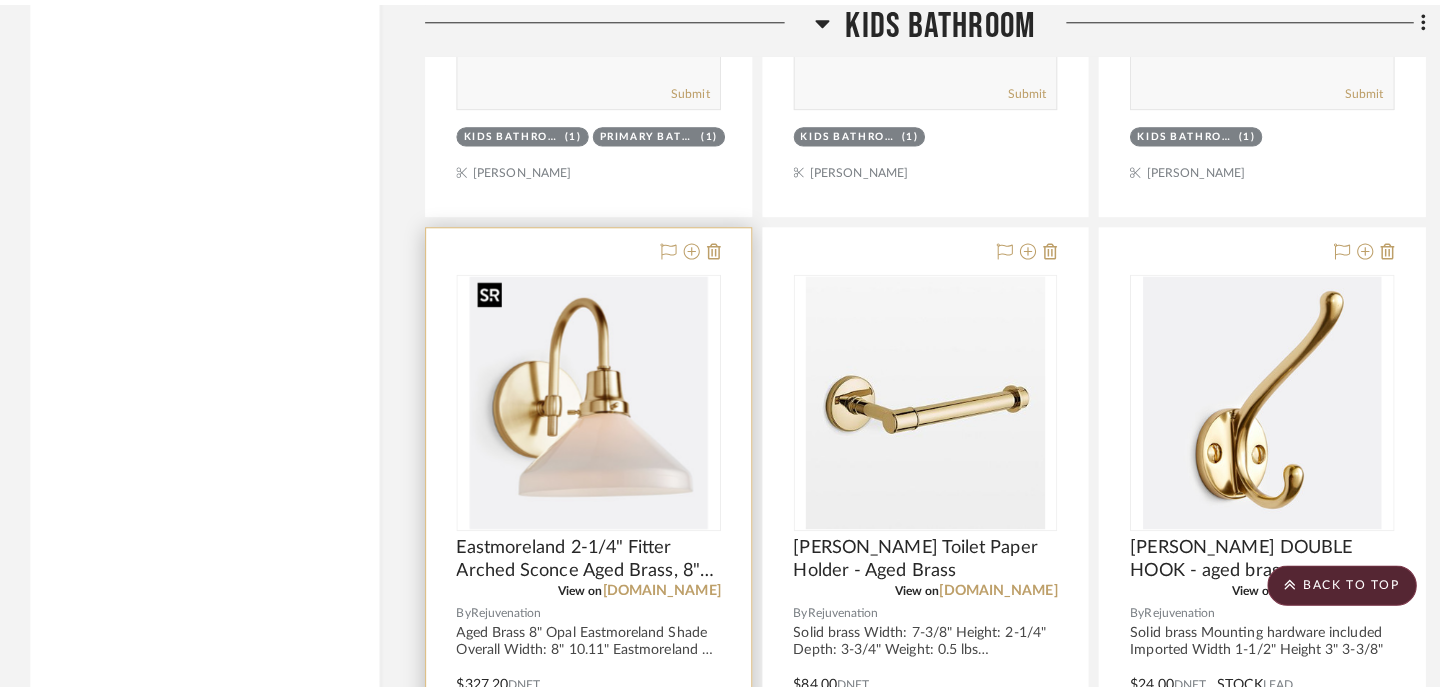 scroll, scrollTop: 0, scrollLeft: 0, axis: both 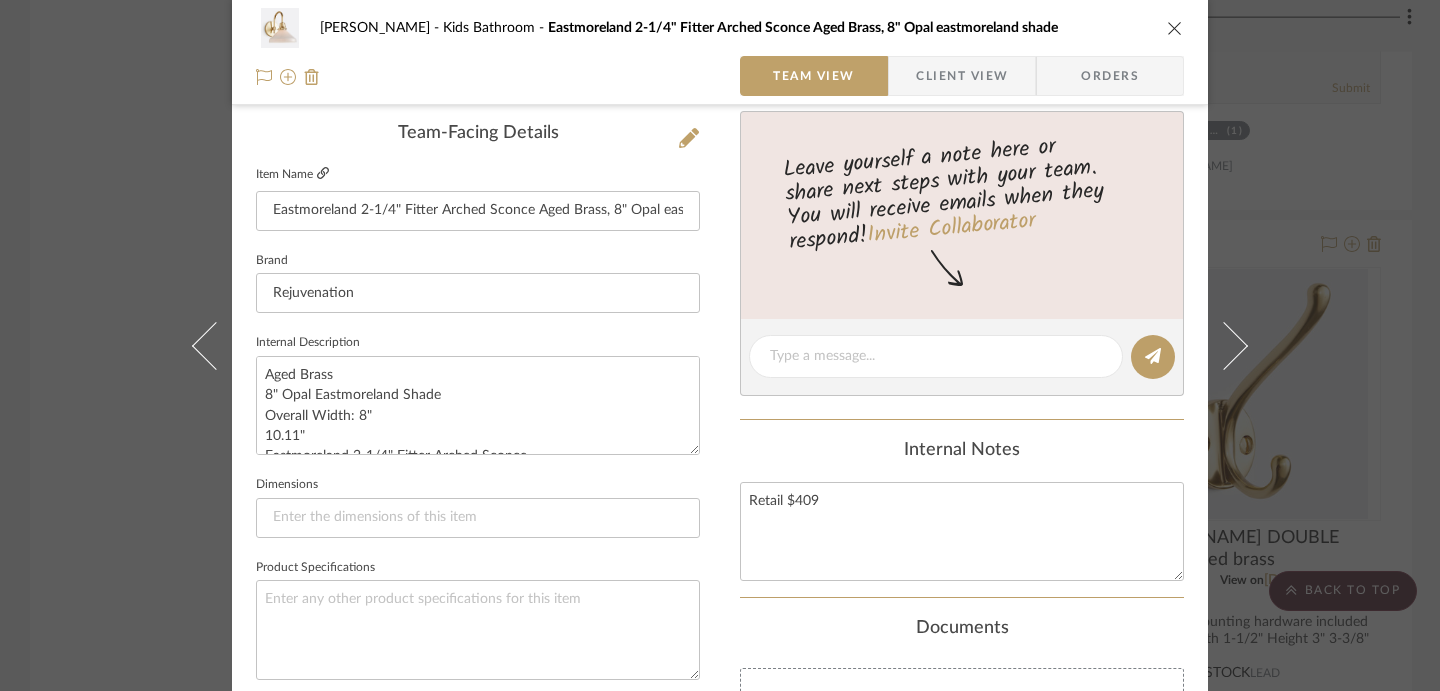 click 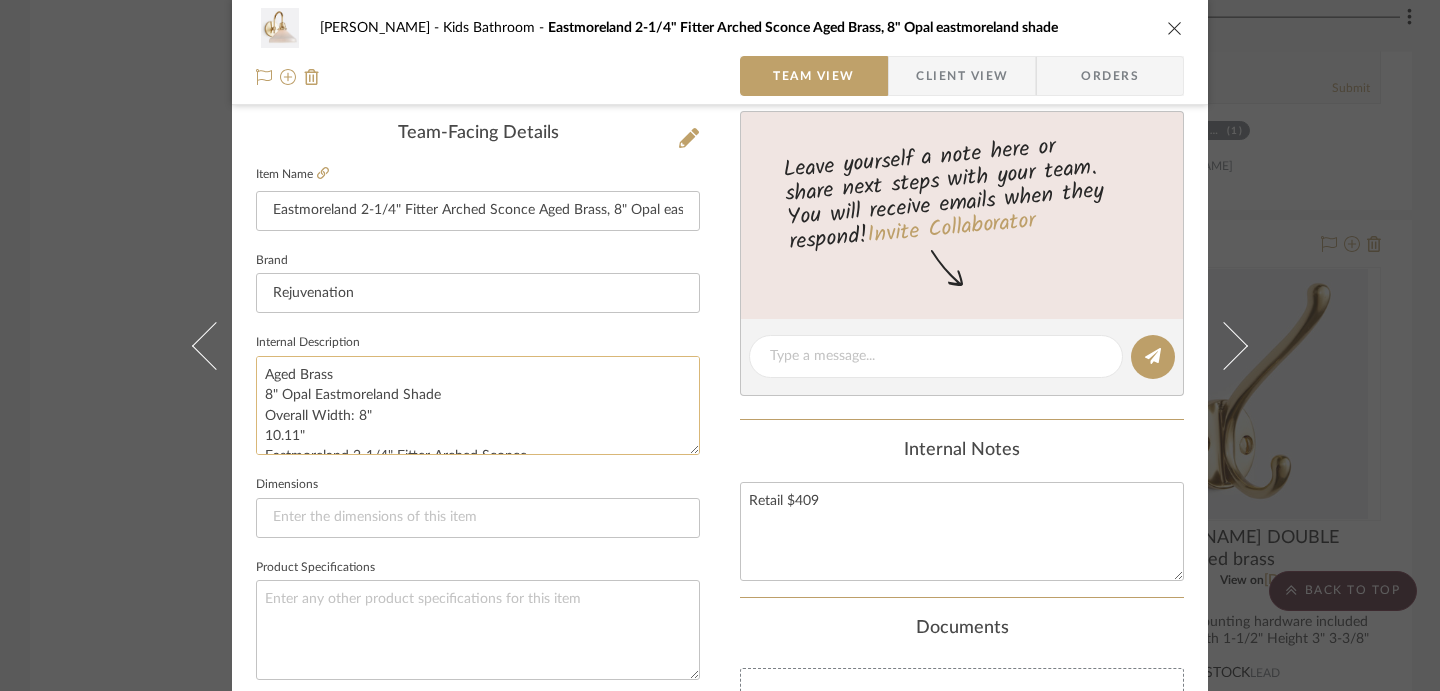 scroll, scrollTop: 488, scrollLeft: 0, axis: vertical 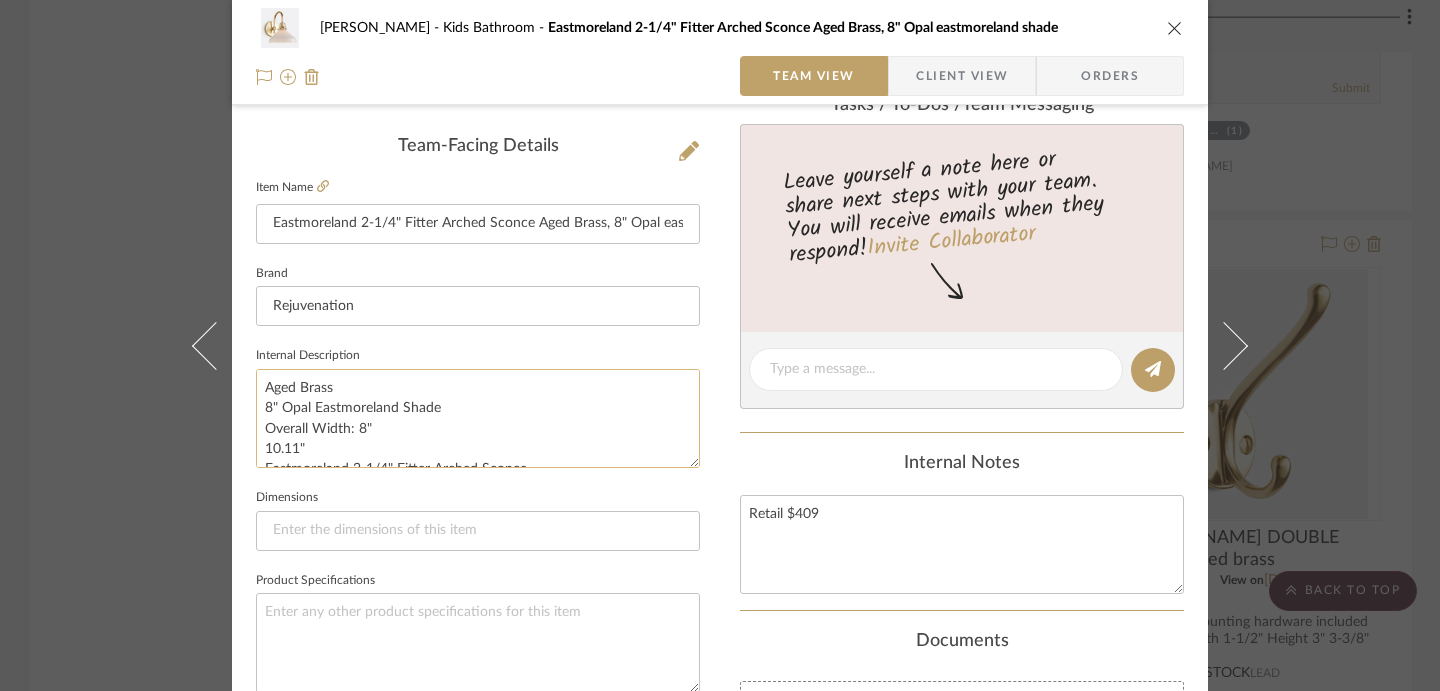 drag, startPoint x: 445, startPoint y: 411, endPoint x: 250, endPoint y: 386, distance: 196.59604 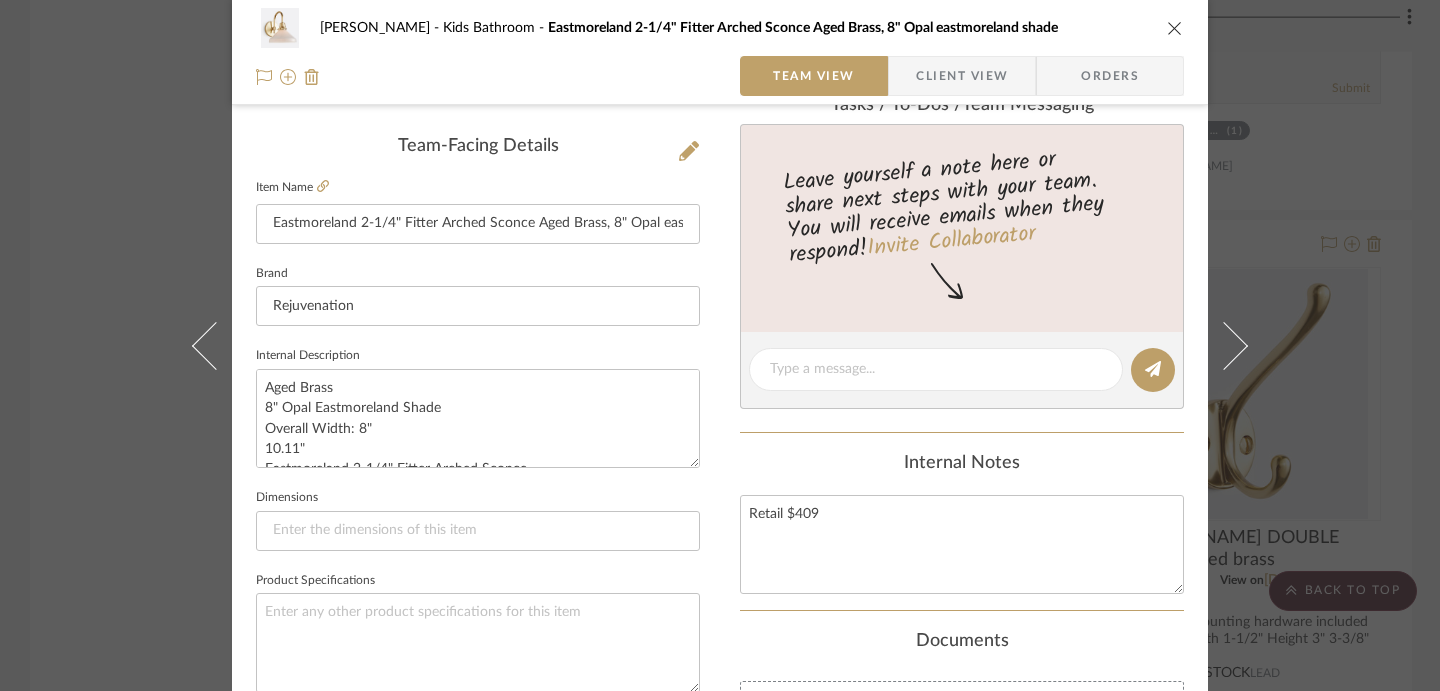 click on "[PERSON_NAME] Kids Bathroom [GEOGRAPHIC_DATA] 2-1/4" Fitter Arched Sconce Aged Brass, 8" Opal eastmoreland shade Team View Client View Orders  Team-Facing Details   Item Name  [GEOGRAPHIC_DATA] 2-1/4" Fitter Arched Sconce Aged Brass, 8" Opal eastmoreland shade  Brand  Rejuvenation  Internal Description  Aged Brass
8" Opal Eastmoreland Shade
Overall Width: 8"
10.11"
Eastmoreland 2-1/4" Fitter Arched Sconce
Assembled to order at our [GEOGRAPHIC_DATA], [US_STATE] factory
Hardwired; professional installation recommended  Dimensions   Product Specifications   Item Costs   View Budget   Markup %  30%  Unit Cost  $327.20  Cost Type  DNET  Client Unit Price   $425.36   Quantity  1  Unit Type  Each  Subtotal   $425.36   Tax %  0%  Total Tax   $0.00   Shipping Cost  $0.00  Ship. Markup %  0% Taxable  Total Shipping   $0.00  Total Client Price  $425.36  Your Cost  $327.20  Your Margin  $98.16  Content here copies to Client View - confirm visibility there.  Show in Client Dashboard   Include in Budget   View Budget  Team Status  Lead Time  In Stock" at bounding box center [720, 345] 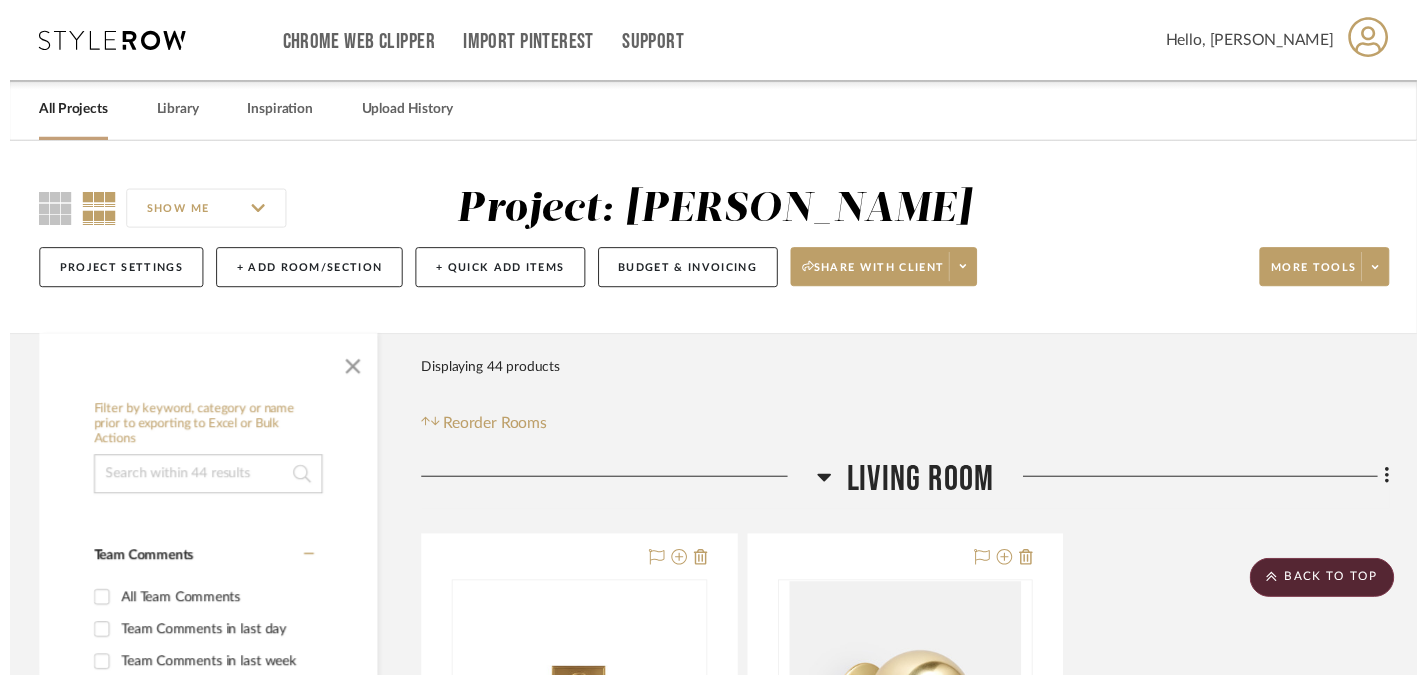 scroll, scrollTop: 3169, scrollLeft: 0, axis: vertical 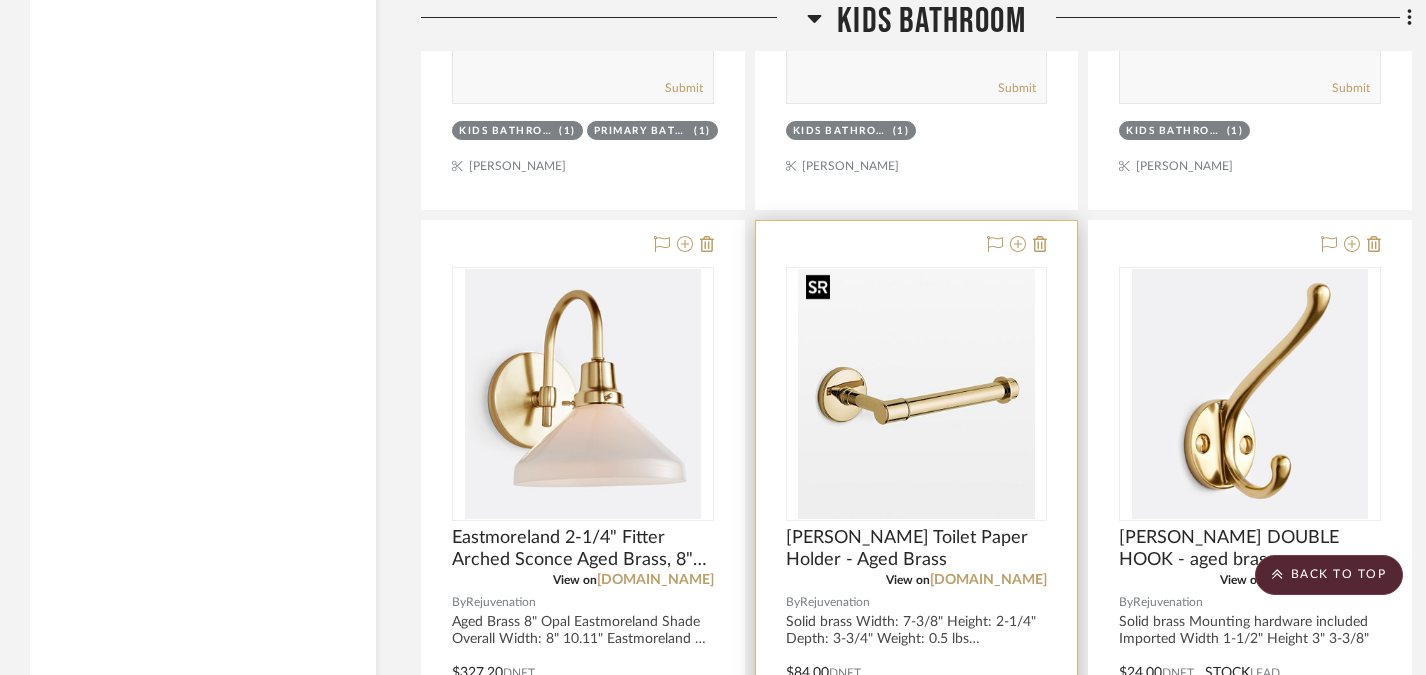 click at bounding box center (0, 0) 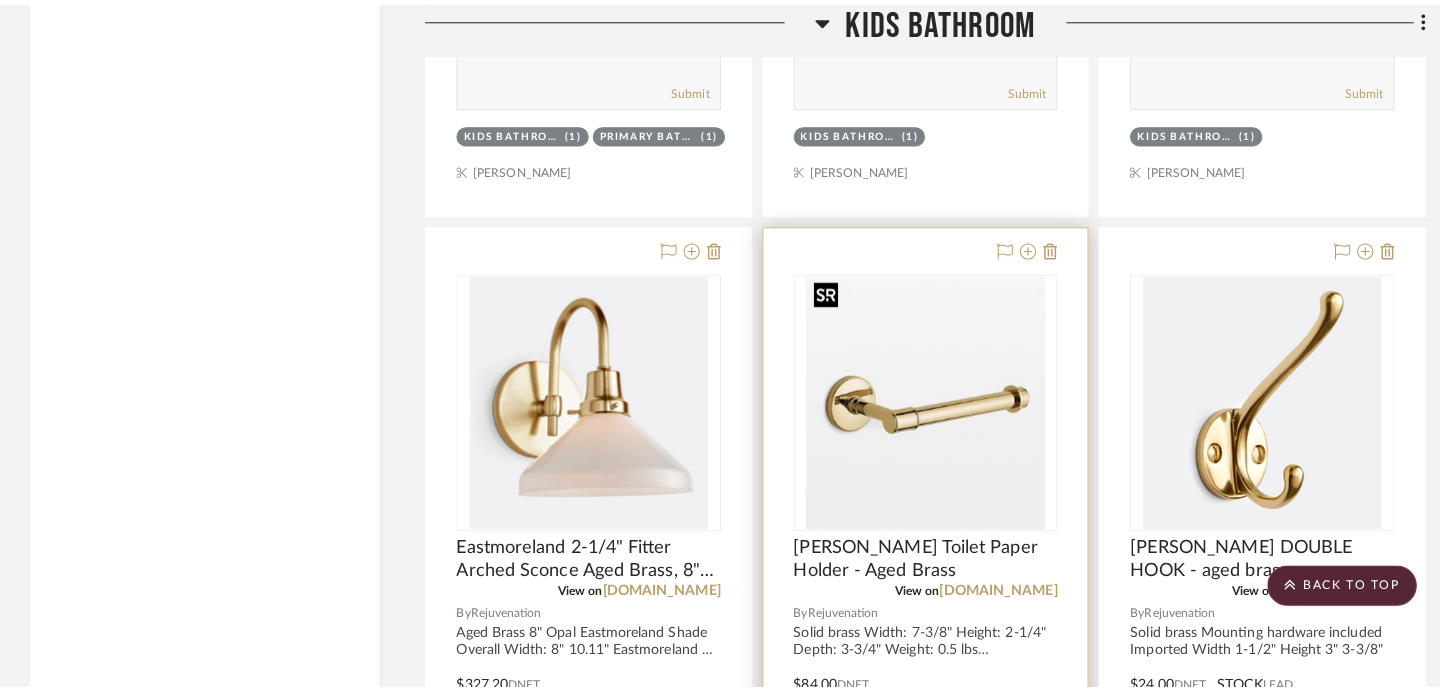 scroll, scrollTop: 0, scrollLeft: 0, axis: both 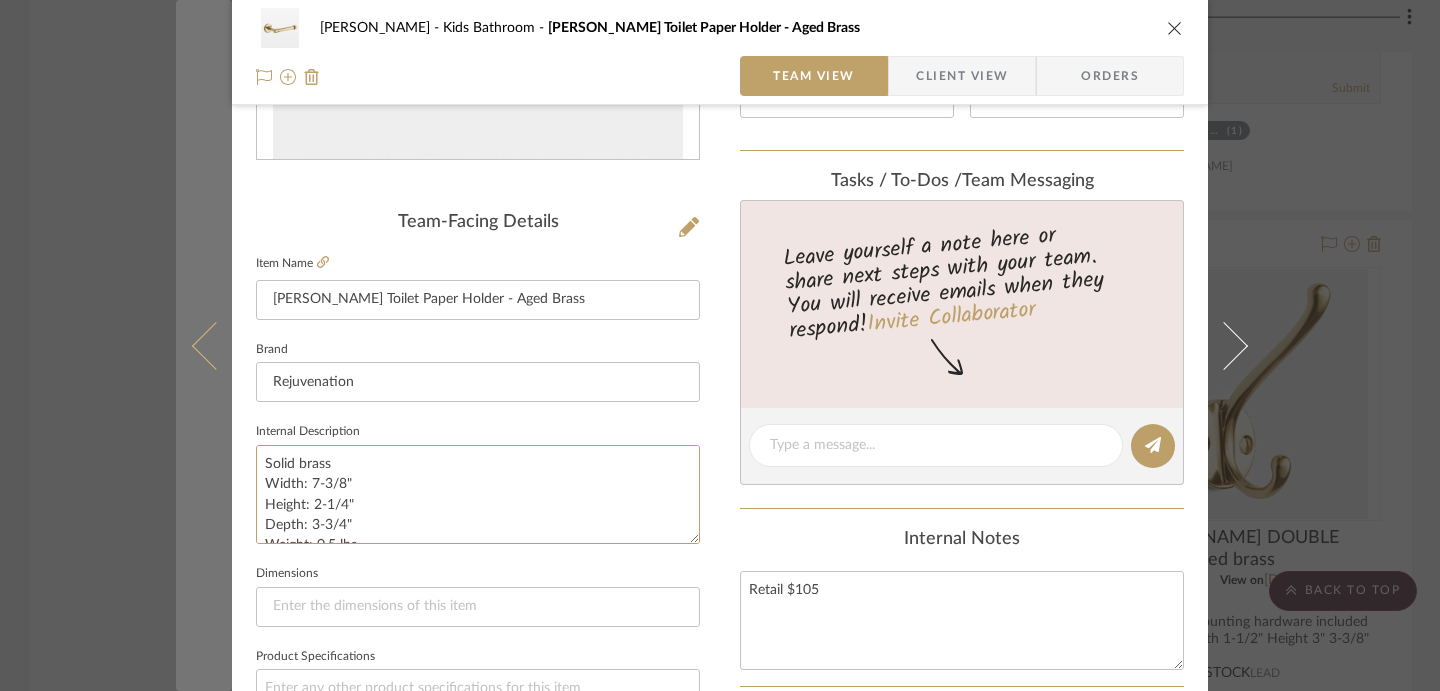 drag, startPoint x: 358, startPoint y: 521, endPoint x: 203, endPoint y: 488, distance: 158.47397 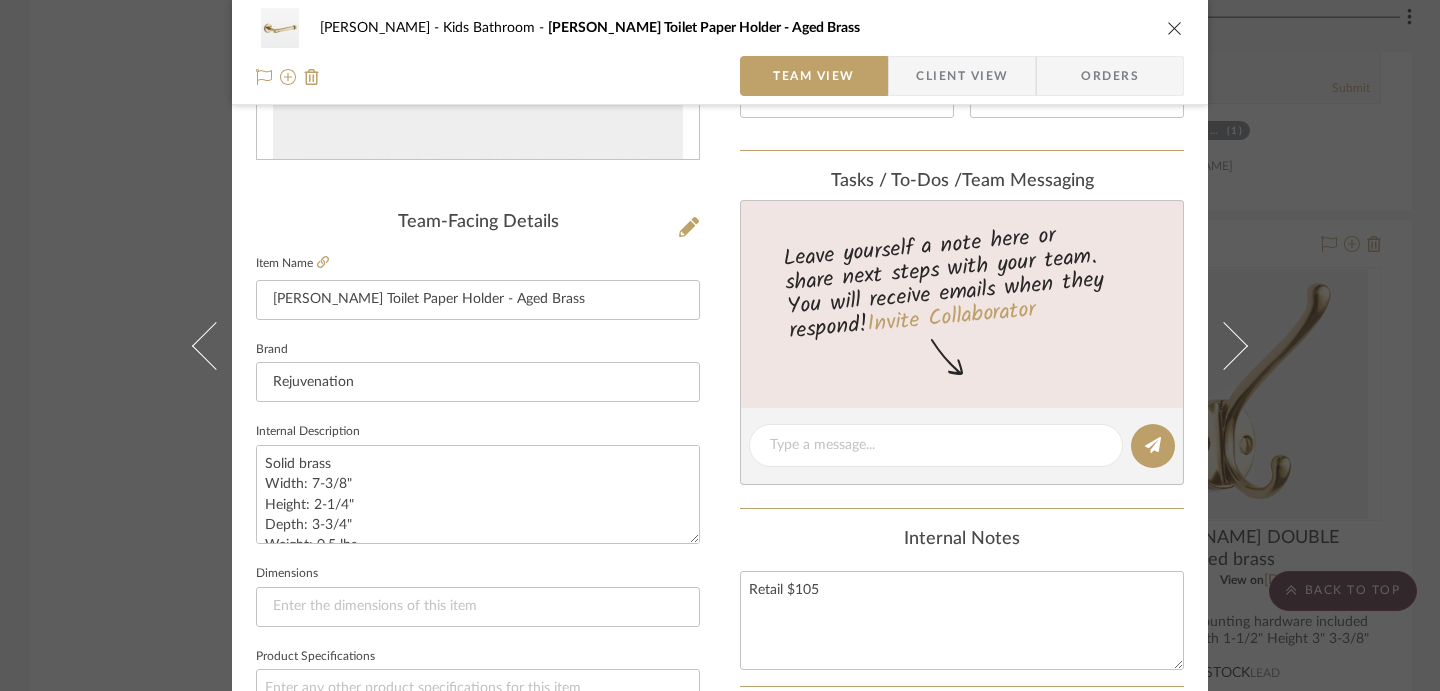 click on "[PERSON_NAME] Kids Bathroom [PERSON_NAME] Toilet Paper Holder - Aged Brass Team View Client View Orders  Team-Facing Details   Item Name  [PERSON_NAME] Toilet Paper Holder - Aged Brass  Brand  Rejuvenation  Internal Description  Solid brass
Width: 7-3/8"
Height: 2-1/4"
Depth: 3-3/4"
Weight: 0.5 lbs
Unlacquered brass - will patina  Dimensions   Product Specifications   Item Costs   View Budget   Markup %  30%  Unit Cost  $84.00  Cost Type  DNET  Client Unit Price   $109.20   Quantity  1  Unit Type  Each  Subtotal   $109.20   Tax %  0%  Total Tax   $0.00   Shipping Cost  $0.00  Ship. Markup %  0% Taxable  Total Shipping   $0.00  Total Client Price  $109.20  Your Cost  $84.00  Your Margin  $25.20  Content here copies to Client View - confirm visibility there.  Show in Client Dashboard   Include in Budget   View Budget  Team Status  Lead Time  In Stock Weeks  Est. Min   Est. Max   Due Date   Install Date  Tasks / To-Dos /  team Messaging Invite Collaborator Internal Notes Retail $105  Documents  Choose a file  or drag it here. (1) (1)" at bounding box center [720, 345] 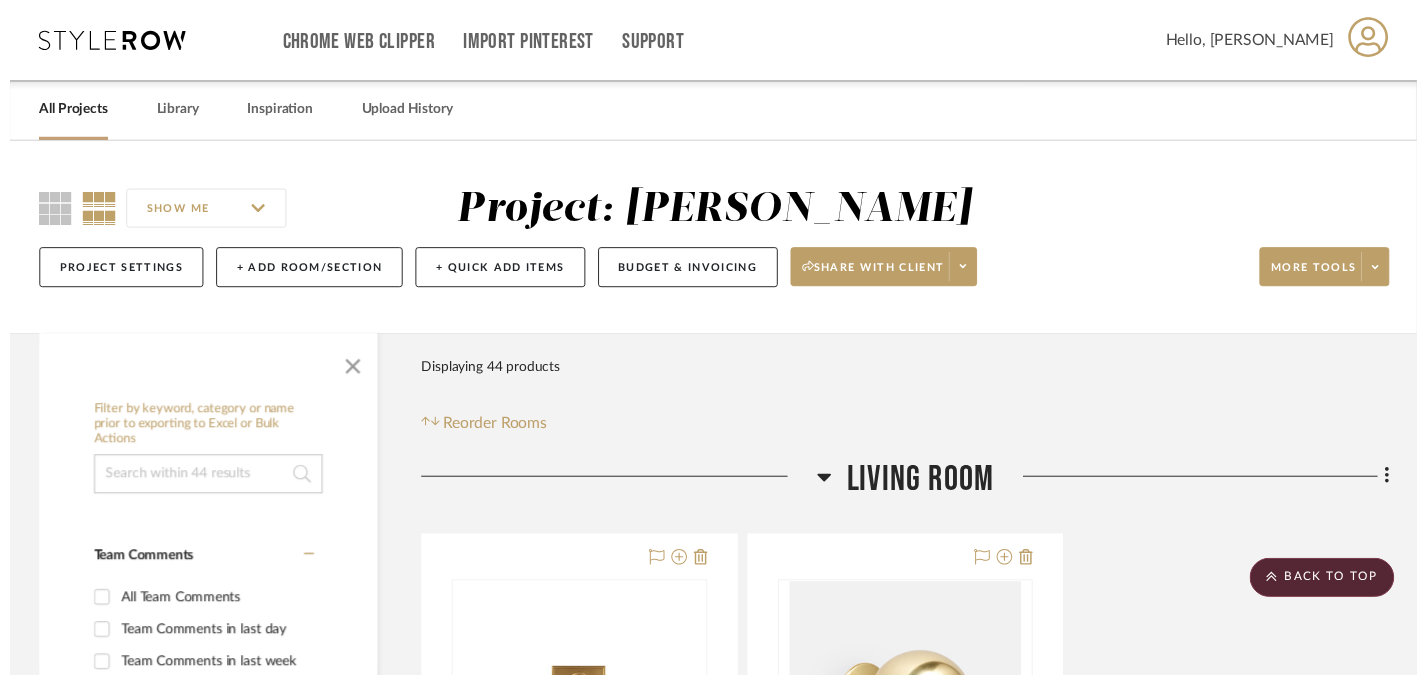 scroll, scrollTop: 3169, scrollLeft: 0, axis: vertical 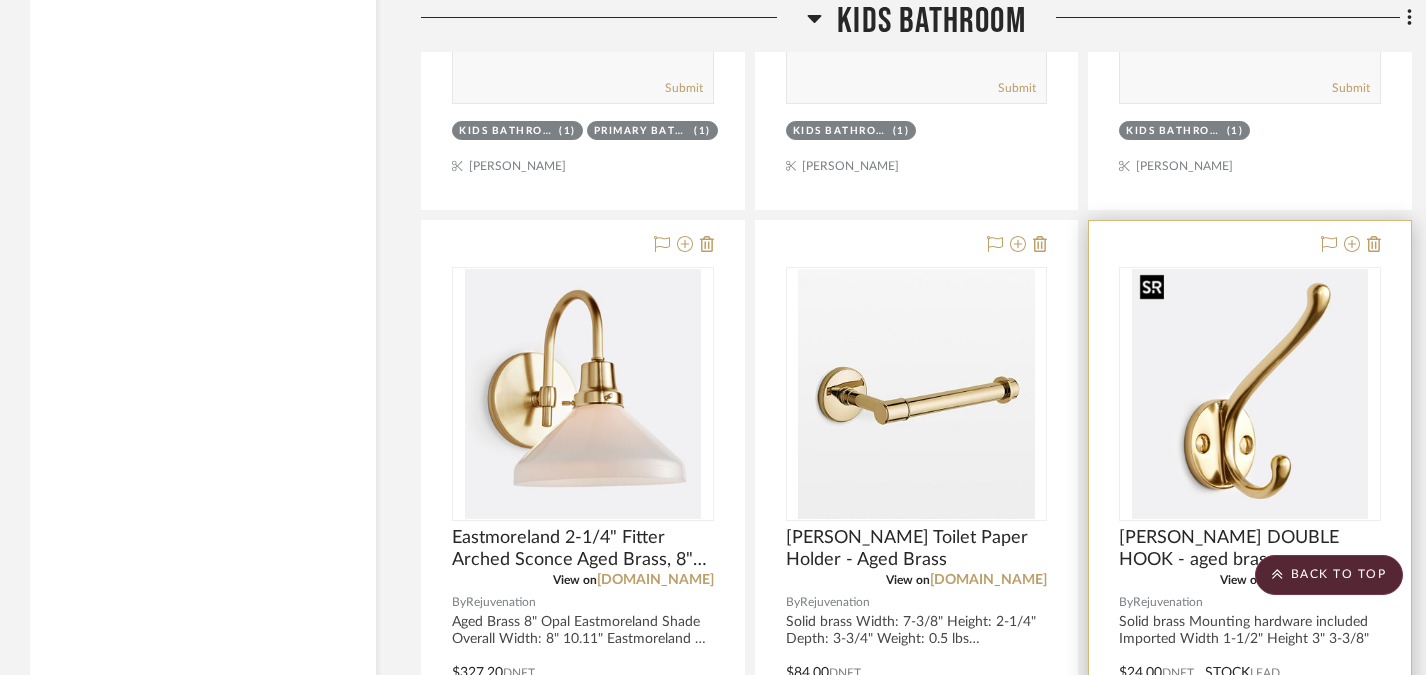 click at bounding box center (0, 0) 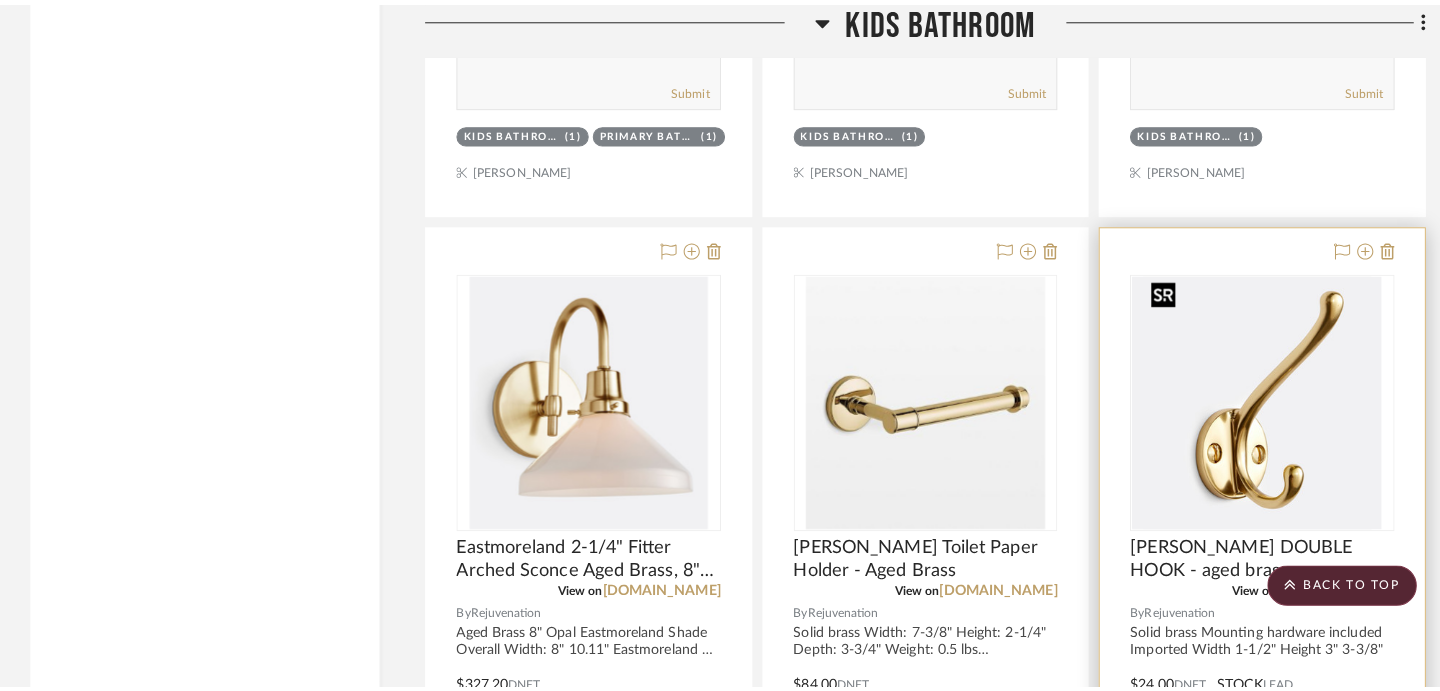 scroll, scrollTop: 0, scrollLeft: 0, axis: both 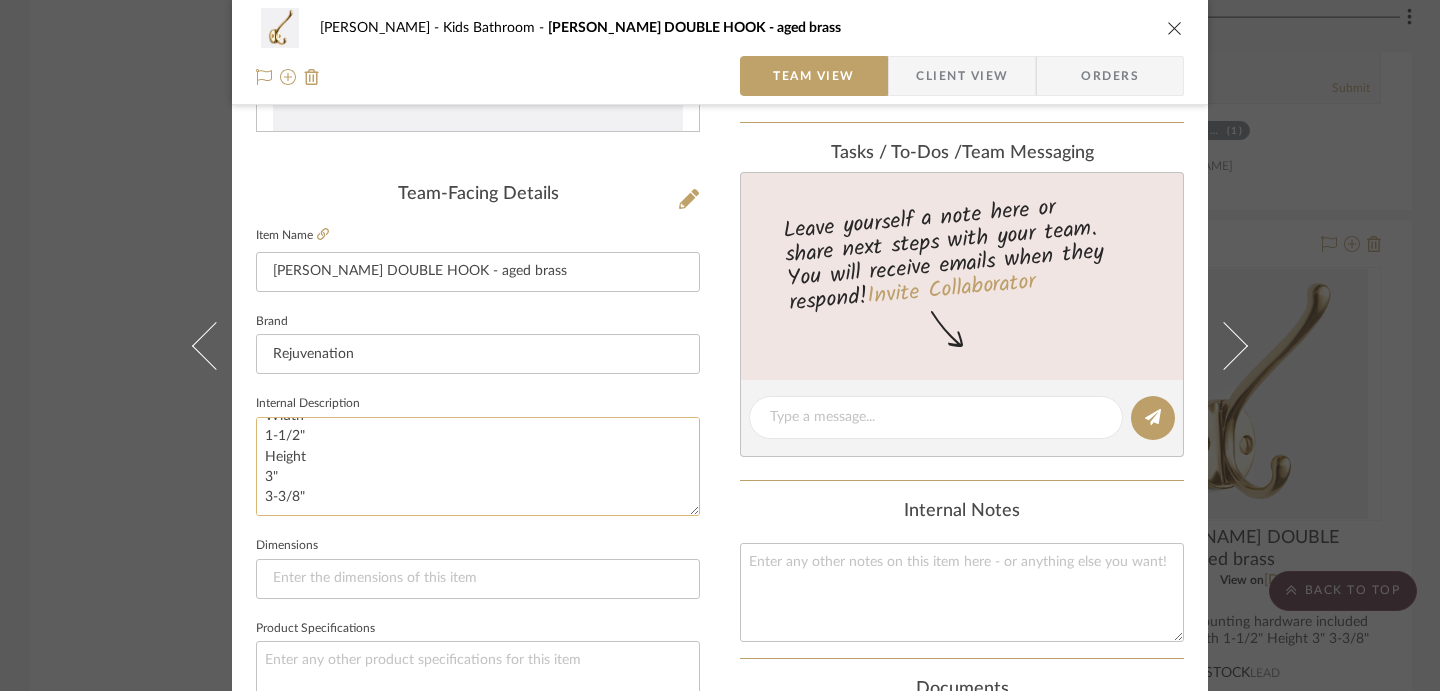 drag, startPoint x: 256, startPoint y: 419, endPoint x: 306, endPoint y: 508, distance: 102.0833 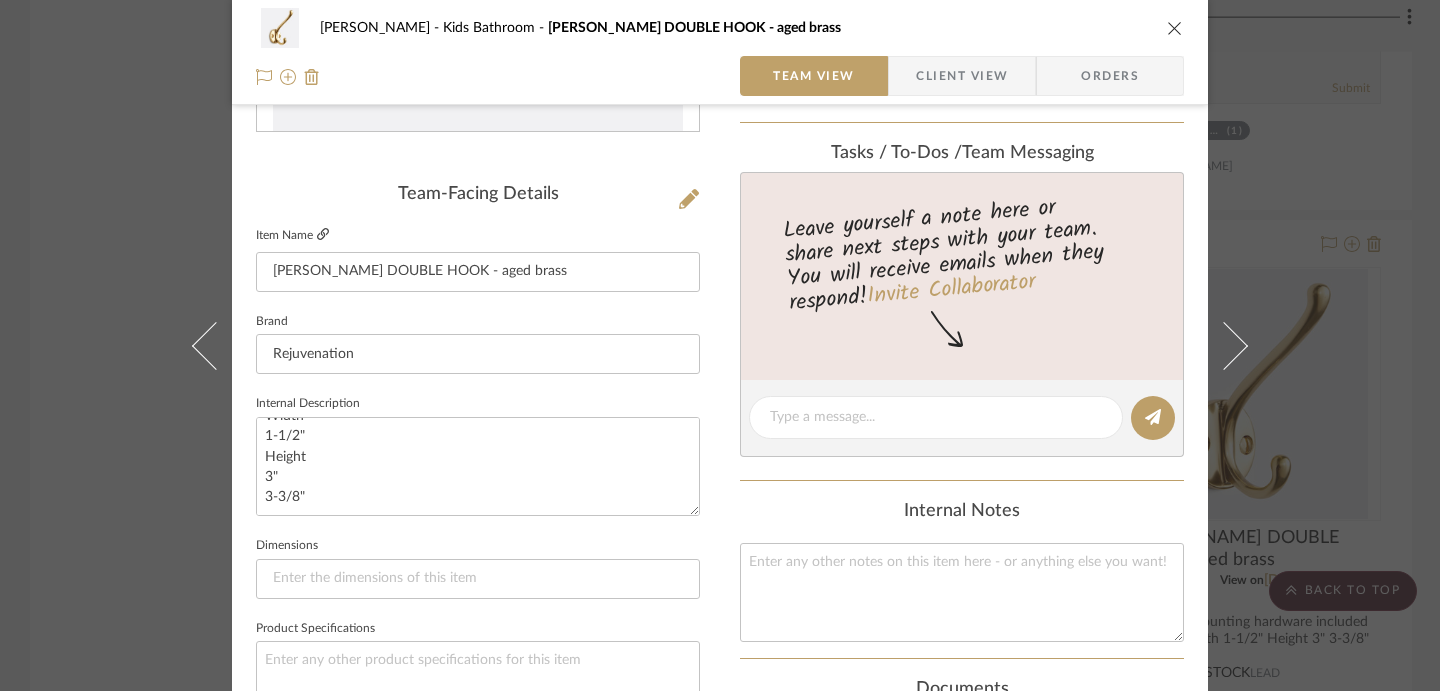 click 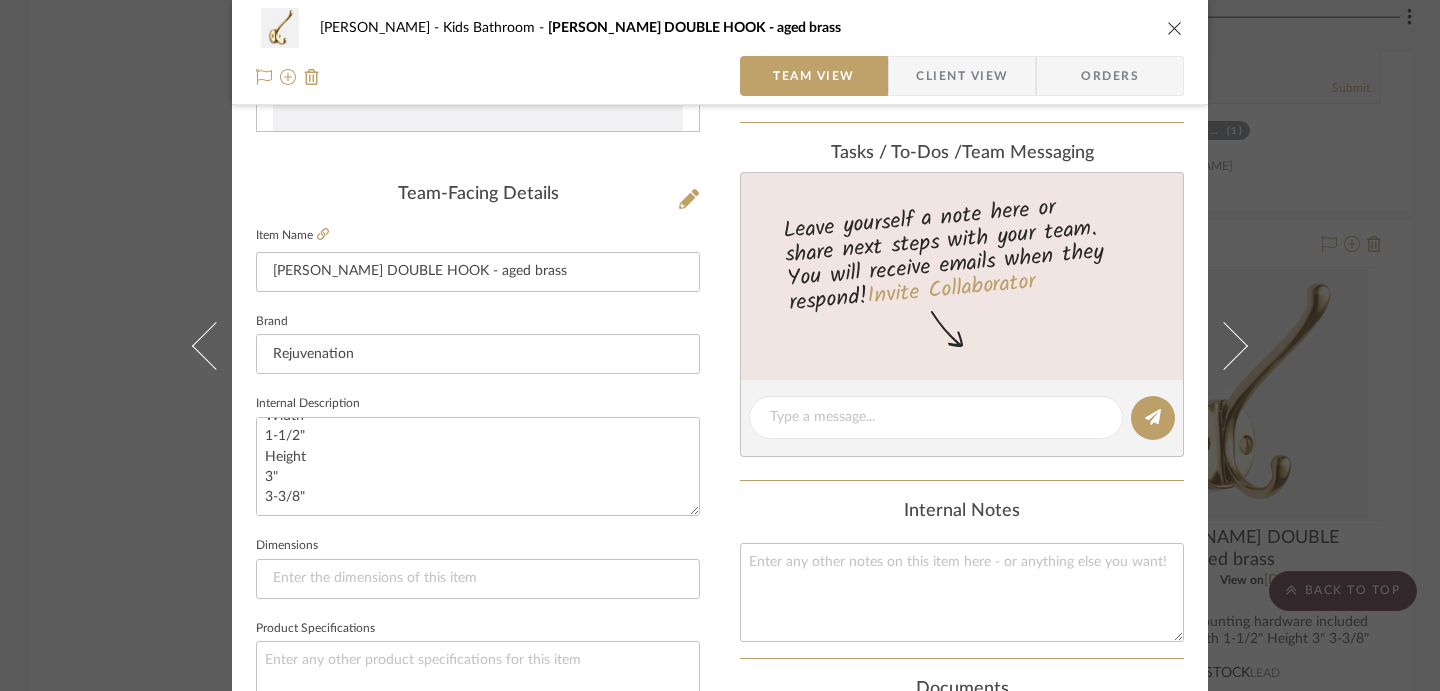 click on "[PERSON_NAME] Kids Bathroom [PERSON_NAME] DOUBLE HOOK - aged brass Team View Client View Orders  Team-Facing Details   Item Name  [PERSON_NAME] DOUBLE HOOK - aged brass  Brand  Rejuvenation  Internal Description  Solid brass
Mounting hardware included
Imported
Width
1-1/2"
Height
3"
3-3/8"  Dimensions   Product Specifications   Item Costs   View Budget   Markup %  30%  Unit Cost  $24.00  Cost Type  DNET  Client Unit Price   $31.20   Quantity  3  Unit Type  Each  Subtotal   $93.60   Tax %  0%  Total Tax   $0.00   Shipping Cost  $0.00  Ship. Markup %  0% Taxable  Total Shipping   $0.00  Total Client Price  $93.60  Your Cost  $72.00  Your Margin  $21.60  Content here copies to Client View - confirm visibility there.  Show in Client Dashboard   Include in Budget   View Budget  Team Status  Lead Time  In Stock Weeks  Due Date   Install Date  Tasks / To-Dos /  team Messaging  Leave yourself a note here or share next steps with your team. You will receive emails when they
respond!  Invite Collaborator Internal Notes (3) (4)" at bounding box center (720, 345) 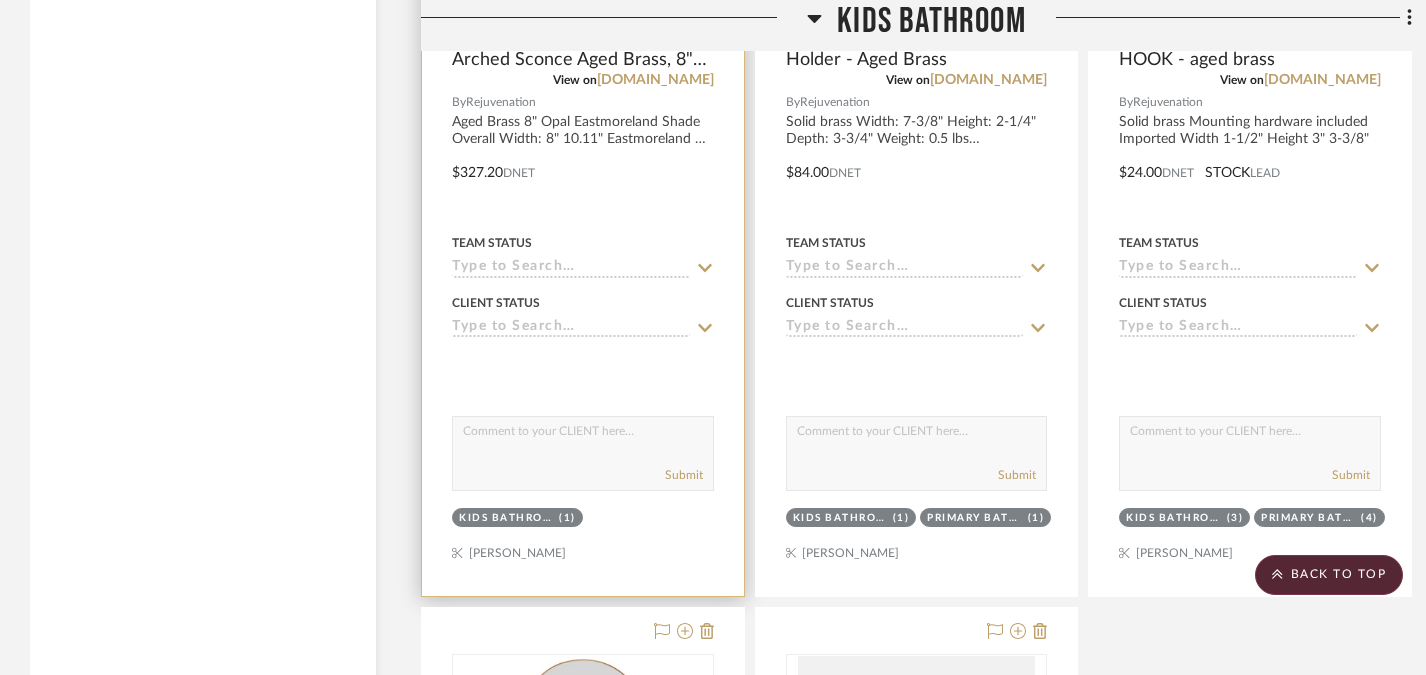 scroll, scrollTop: 4142, scrollLeft: 0, axis: vertical 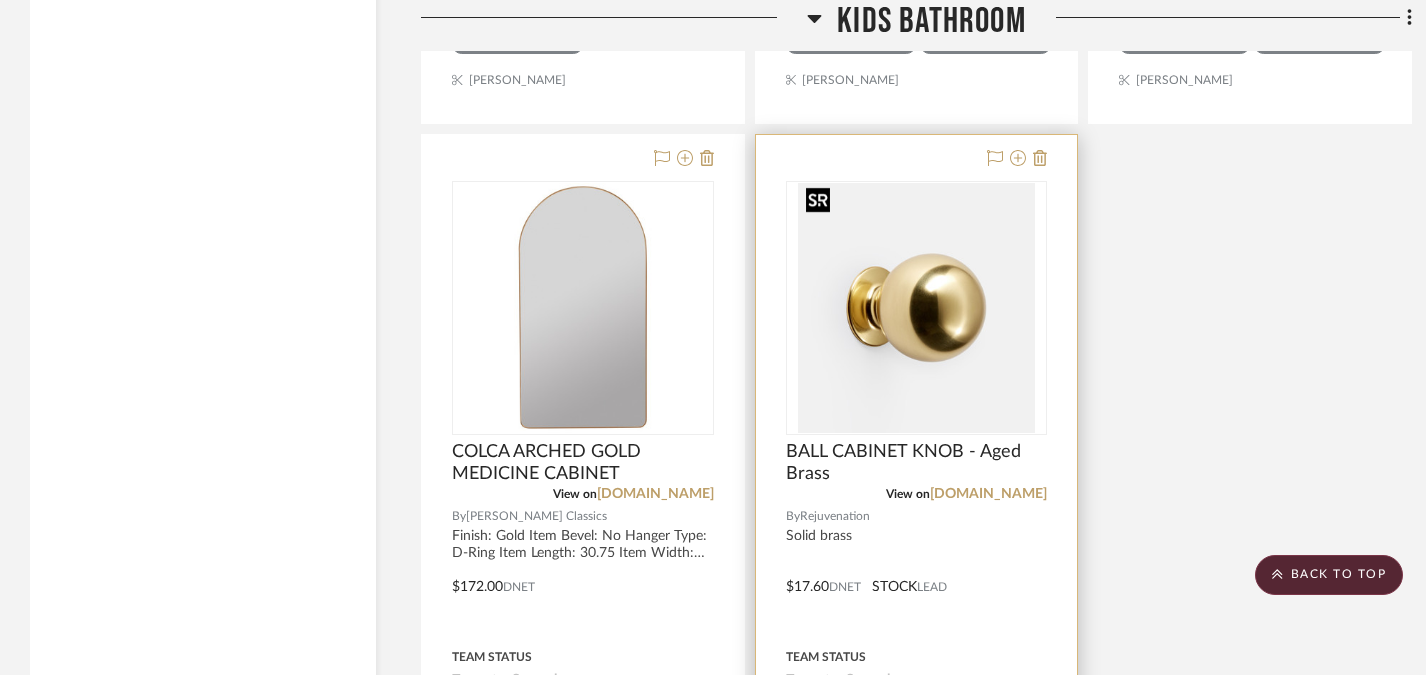 click at bounding box center (0, 0) 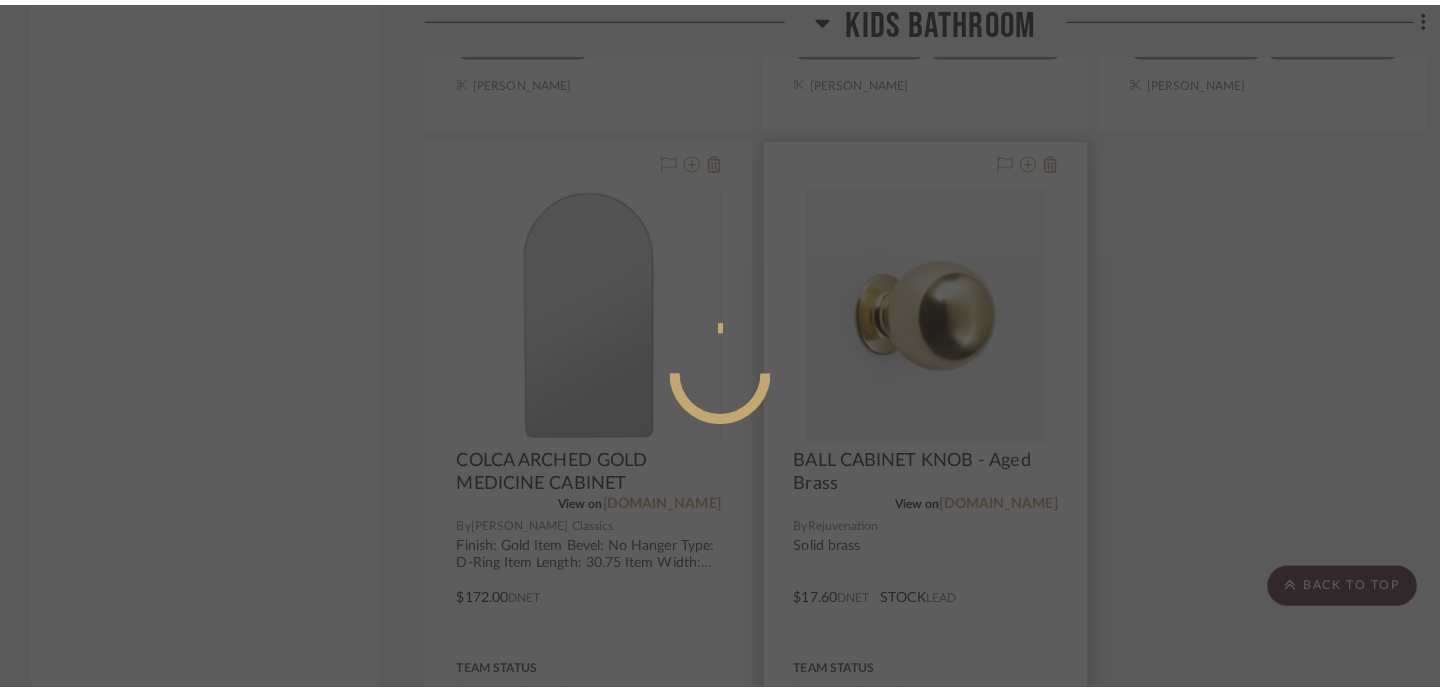 scroll, scrollTop: 0, scrollLeft: 0, axis: both 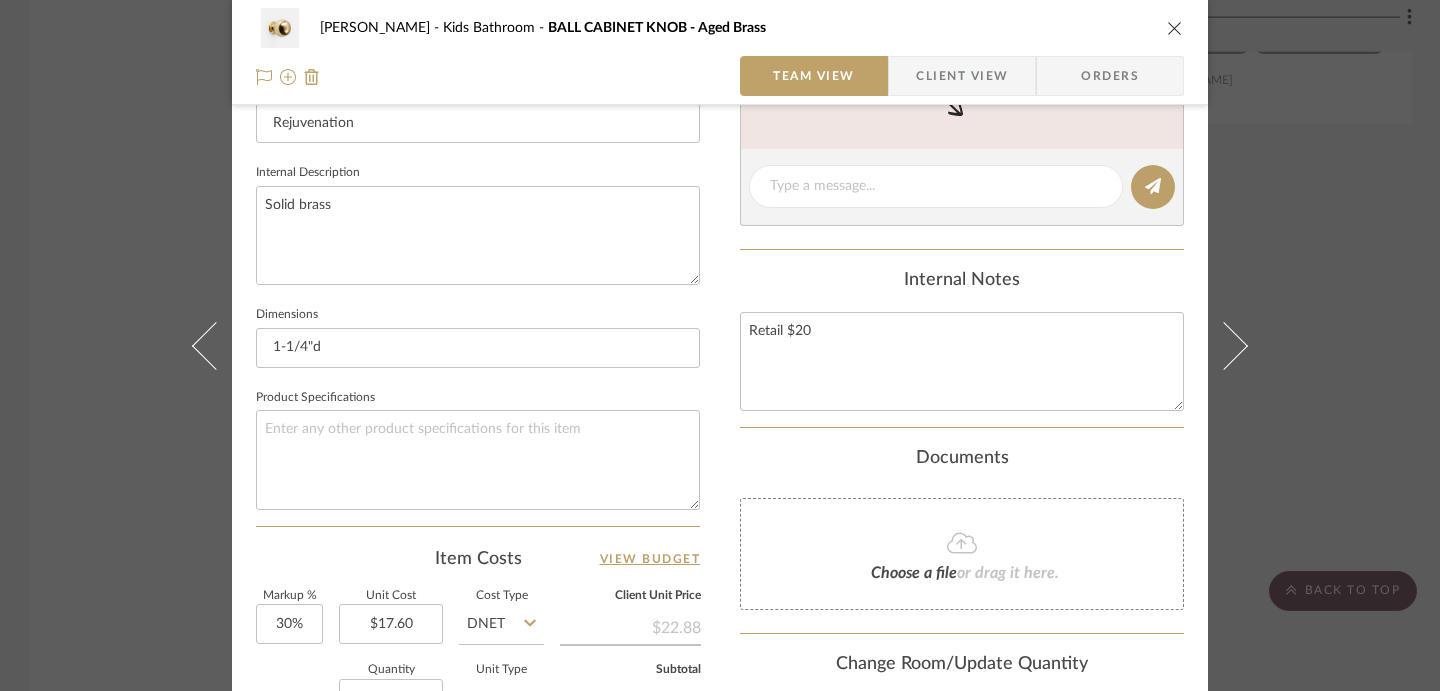 click on "[PERSON_NAME] Kids Bathroom BALL CABINET KNOB - Aged Brass Team View Client View Orders  Team-Facing Details   Item Name  BALL CABINET KNOB - Aged Brass  Brand  Rejuvenation  Internal Description  Solid brass  Dimensions  1-1/4"d  Product Specifications   Item Costs   View Budget   Markup %  30%  Unit Cost  $17.60  Cost Type  DNET  Client Unit Price   $22.88   Quantity  6  Unit Type  Each  Subtotal   $137.28   Tax %  0%  Total Tax   $0.00   Shipping Cost  $0.00  Ship. Markup %  0% Taxable  Total Shipping   $0.00  Total Client Price  $137.28  Your Cost  $105.60  Your Margin  $31.68  Content here copies to Client View - confirm visibility there.  Show in Client Dashboard   Include in Budget   View Budget  Team Status  Lead Time  In Stock Weeks  Due Date   Install Date  Tasks / To-Dos /  team Messaging  Leave yourself a note here or share next steps with your team. You will receive emails when they
respond!  Invite Collaborator Internal Notes Retail $20  Documents  Choose a file  or drag it here. (6) (14)" at bounding box center [720, 345] 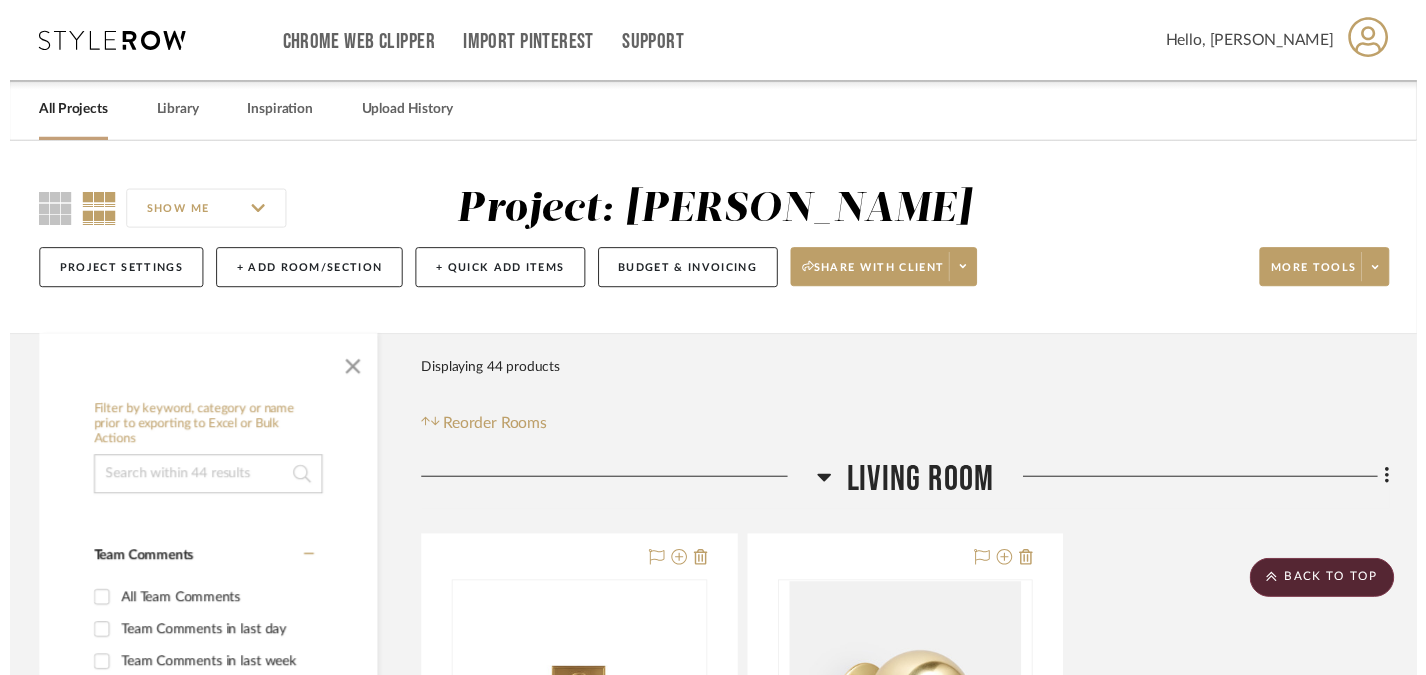 scroll, scrollTop: 4142, scrollLeft: 0, axis: vertical 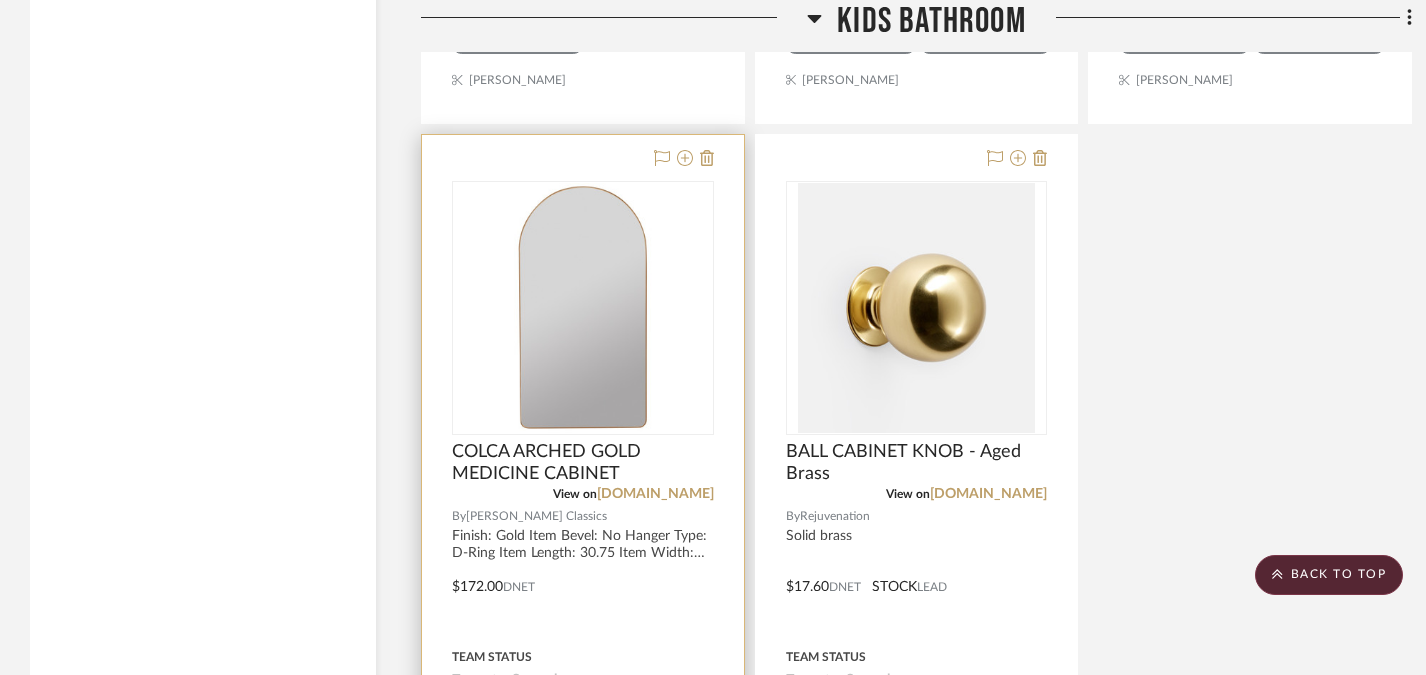 click at bounding box center (583, 308) 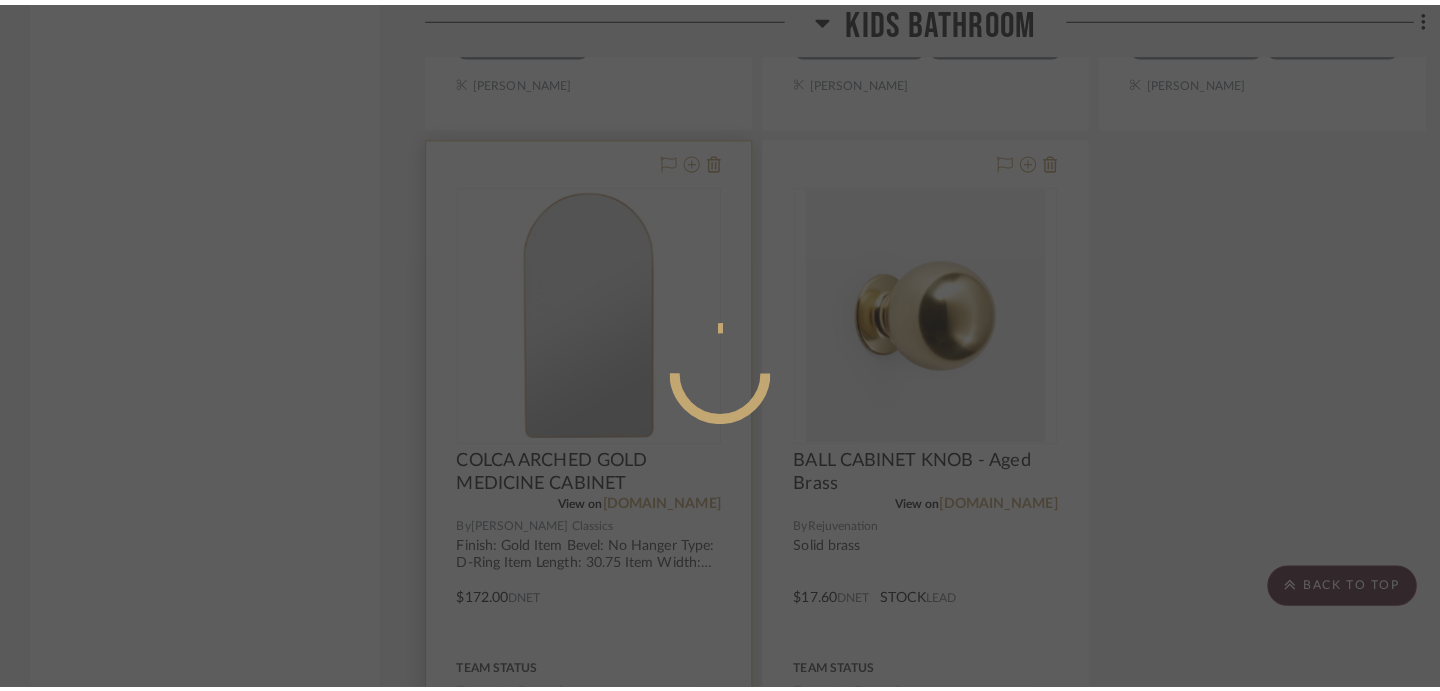 scroll, scrollTop: 0, scrollLeft: 0, axis: both 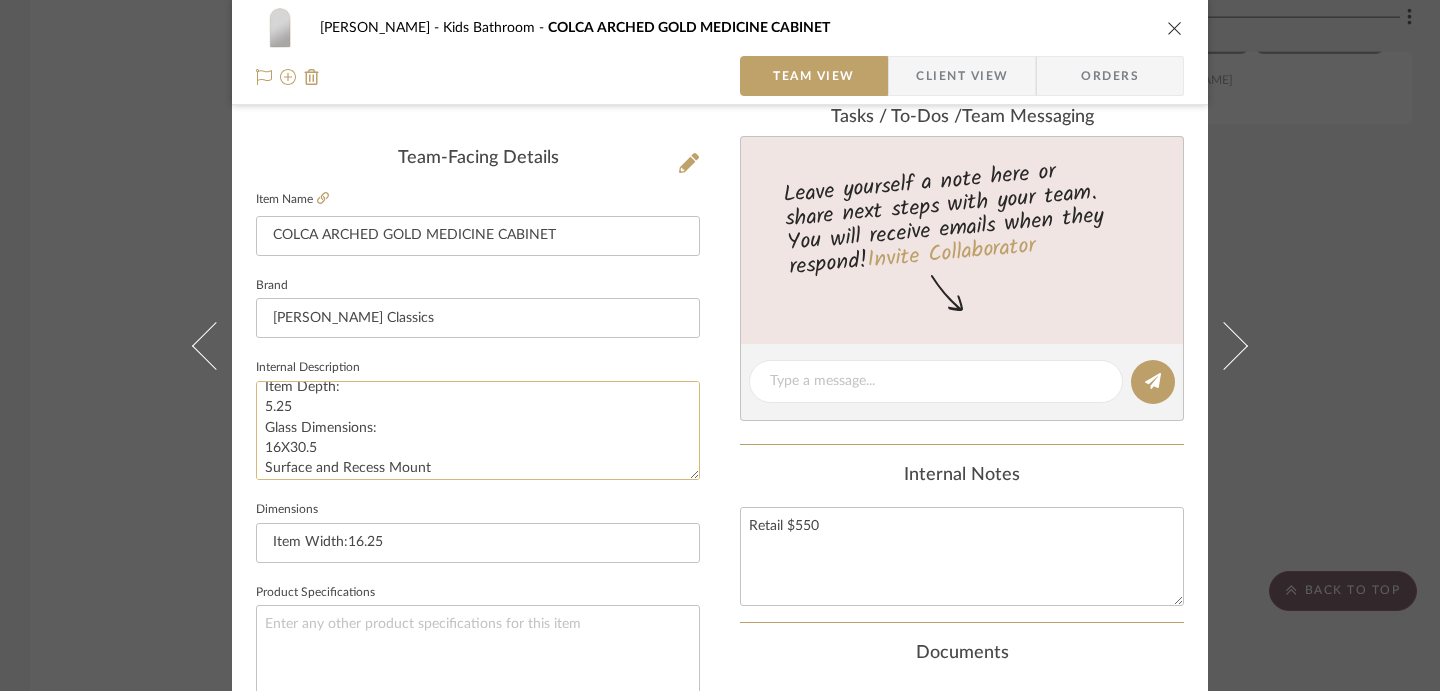 drag, startPoint x: 255, startPoint y: 418, endPoint x: 342, endPoint y: 408, distance: 87.57283 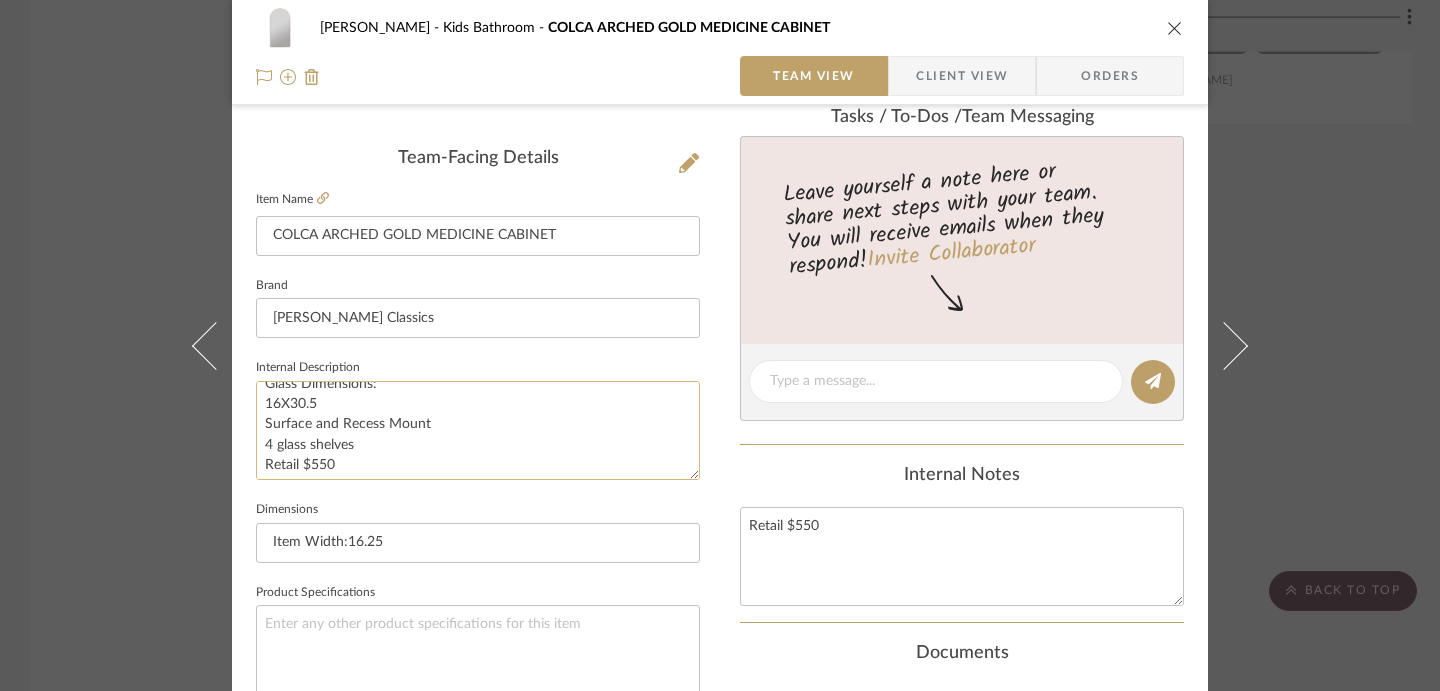 scroll, scrollTop: 263, scrollLeft: 0, axis: vertical 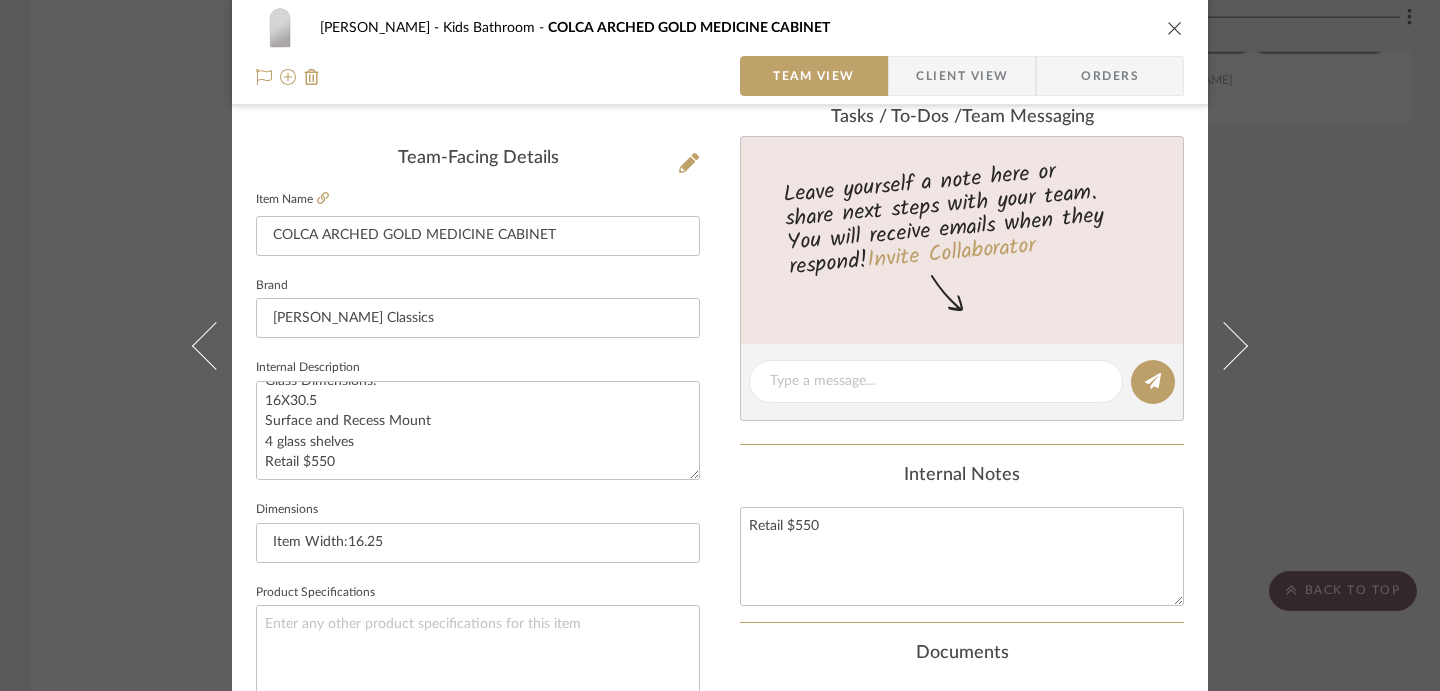 click on "[PERSON_NAME] Kids Bathroom COLCA ARCHED GOLD MEDICINE CABINET Team View Client View Orders  Team-Facing Details   Item Name  COLCA ARCHED GOLD MEDICINE CABINET  Brand  [PERSON_NAME] Classics  Internal Description  Finish:
Gold
Item Bevel:
No
Hanger Type:
D-Ring
Item Length:
30.75
Item Width:
16.25
Item Depth:
5.25
Glass Dimensions:
16X30.5
Surface and Recess Mount
4 glass shelves
Retail $550  Dimensions  Item Width:16.25  Product Specifications   Item Costs   View Budget   Markup %  30%  Unit Cost  $172.00  Cost Type  DNET  Client Unit Price   $223.60   Quantity  1  Unit Type  Each  Subtotal   $223.60   Tax %  0%  Total Tax   $0.00   Shipping Cost  $0.00  Ship. Markup %  0% Taxable  Total Shipping   $0.00  Total Client Price  $223.60  Your Cost  $172.00  Your Margin  $51.60  Content here copies to Client View - confirm visibility there.  Show in Client Dashboard   Include in Budget   View Budget  Team Status  Lead Time  In Stock Weeks  Est. Min   Est. Max   Due Date   Install Date  Tasks / To-Dos /  team Messaging (1)" at bounding box center (720, 345) 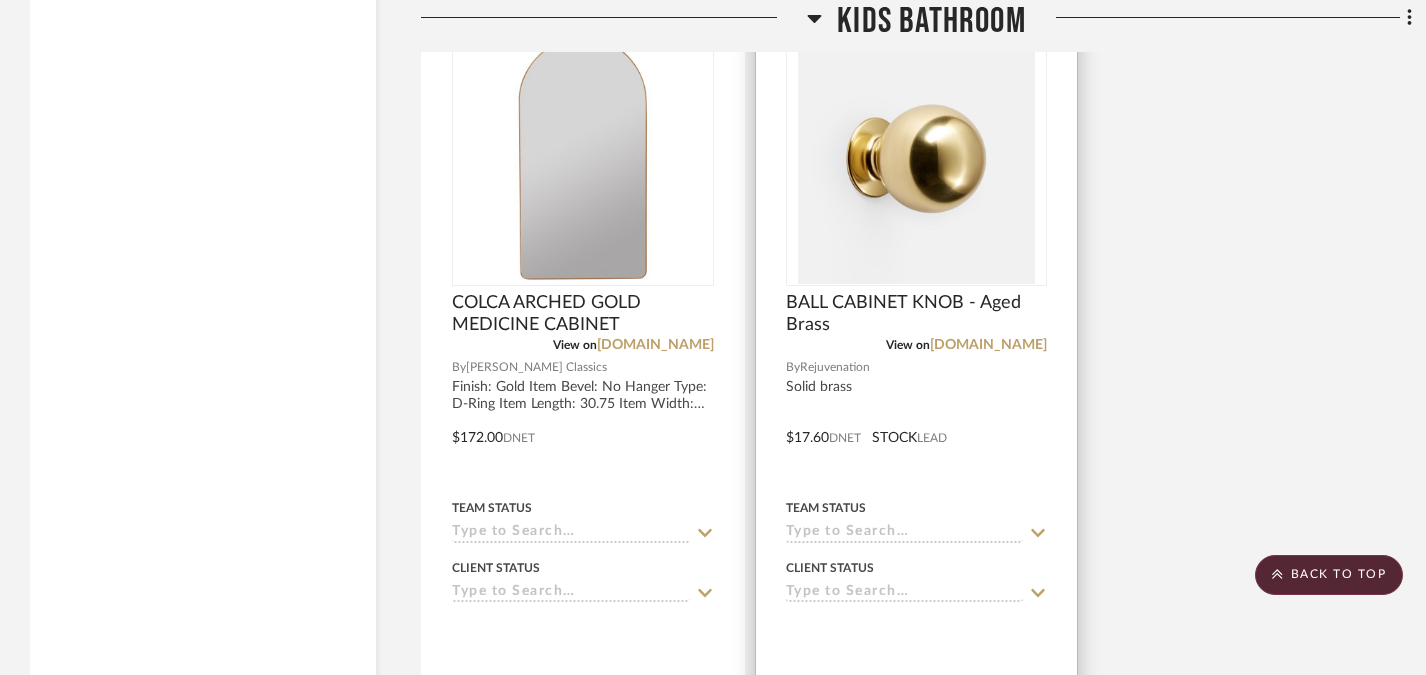 scroll, scrollTop: 4617, scrollLeft: 0, axis: vertical 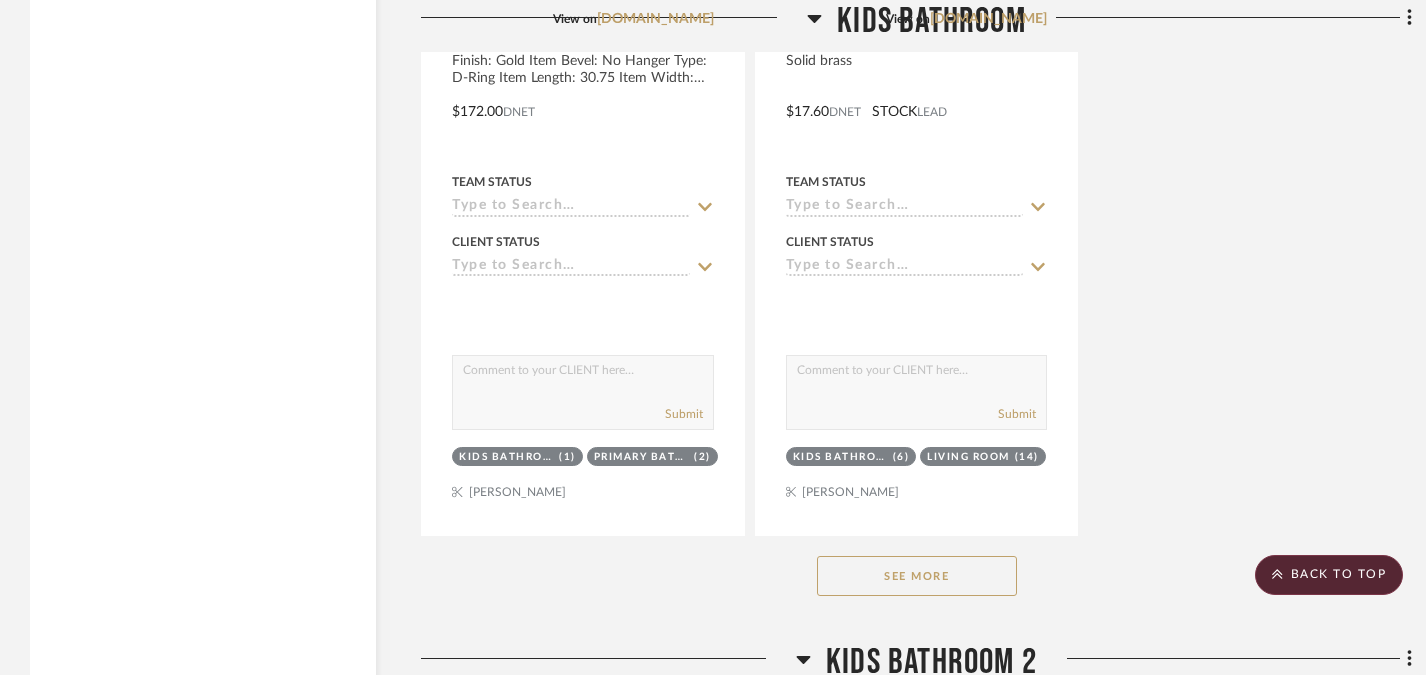 click on "See More" 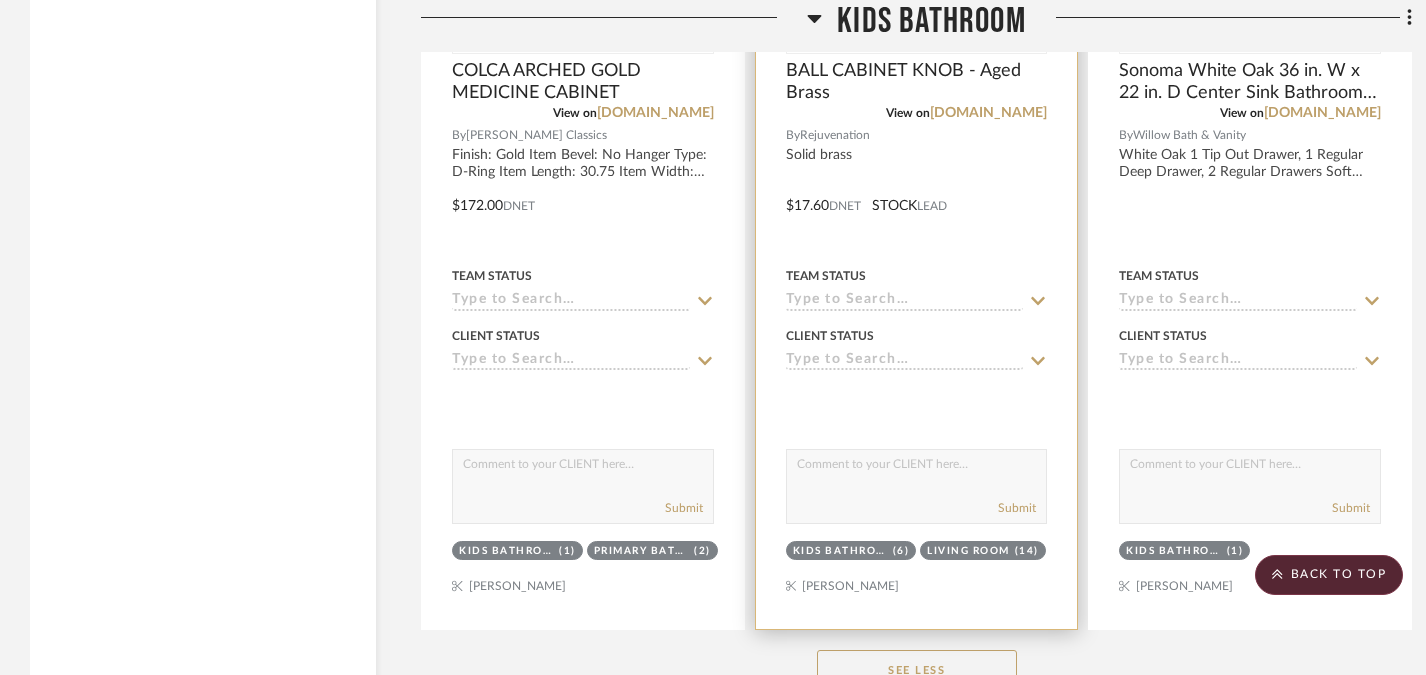 scroll, scrollTop: 4368, scrollLeft: 0, axis: vertical 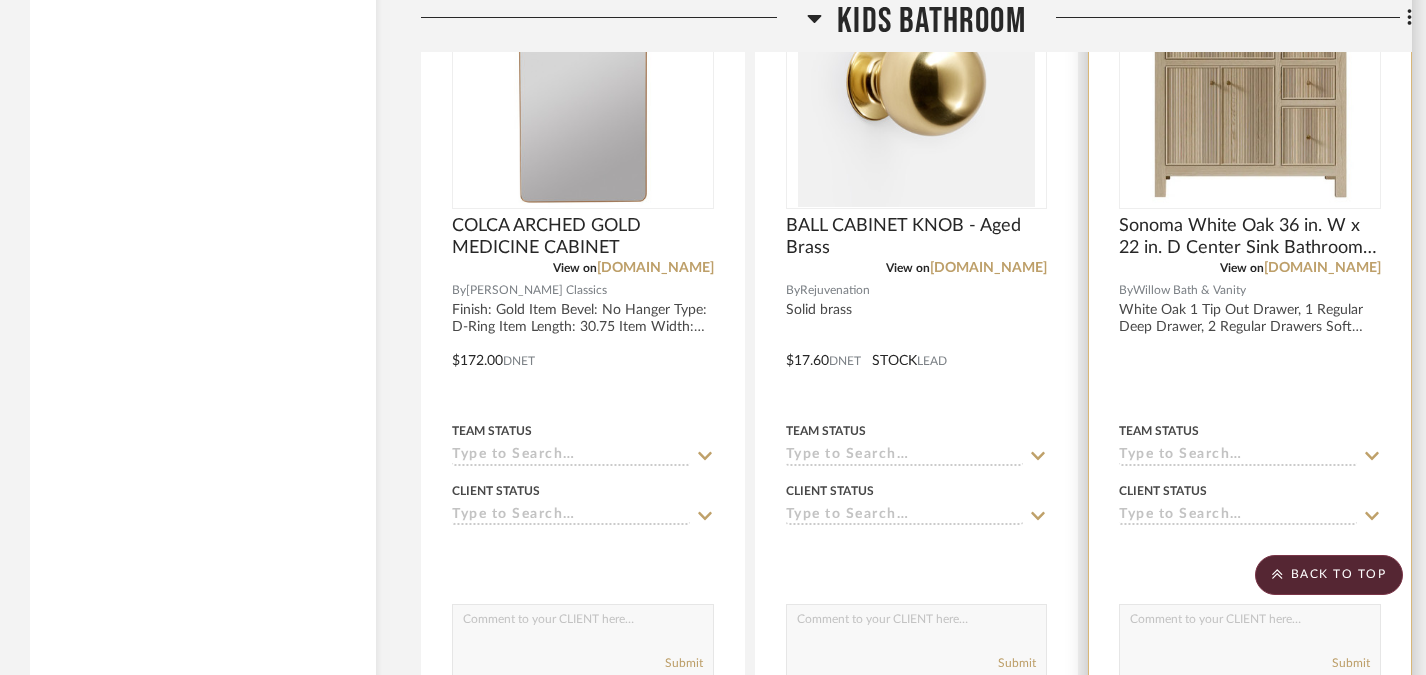 click at bounding box center (0, 0) 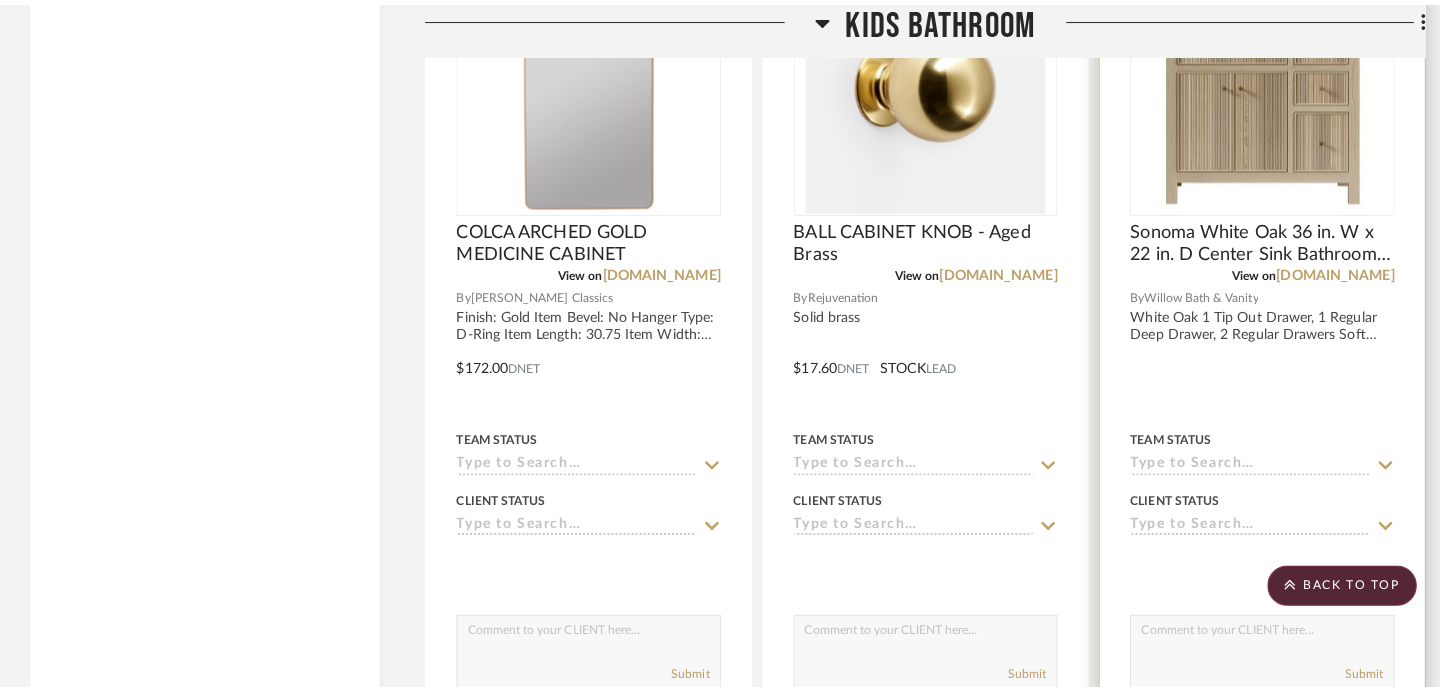 scroll, scrollTop: 0, scrollLeft: 0, axis: both 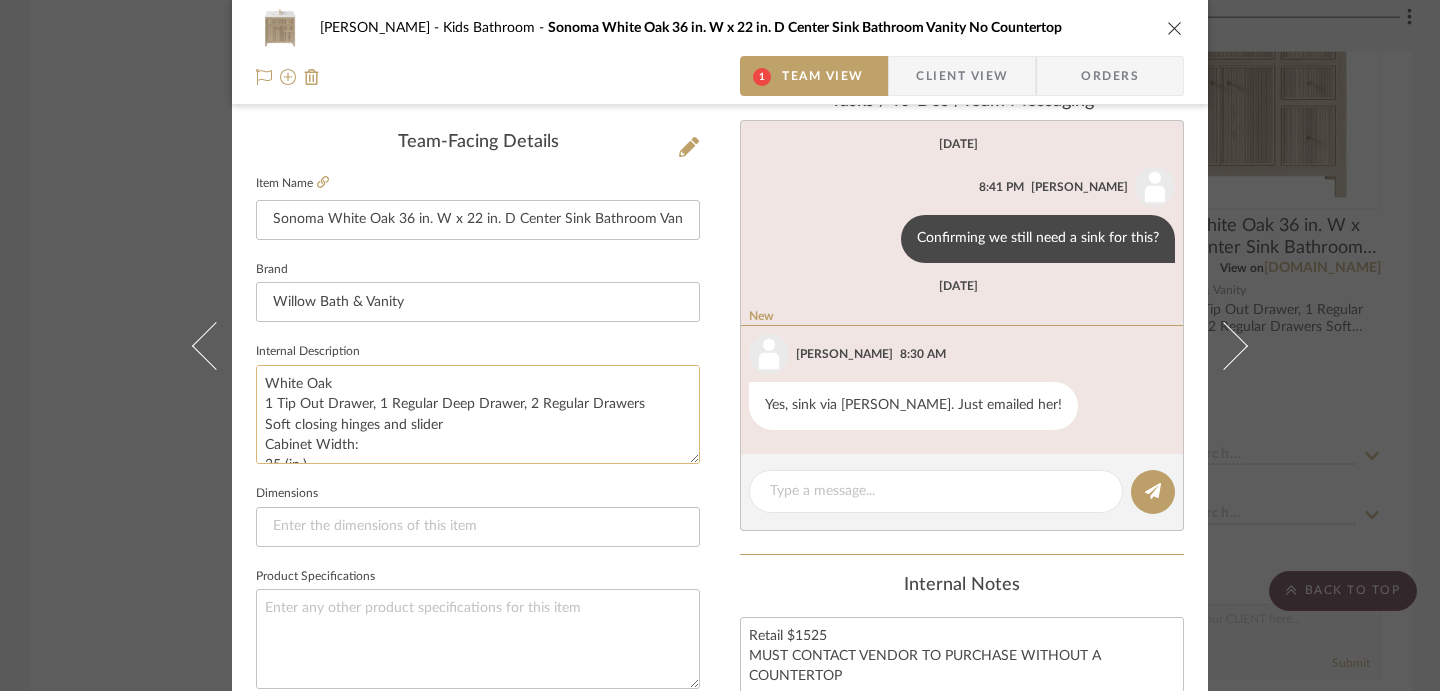 click on "White Oak
1 Tip Out Drawer, 1 Regular Deep Drawer, 2 Regular Drawers
Soft closing hinges and slider
Cabinet Width:
35 (in.)
Cabinet Depth:
21-1/2 (in.)
Cabinet Height:
34 (in.)
No countertop" 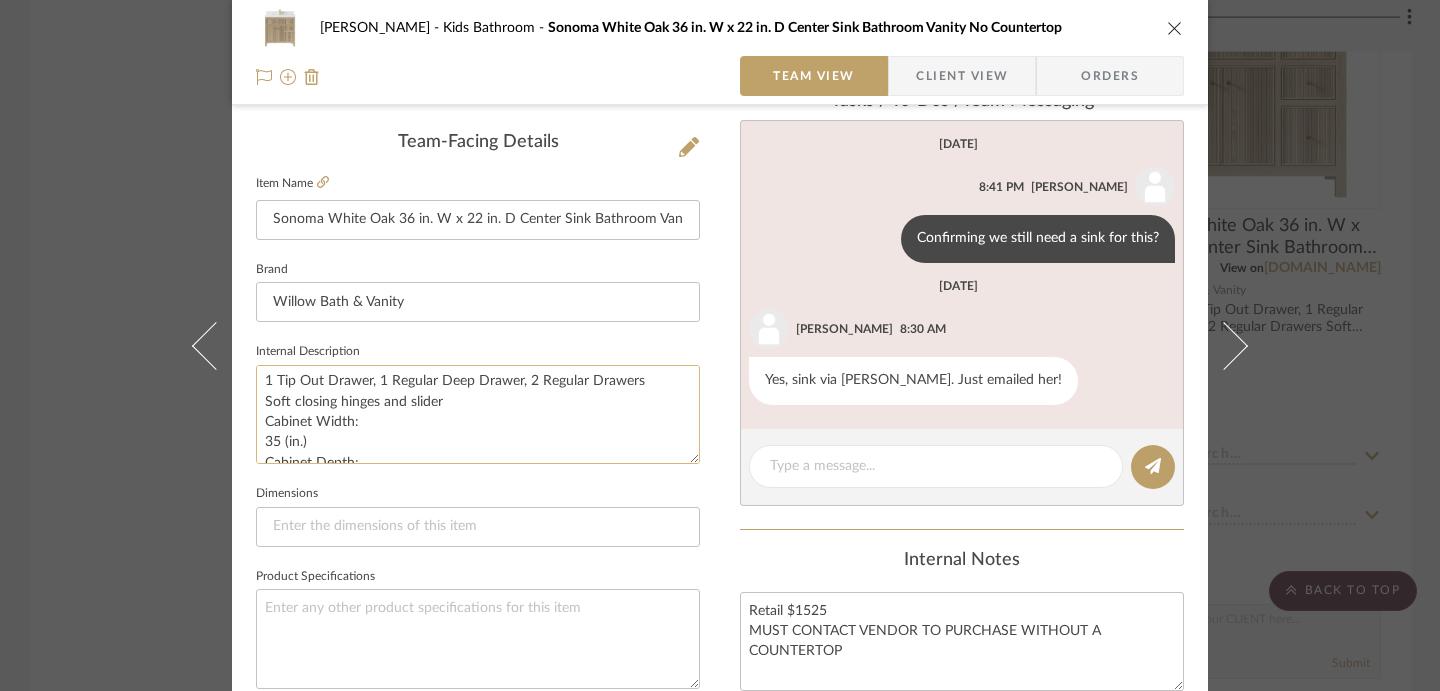 scroll, scrollTop: 34, scrollLeft: 0, axis: vertical 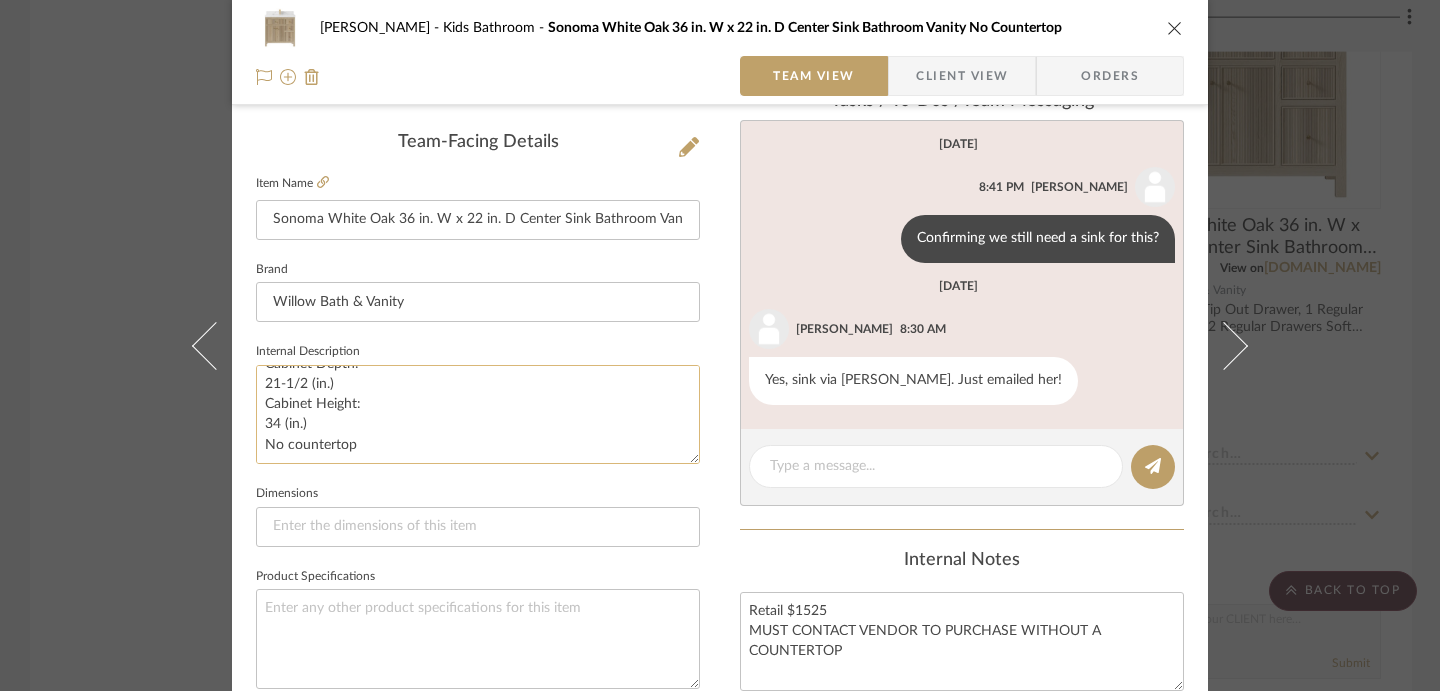 drag, startPoint x: 258, startPoint y: 408, endPoint x: 329, endPoint y: 423, distance: 72.56721 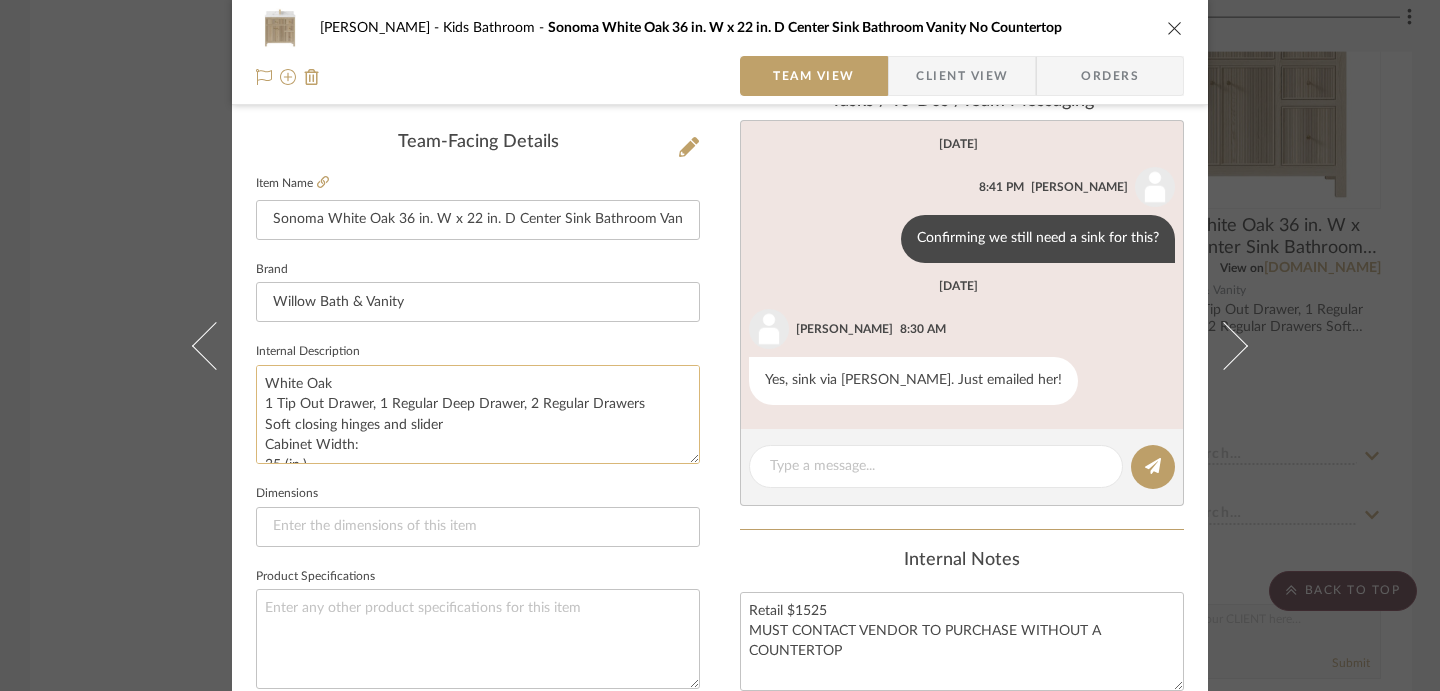 scroll, scrollTop: 121, scrollLeft: 0, axis: vertical 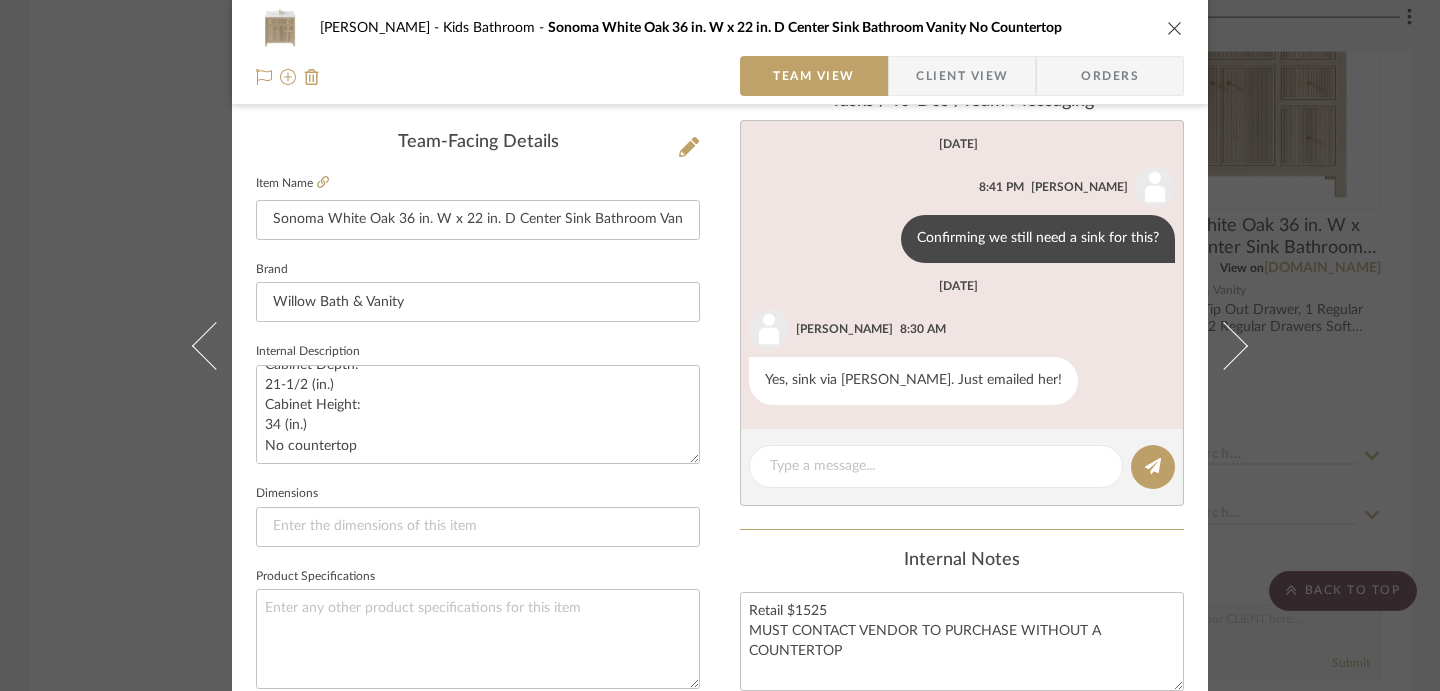 click on "[PERSON_NAME] Kids Bathroom Sonoma White Oak 36 in. W x 22 in. D Center Sink Bathroom Vanity No Countertop Team View Client View Orders  Team-Facing Details   Item Name  Sonoma White Oak 36 in. W x 22 in. D Center Sink Bathroom Vanity No Countertop  Brand  Willow Bath & Vanity  Internal Description  White Oak
1 Tip Out Drawer, 1 Regular Deep Drawer, 2 Regular Drawers
Soft closing hinges and slider
Cabinet Width:
35 (in.)
Cabinet Depth:
21-1/2 (in.)
Cabinet Height:
34 (in.)
No countertop  Dimensions   Product Specifications   Item Costs   View Budget   Markup %  30%  Unit Cost  $0.00  Cost Type  DNET  Client Unit Price   $0.00   Quantity  1  Unit Type  Each  Subtotal   $0.00   Tax %  0%  Total Tax   $0.00   Shipping Cost  $0.00  Ship. Markup %  0% Taxable  Total Shipping   $0.00  Total Client Price  $0.00  Your Cost  $0.00  Your Margin  $0.00  Content here copies to Client View - confirm visibility there.  Show in Client Dashboard   Include in Budget   View Budget  Team Status  Lead Time  In Stock Weeks  Est. Min" at bounding box center [720, 345] 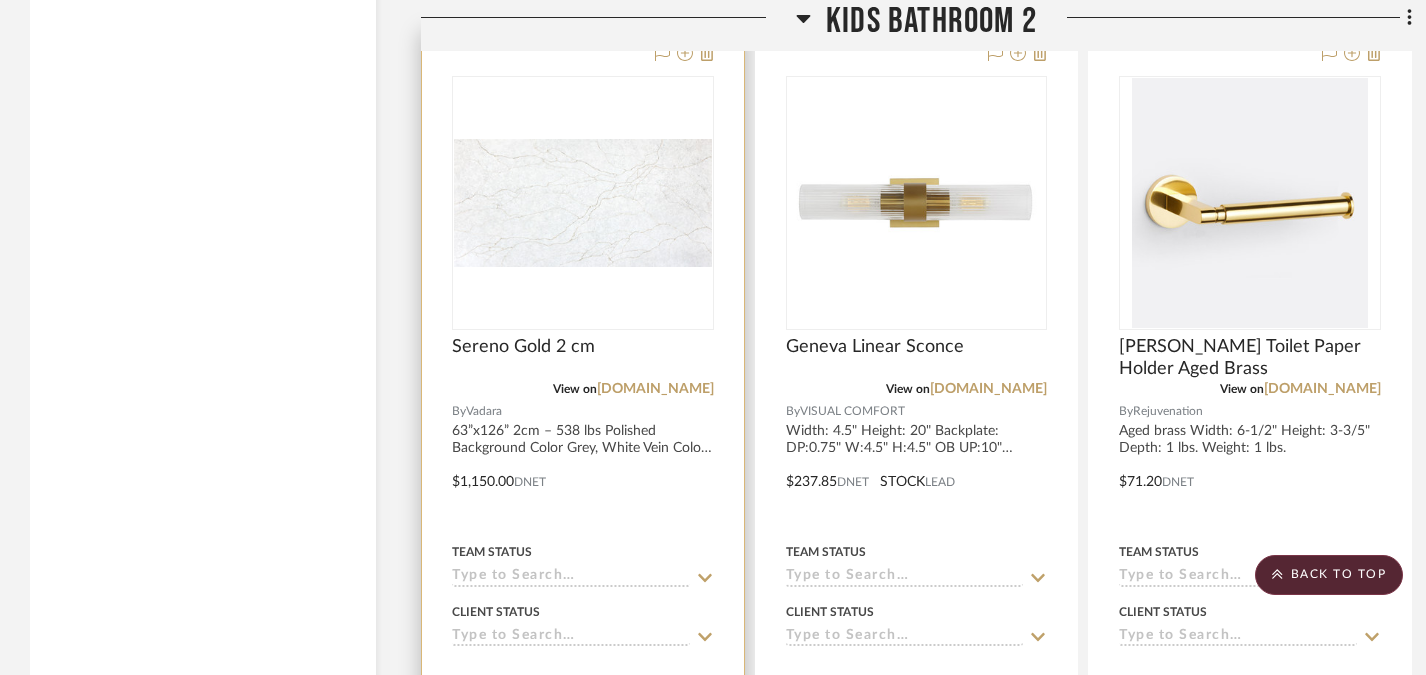 scroll, scrollTop: 5283, scrollLeft: 0, axis: vertical 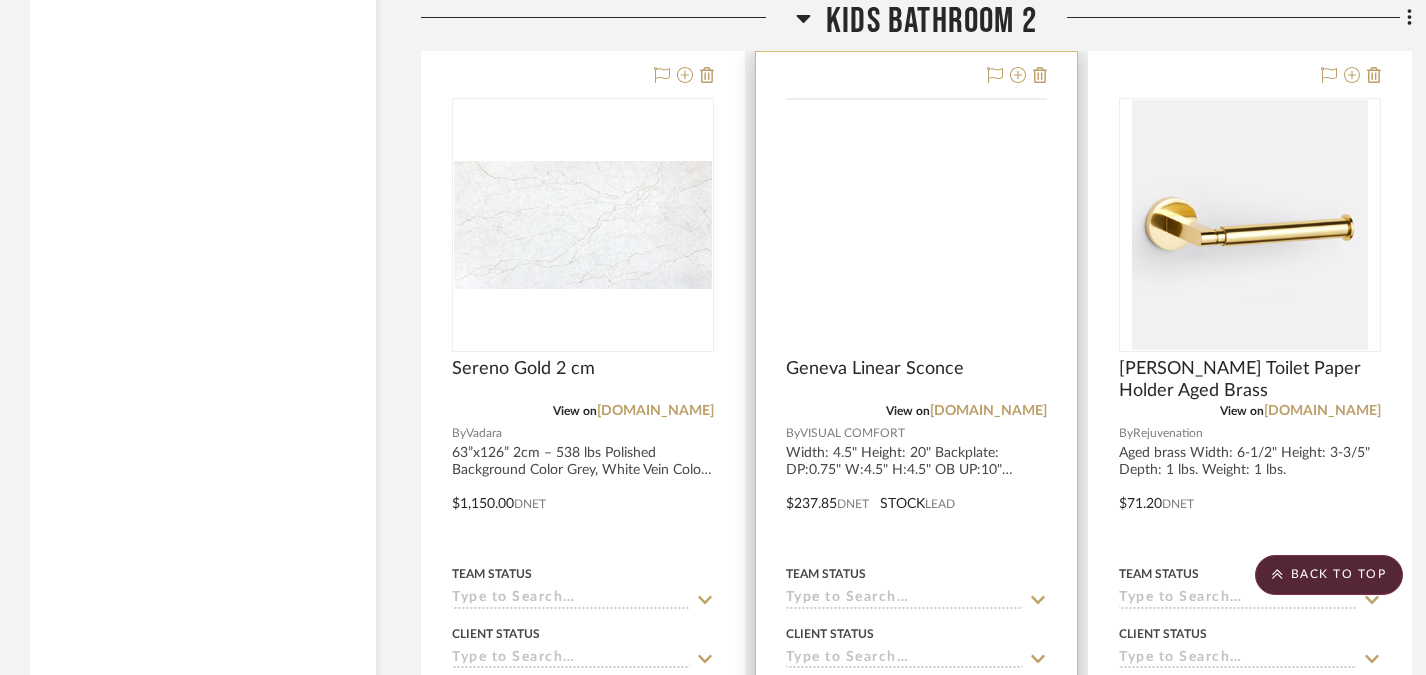click at bounding box center (0, 0) 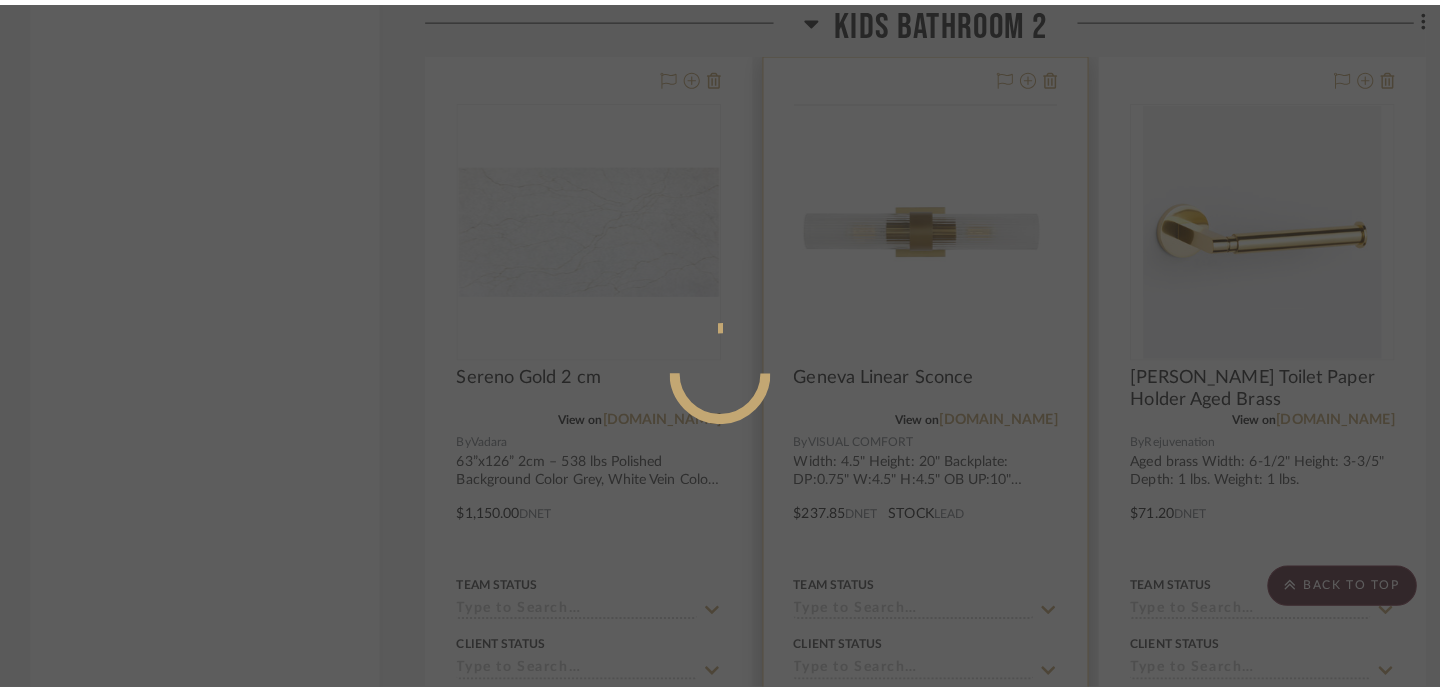 scroll, scrollTop: 0, scrollLeft: 0, axis: both 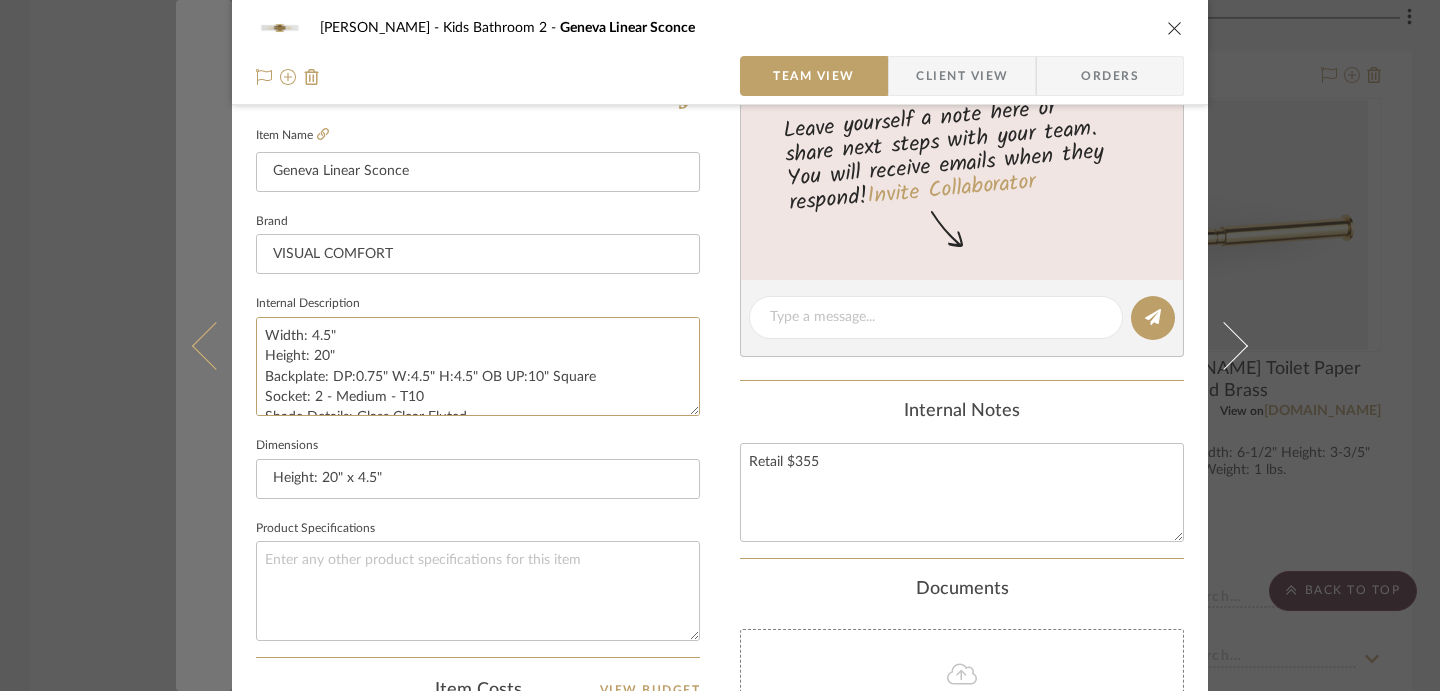 drag, startPoint x: 342, startPoint y: 355, endPoint x: 223, endPoint y: 332, distance: 121.20231 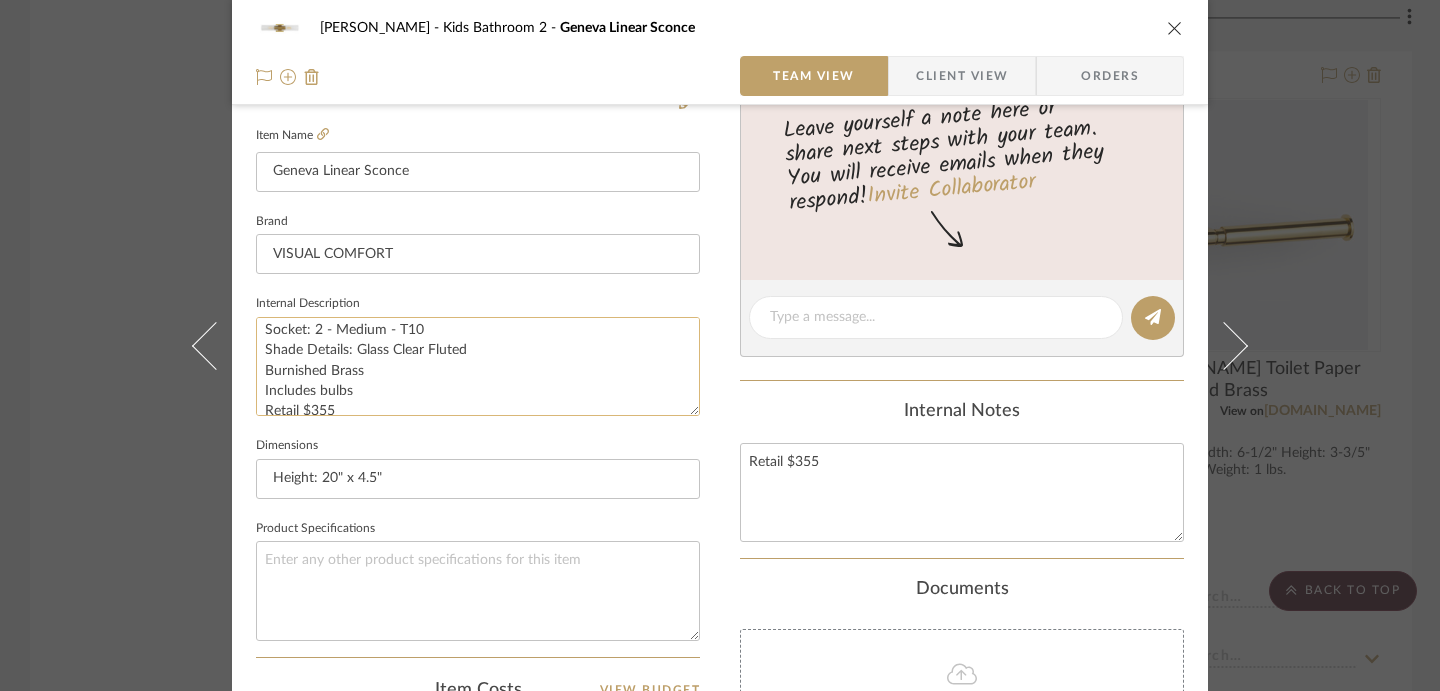 scroll, scrollTop: 81, scrollLeft: 0, axis: vertical 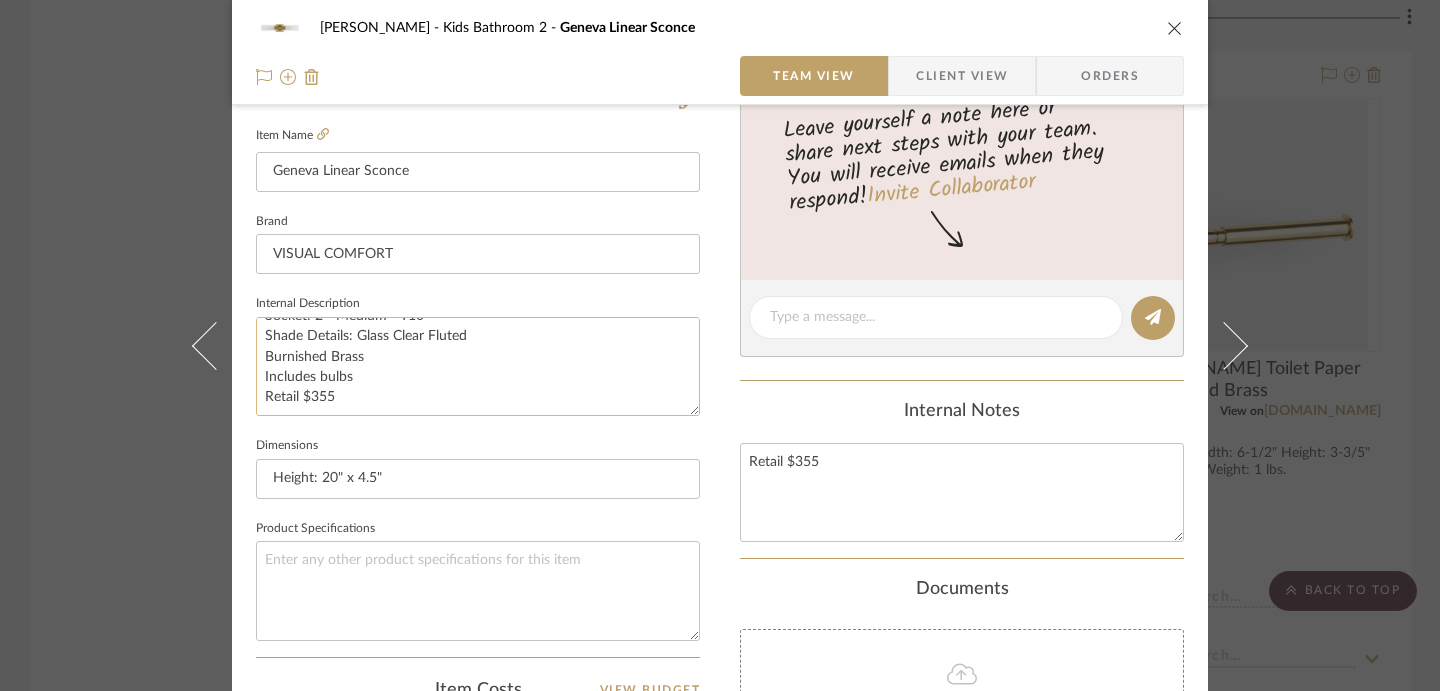click on "Width: 4.5"
Height: 20"
Backplate: DP:0.75" W:4.5" H:4.5" OB UP:10" Square
Socket: 2 - Medium - T10
Shade Details: Glass Clear Fluted
Burnished Brass
Includes bulbs
Retail $355" 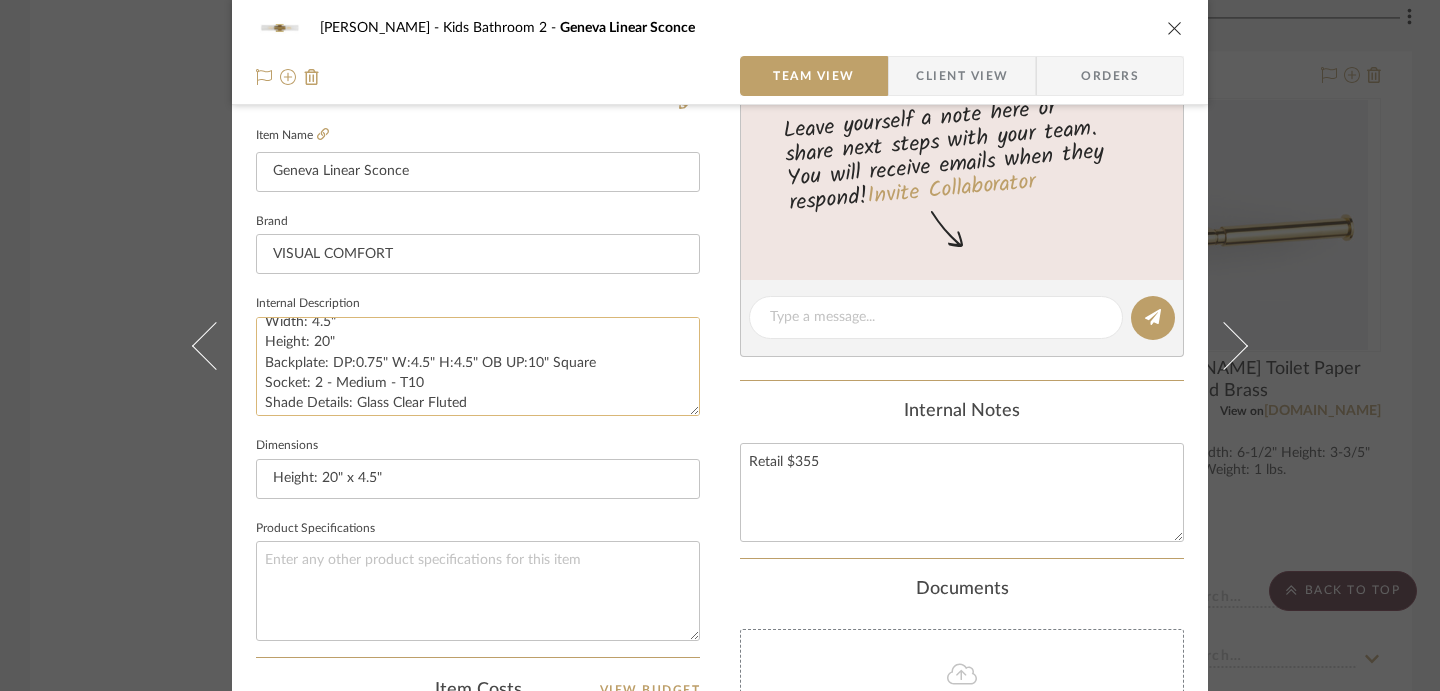 scroll, scrollTop: 0, scrollLeft: 0, axis: both 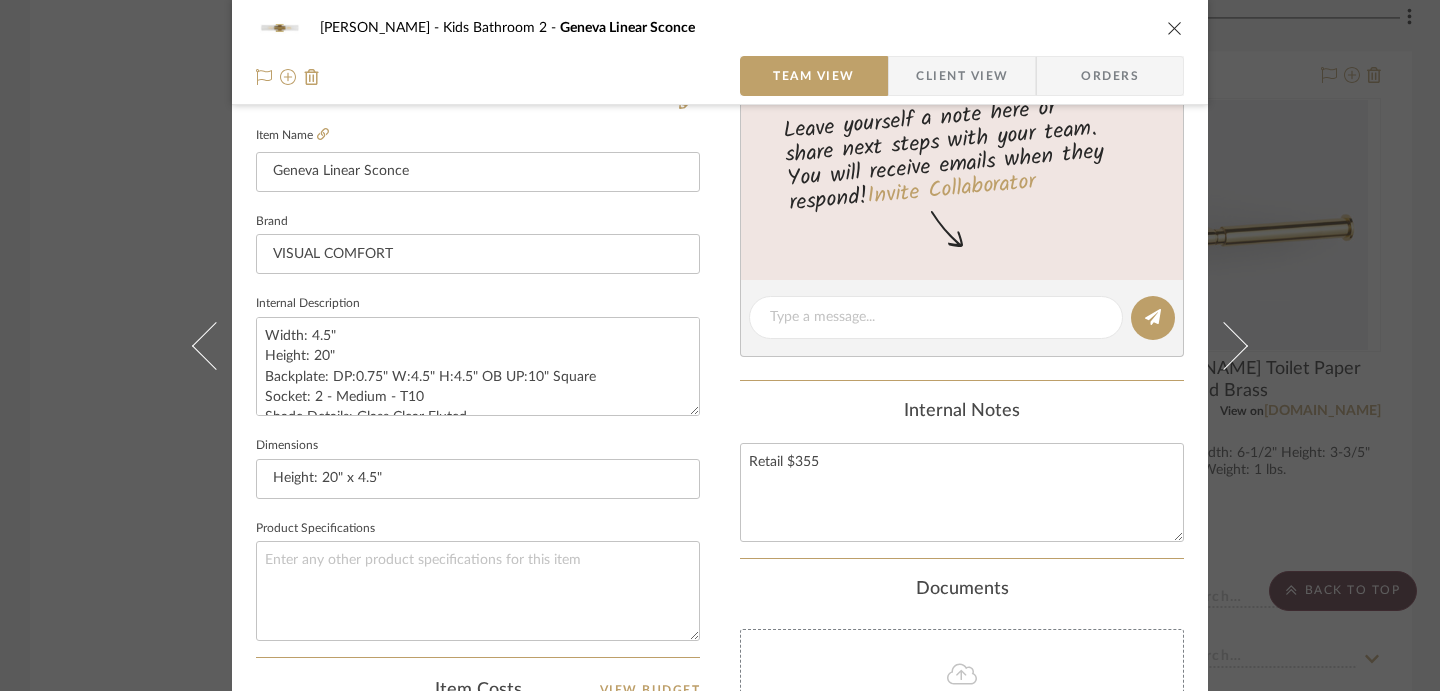 click on "[PERSON_NAME] Kids Bathroom 2 Geneva Linear Sconce Team View Client View Orders  Team-Facing Details   Item Name  Geneva Linear Sconce  Brand  VISUAL COMFORT  Internal Description  Width: 4.5"
Height: 20"
Backplate: DP:0.75" W:4.5" H:4.5" OB UP:10" Square
Socket: 2 - Medium - T10
Shade Details: Glass Clear Fluted
Burnished Brass
Includes bulbs
Retail $355  Dimensions  Height: 20" x 4.5"  Product Specifications   Item Costs   View Budget   Markup %  30%  Unit Cost  $237.85  Cost Type  DNET  Client Unit Price   $309.21   Quantity  1  Unit Type  Each  Subtotal   $309.21   Tax %  0%  Total Tax   $0.00   Shipping Cost  $0.00  Ship. Markup %  0% Taxable  Total Shipping   $0.00  Total Client Price  $309.21  Your Cost  $237.85  Your Margin  $71.36  Content here copies to Client View - confirm visibility there.  Show in Client Dashboard   Include in Budget   View Budget  Team Status  Lead Time  In Stock Weeks  Due Date   Install Date  Tasks / To-Dos /  team Messaging Invite Collaborator Internal Notes Retail $355 (1)" at bounding box center [720, 345] 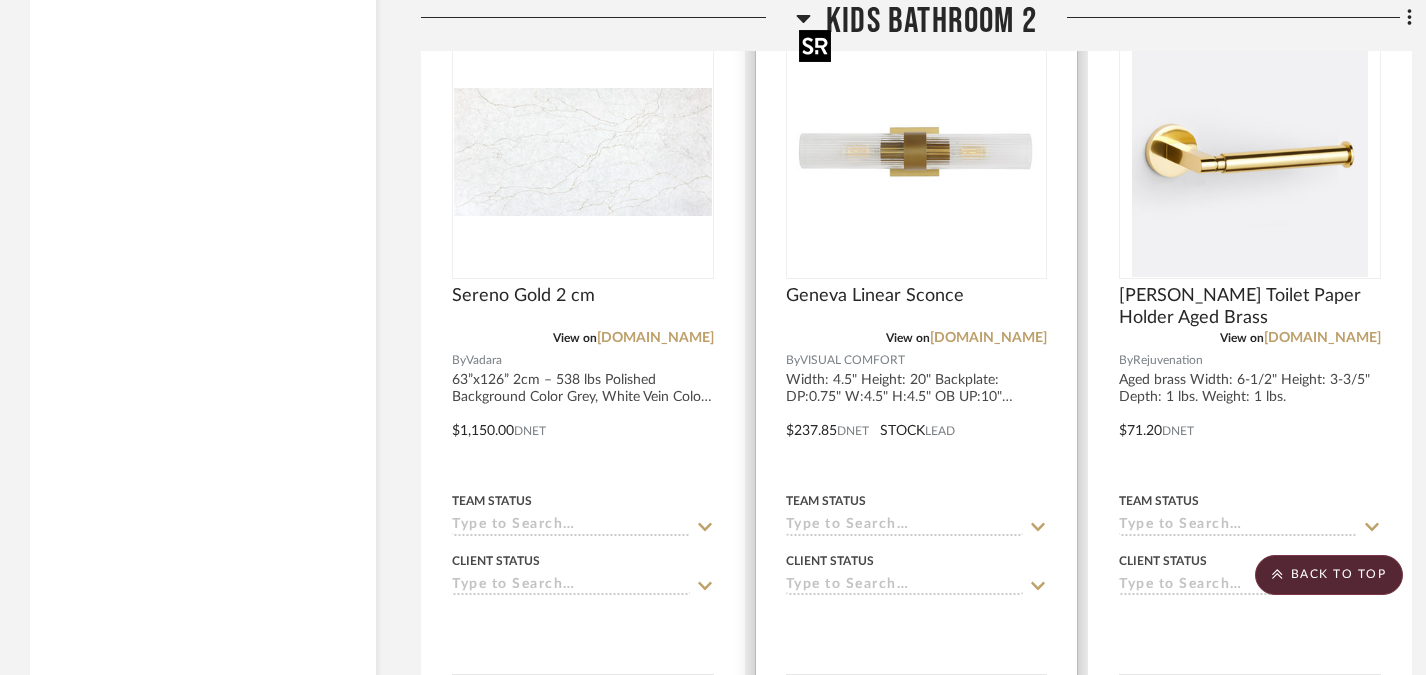 scroll, scrollTop: 5362, scrollLeft: 0, axis: vertical 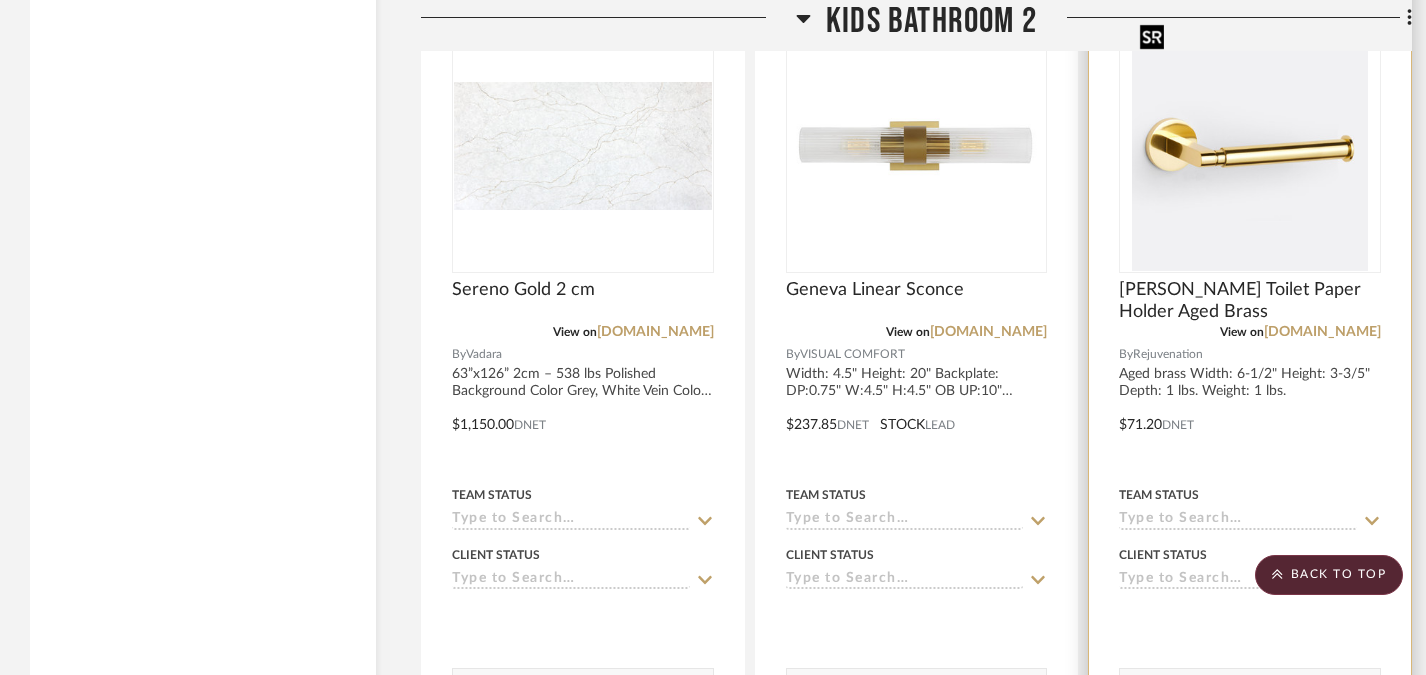 click at bounding box center (1250, 146) 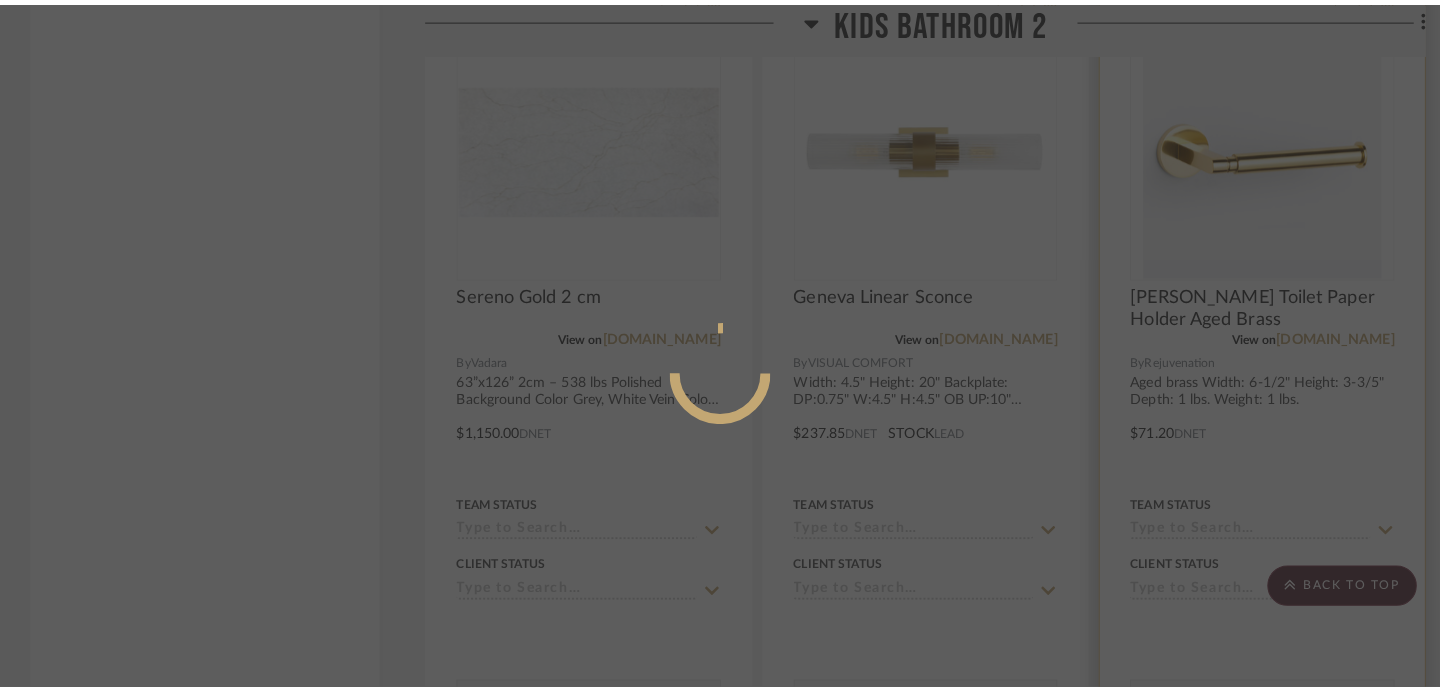 scroll, scrollTop: 0, scrollLeft: 0, axis: both 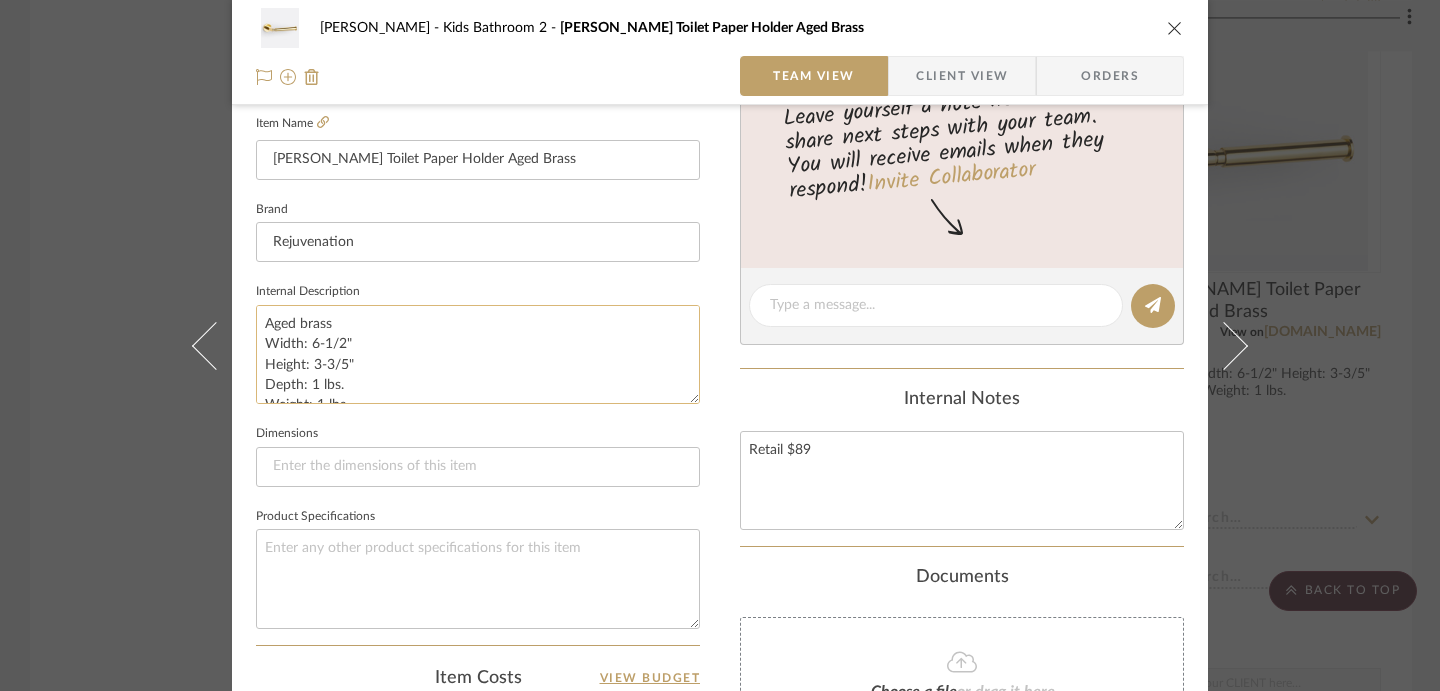 click on "Aged brass
Width: 6-1/2"
Height: 3-3/5"
Depth: 1 lbs.
Weight: 1 lbs." 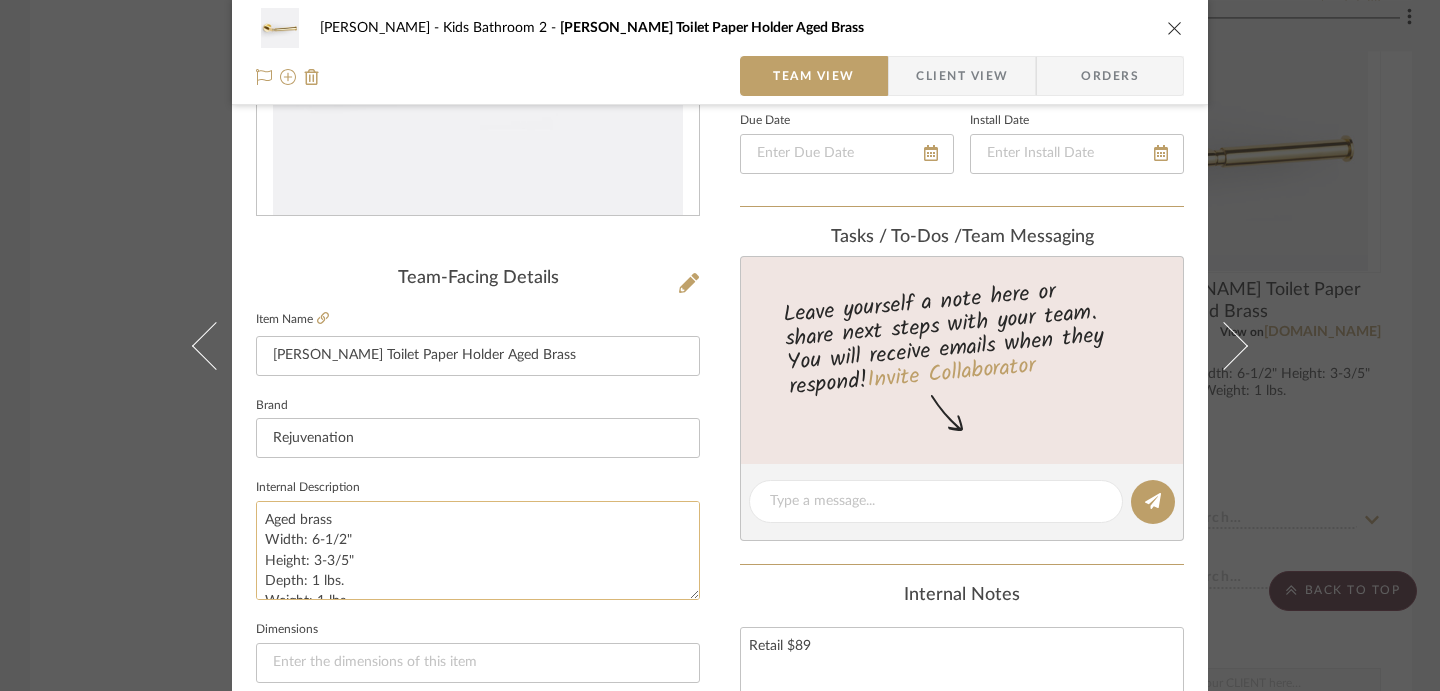 scroll, scrollTop: 412, scrollLeft: 0, axis: vertical 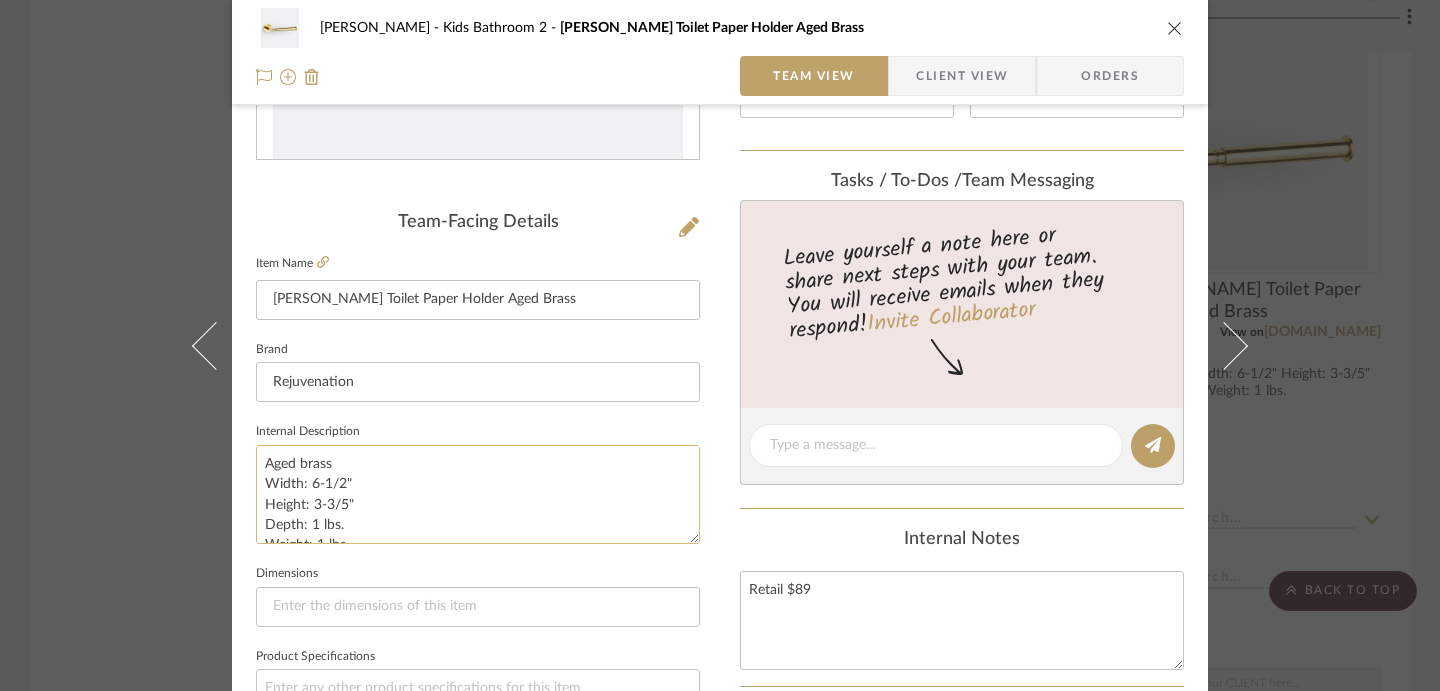 drag, startPoint x: 351, startPoint y: 503, endPoint x: 262, endPoint y: 489, distance: 90.0944 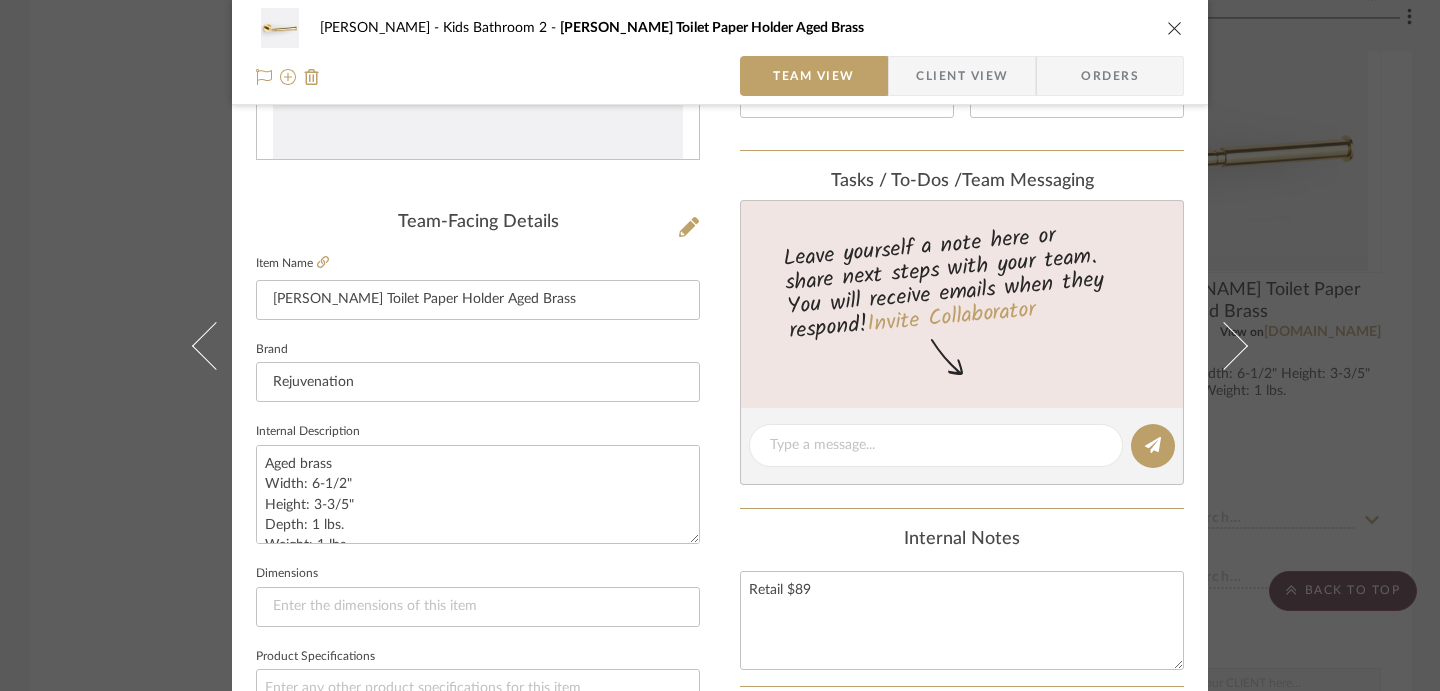 click on "[PERSON_NAME] Kids Bathroom 2 [PERSON_NAME] Toilet Paper Holder Aged Brass Team View Client View Orders  Team-Facing Details   Item Name  [PERSON_NAME] Toilet Paper Holder Aged Brass  Brand  Rejuvenation  Internal Description  Aged brass
Width: 6-1/2"
Height: 3-3/5"
Depth: 1 lbs.
Weight: 1 lbs.  Dimensions   Product Specifications   Item Costs   View Budget   Markup %  30%  Unit Cost  $71.20  Cost Type  DNET  Client Unit Price   $92.56   Quantity  1  Unit Type  Each  Subtotal   $92.56   Tax %  0%  Total Tax   $0.00   Shipping Cost  $0.00  Ship. Markup %  0% Taxable  Total Shipping   $0.00  Total Client Price  $92.56  Your Cost  $71.20  Your Margin  $21.36  Content here copies to Client View - confirm visibility there.  Show in Client Dashboard   Include in Budget   View Budget  Team Status  Lead Time  In Stock Weeks  Est. Min   Est. Max   Due Date   Install Date  Tasks / To-Dos /  team Messaging  Leave yourself a note here or share next steps with your team. You will receive emails when they
respond!  Internal Notes" at bounding box center (720, 345) 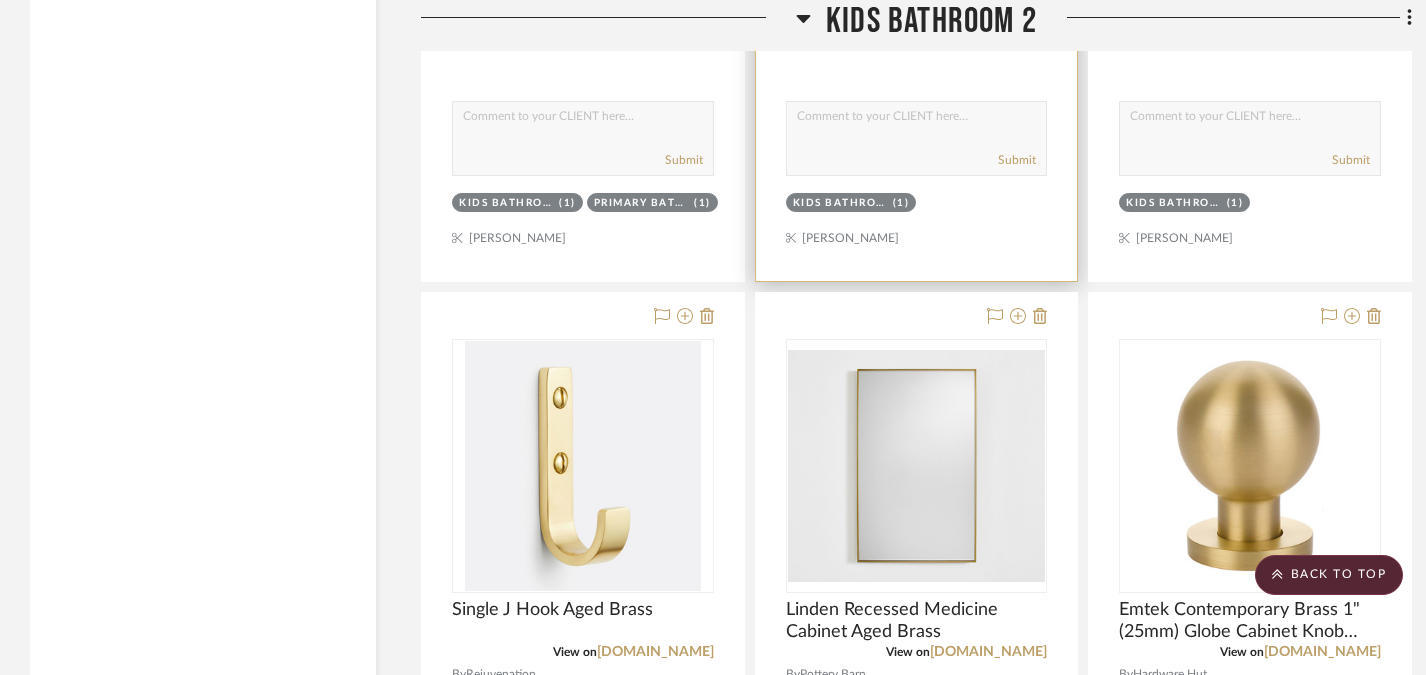 scroll, scrollTop: 6173, scrollLeft: 0, axis: vertical 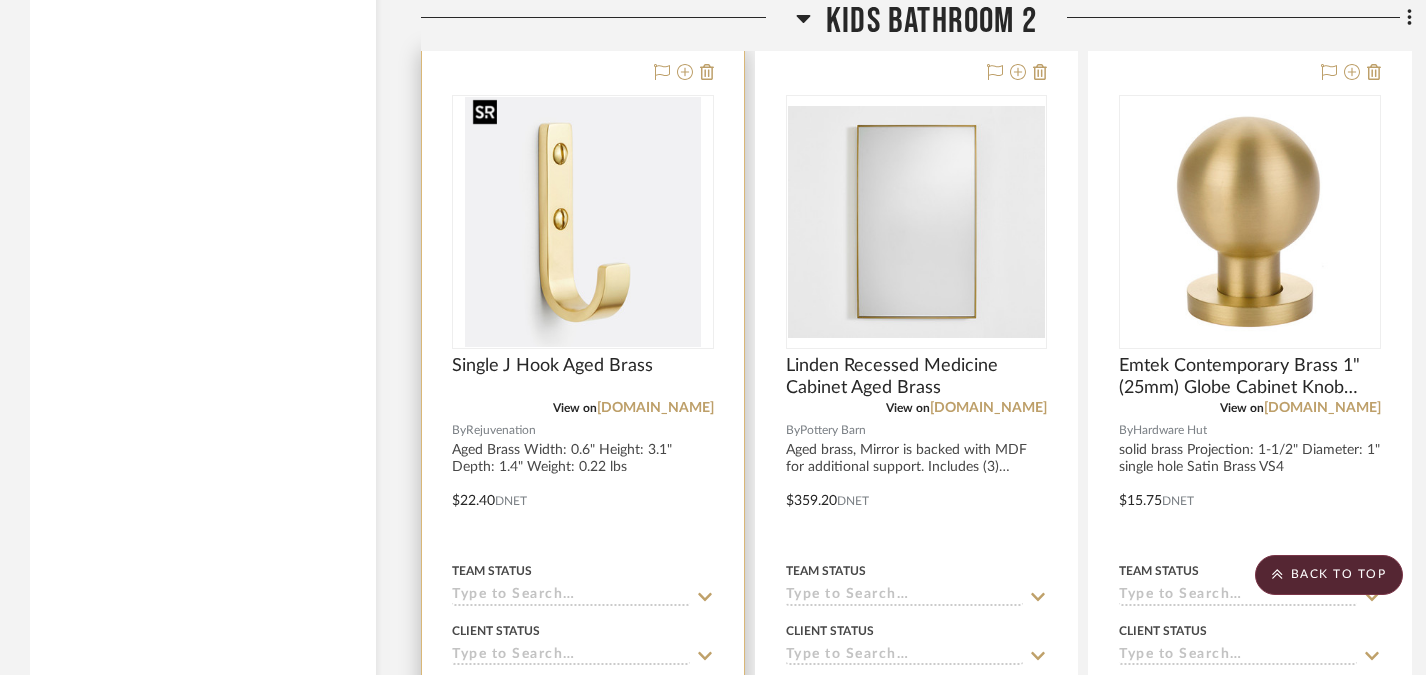 click at bounding box center [583, 222] 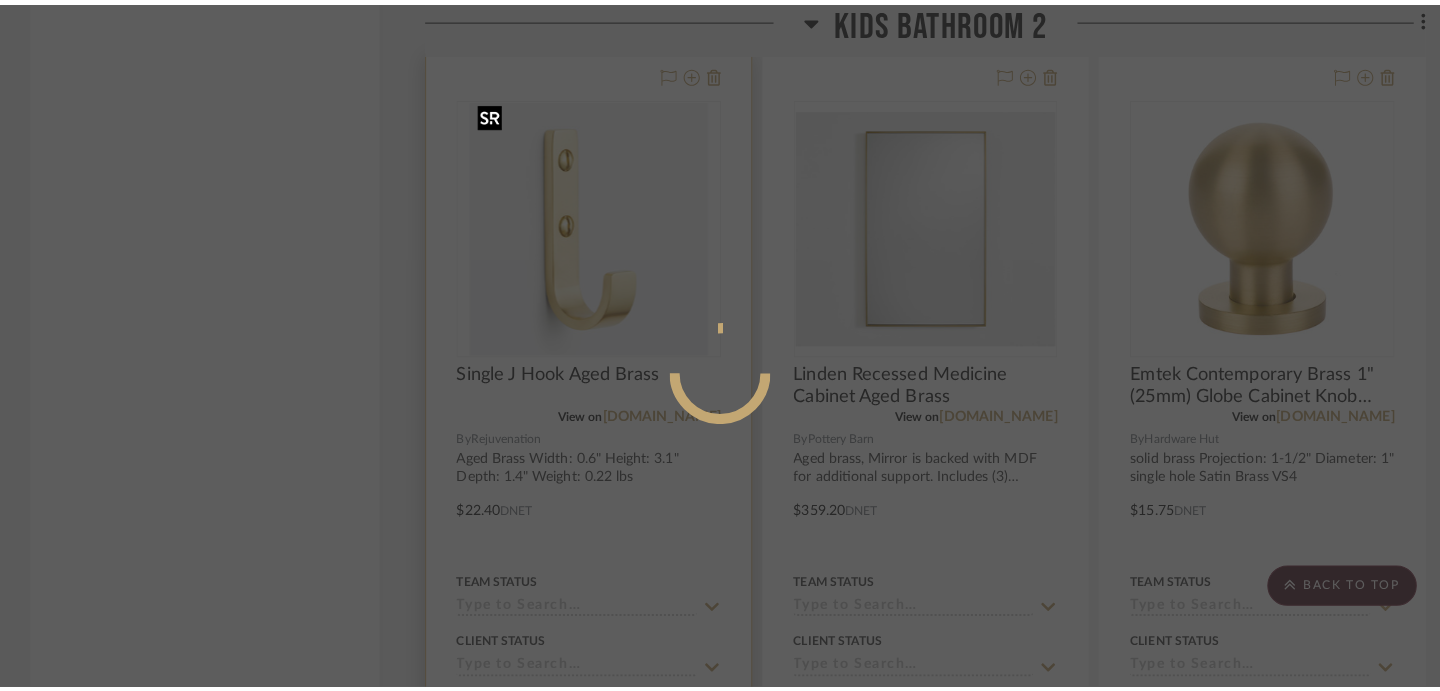 scroll, scrollTop: 0, scrollLeft: 0, axis: both 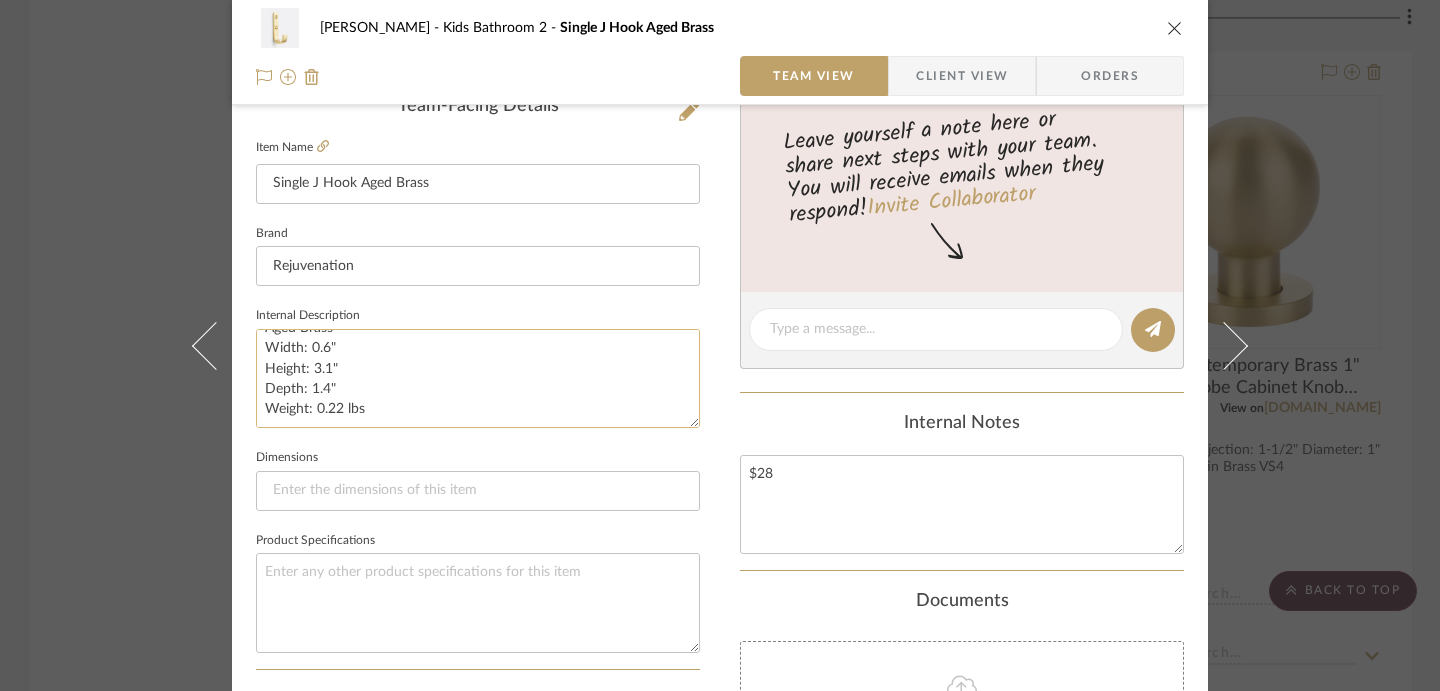 drag, startPoint x: 330, startPoint y: 391, endPoint x: 253, endPoint y: 354, distance: 85.42833 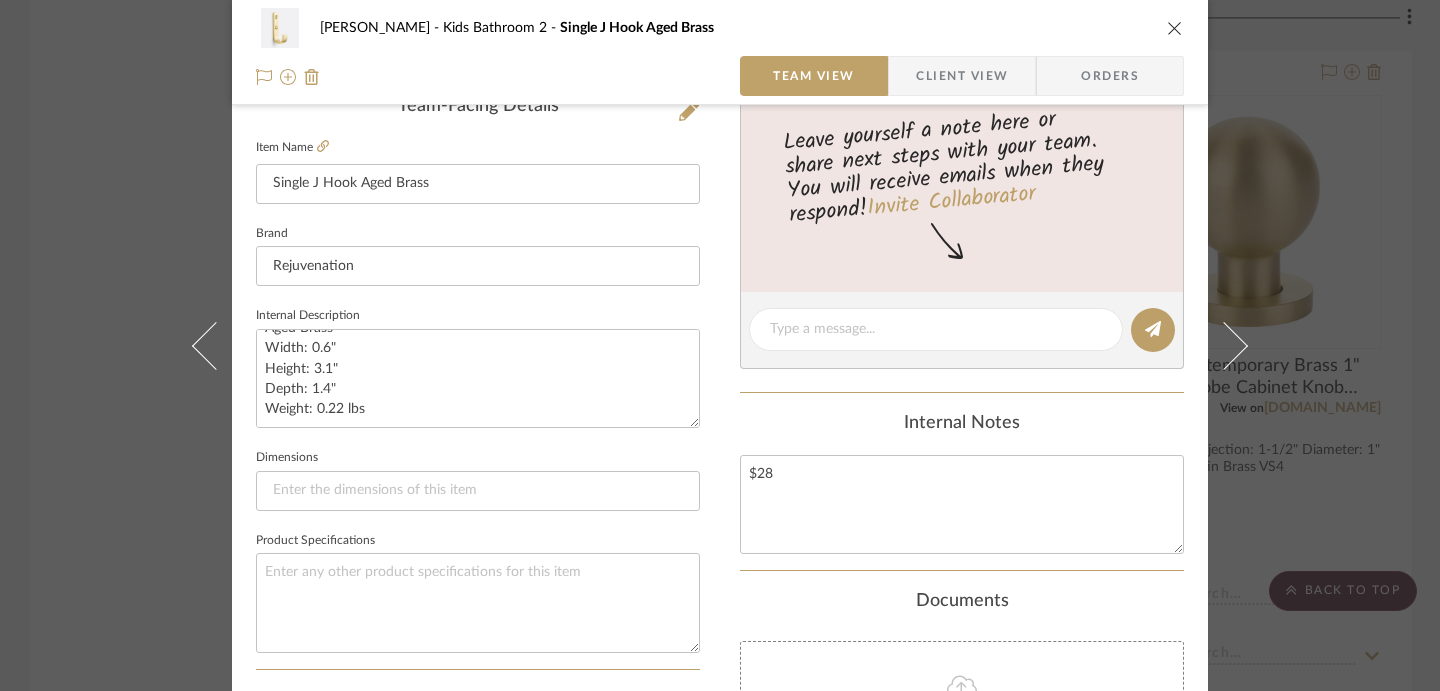 click on "[PERSON_NAME] Kids Bathroom 2 Single J Hook Aged Brass Team View Client View Orders  Team-Facing Details   Item Name  Single J Hook Aged Brass  Brand  Rejuvenation  Internal Description  Aged Brass
Width: 0.6"
Height: 3.1"
Depth: 1.4"
Weight: 0.22 lbs  Dimensions   Product Specifications   Item Costs   View Budget   Markup %  30%  Unit Cost  $22.40  Cost Type  DNET  Client Unit Price   $29.12   Quantity  3  Unit Type  Each  Subtotal   $87.36   Tax %  0%  Total Tax   $0.00   Shipping Cost  $0.00  Ship. Markup %  0% Taxable  Total Shipping   $0.00  Total Client Price  $87.36  Your Cost  $67.20  Your Margin  $20.16  Content here copies to Client View - confirm visibility there.  Show in Client Dashboard   Include in Budget   View Budget  Team Status  Lead Time  In Stock Weeks  Est. Min   Est. Max   Due Date   Install Date  Tasks / To-Dos /  team Messaging  Leave yourself a note here or share next steps with your team. You will receive emails when they
respond!  Invite Collaborator Internal Notes $28 (3)" at bounding box center [720, 345] 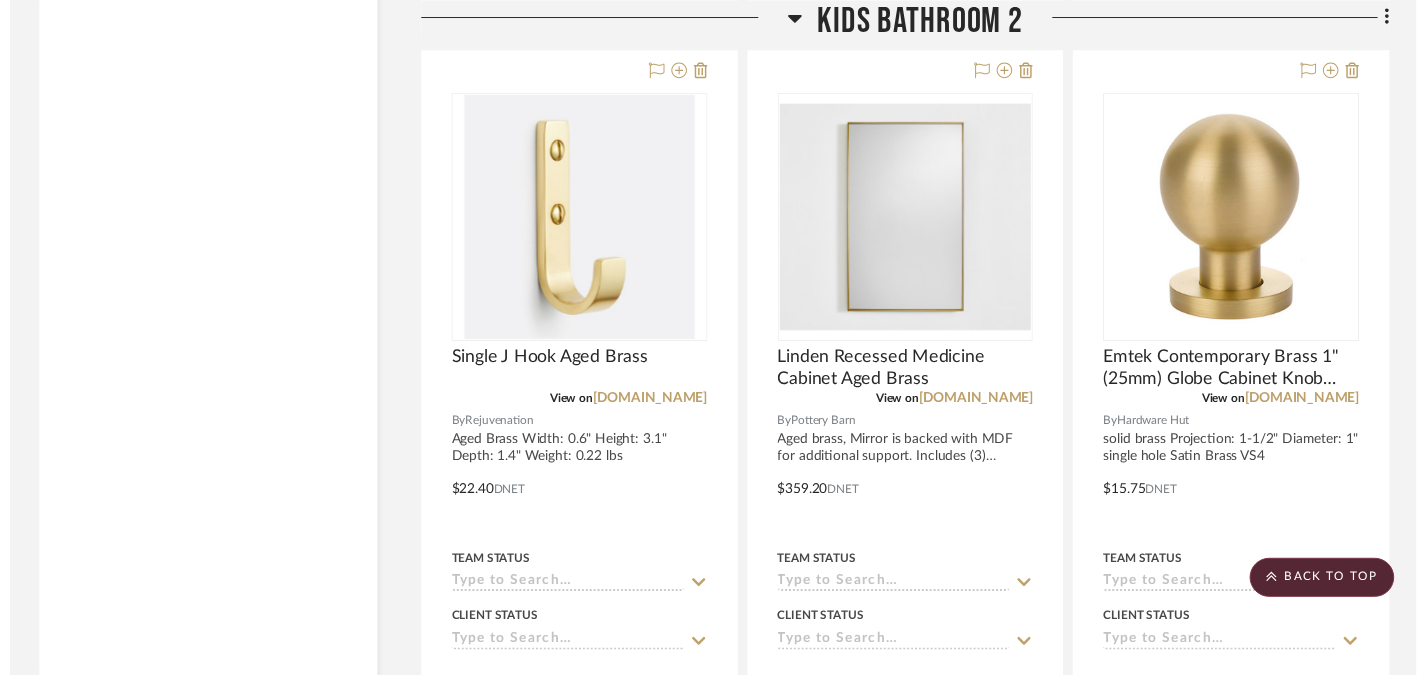 scroll, scrollTop: 6173, scrollLeft: 0, axis: vertical 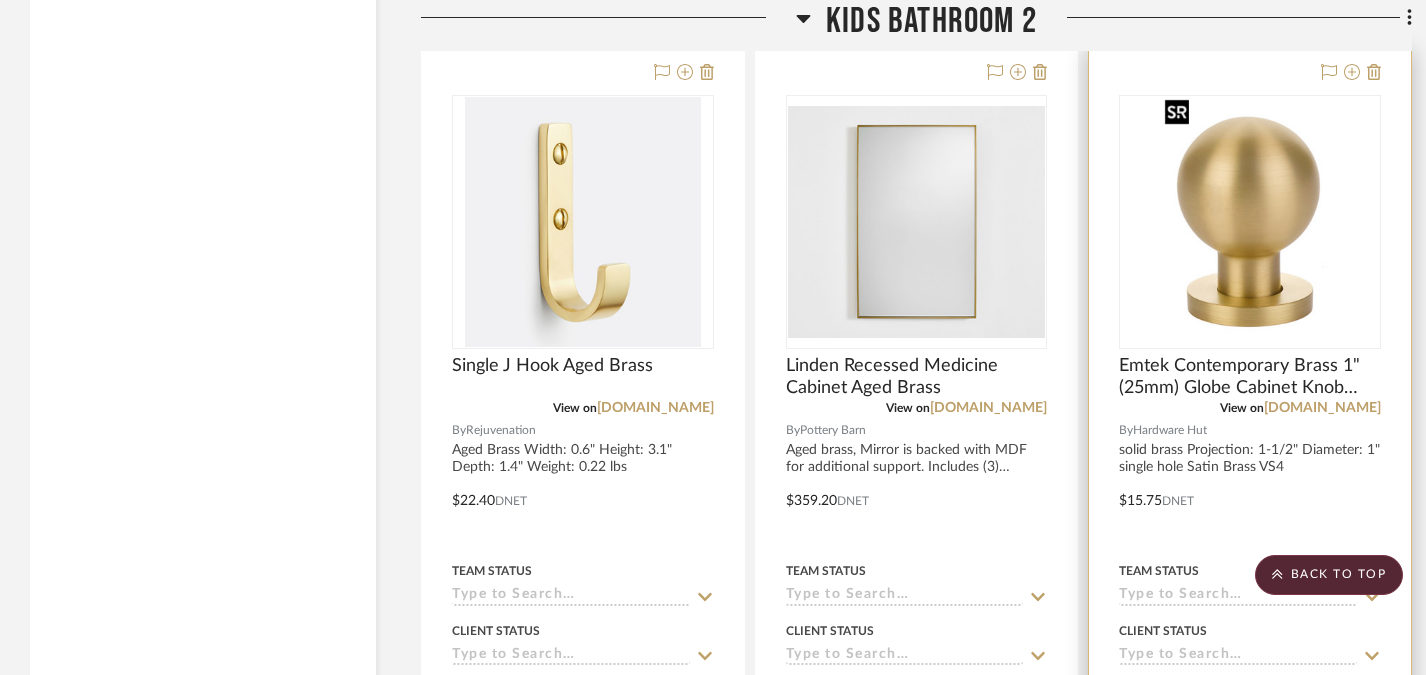 click at bounding box center [0, 0] 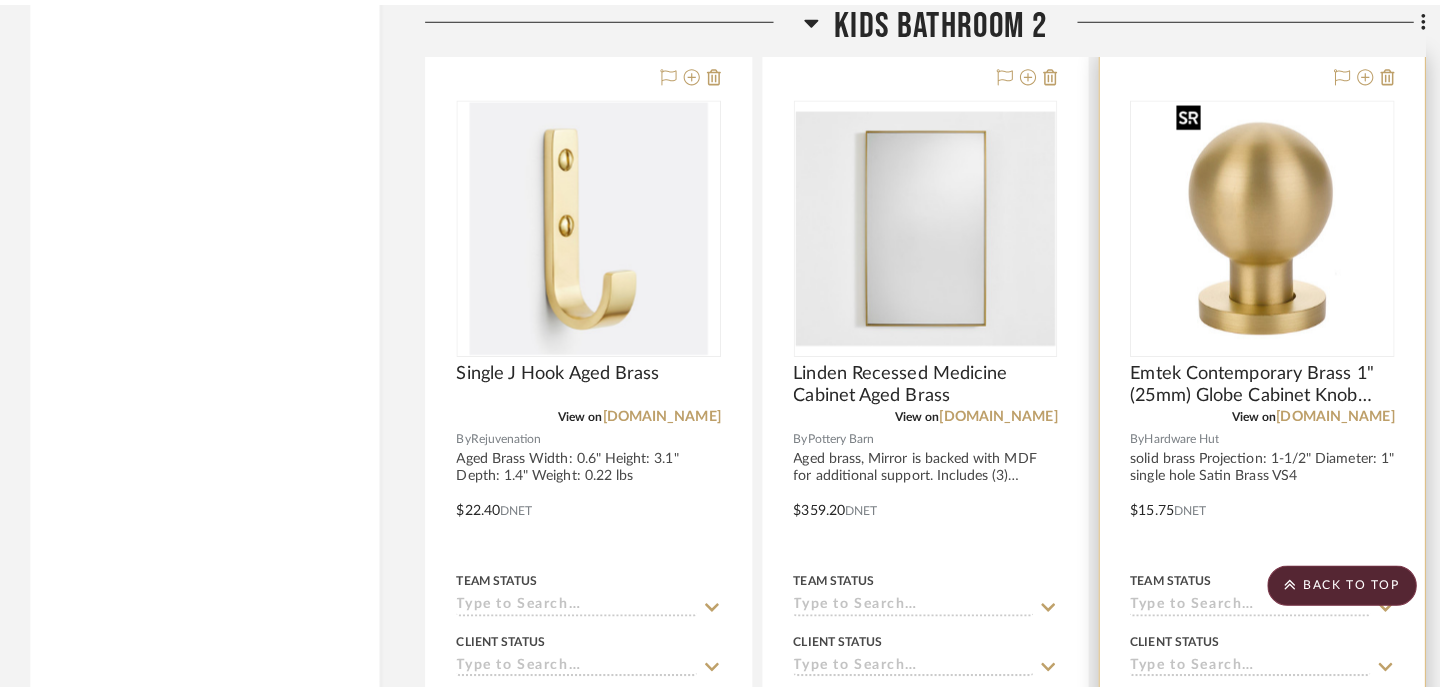 scroll, scrollTop: 0, scrollLeft: 0, axis: both 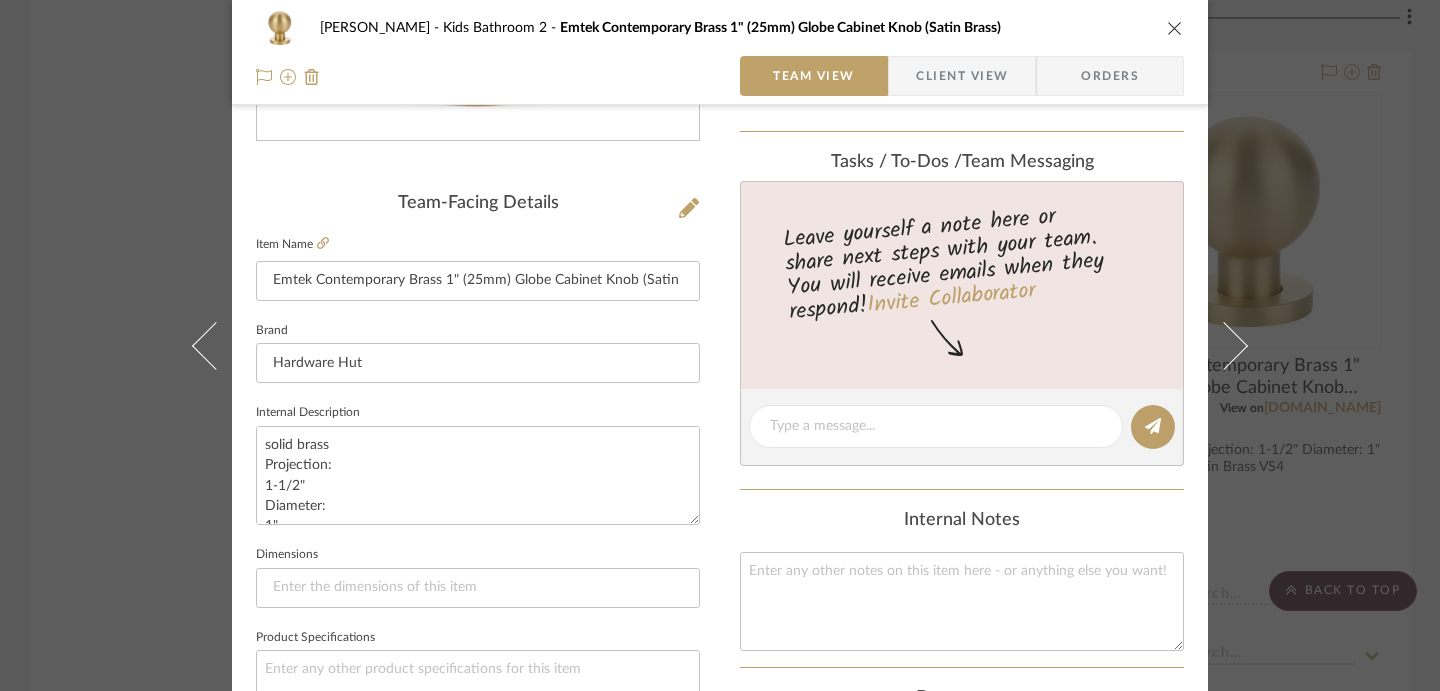 click on "[PERSON_NAME] Kids Bathroom 2 Emtek Contemporary Brass 1" (25mm) Globe Cabinet Knob (Satin Brass) Team View Client View Orders  Team-Facing Details   Item Name  Emtek Contemporary Brass 1" (25mm) Globe Cabinet Knob (Satin Brass)  Brand  Hardware Hut  Internal Description  solid brass
Projection:
1-1/2"
Diameter:
1"
single hole
Satin Brass VS4  Dimensions   Product Specifications   Item Costs   View Budget   Markup %  30%  Unit Cost  $15.75  Cost Type  DNET  Client Unit Price   $20.48   Quantity  7  Unit Type  Each  Subtotal   $143.33   Tax %  0%  Total Tax   $0.00   Shipping Cost  $0.00  Ship. Markup %  0% Taxable  Total Shipping   $0.00  Total Client Price  $143.32  Your Cost  $110.25  Your Margin  $33.08  Content here copies to Client View - confirm visibility there.  Show in Client Dashboard   Include in Budget   View Budget  Team Status  Lead Time  In Stock Weeks  Est. Min   Est. Max   Due Date   Install Date  Tasks / To-Dos /  team Messaging Invite Collaborator Internal Notes  Documents  Choose a file (7)" at bounding box center (720, 345) 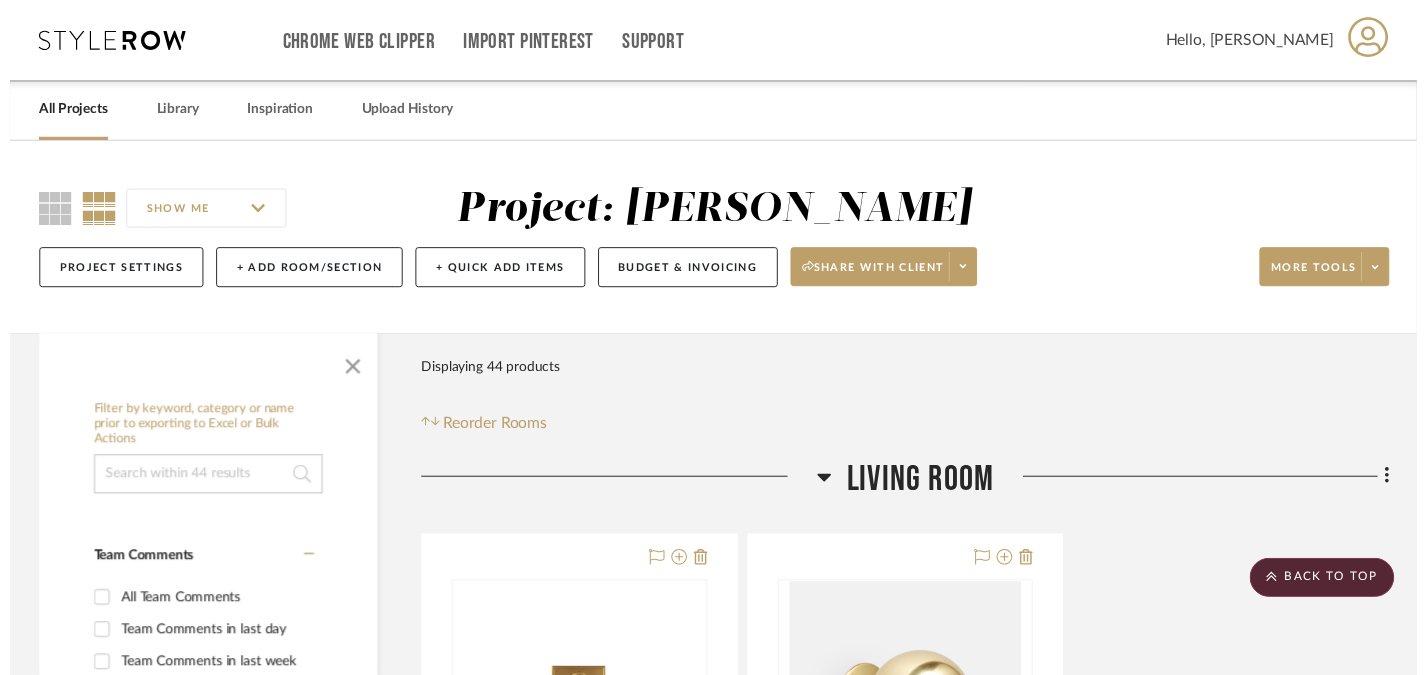 scroll, scrollTop: 6173, scrollLeft: 0, axis: vertical 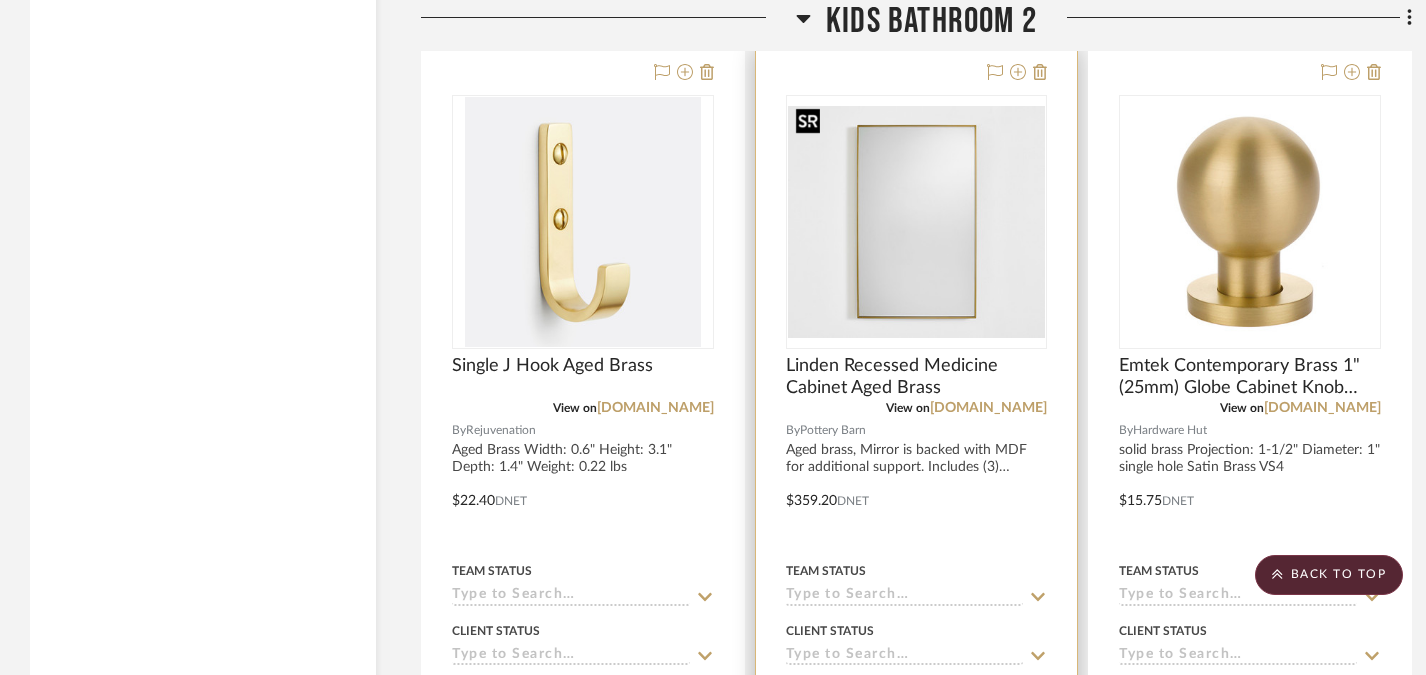 click at bounding box center (917, 222) 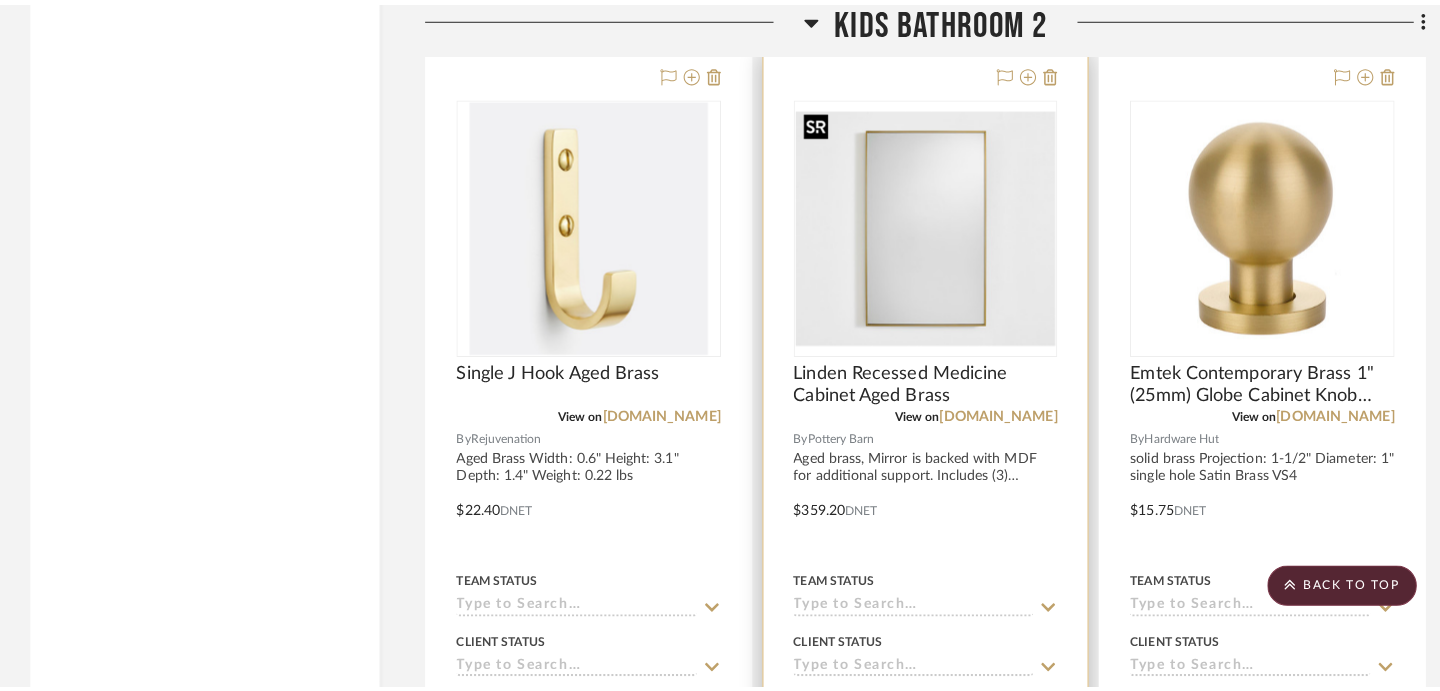 scroll, scrollTop: 0, scrollLeft: 0, axis: both 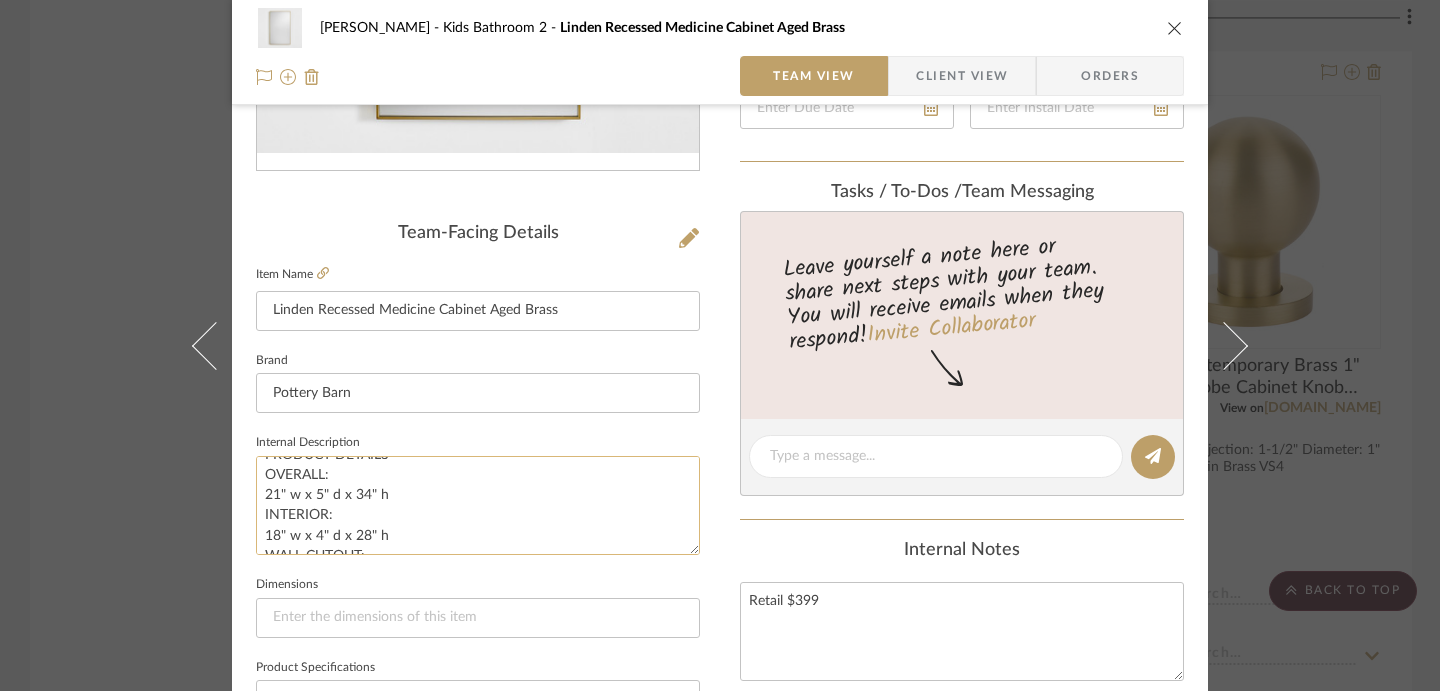drag, startPoint x: 383, startPoint y: 491, endPoint x: 259, endPoint y: 491, distance: 124 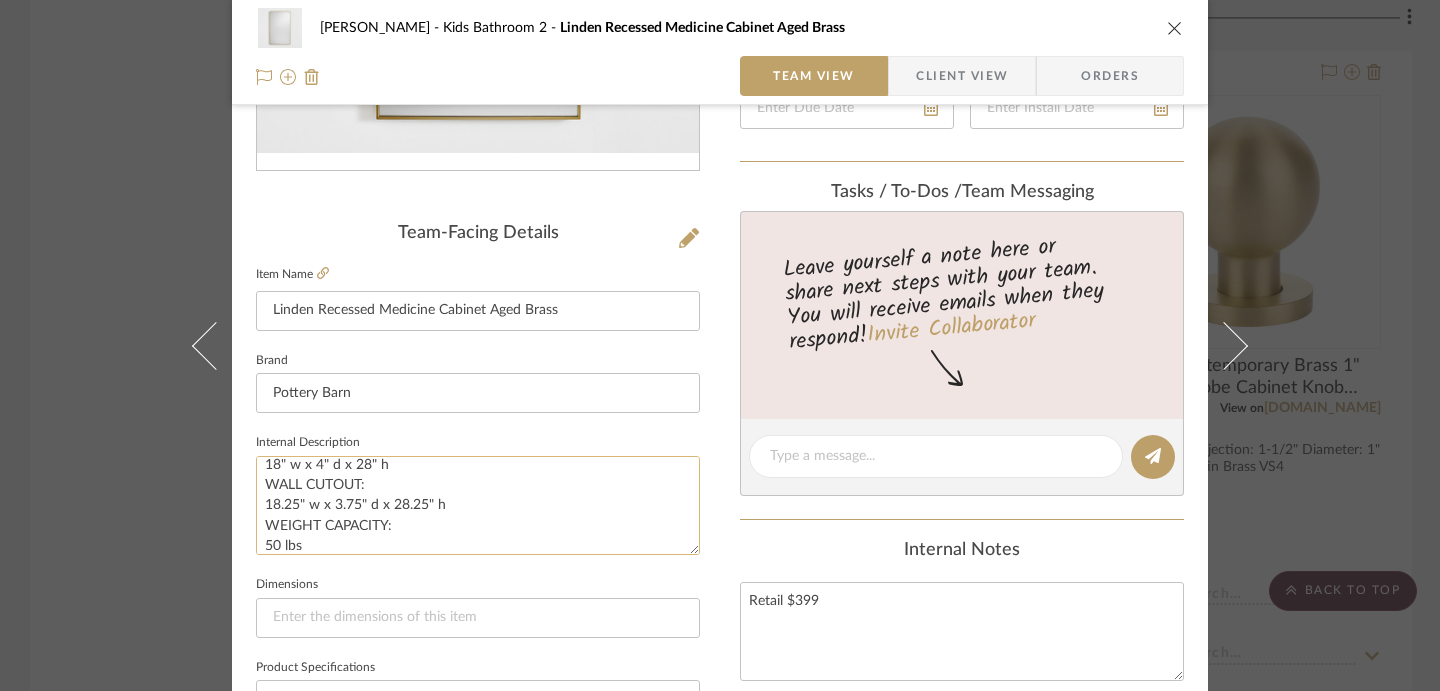 scroll, scrollTop: 202, scrollLeft: 0, axis: vertical 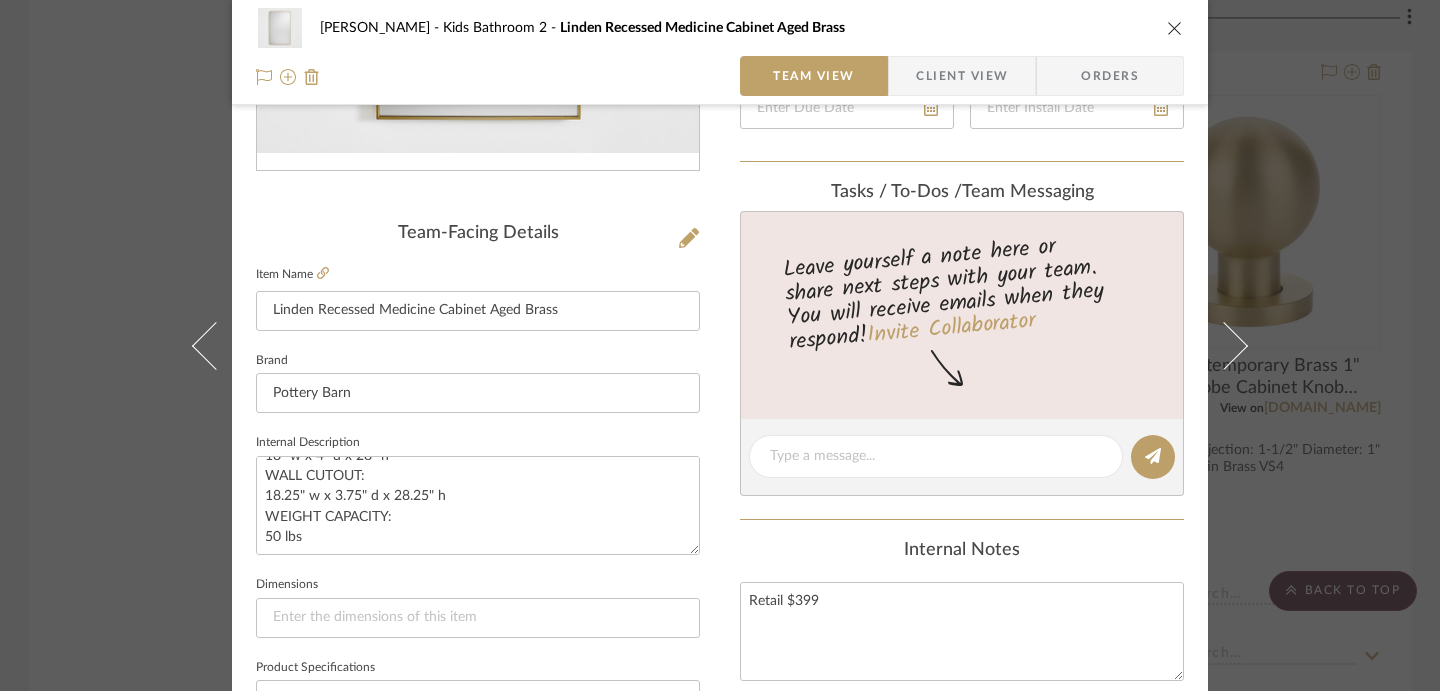 click on "[PERSON_NAME] Kids Bathroom 2 Linden Recessed Medicine Cabinet Aged Brass Team View Client View Orders  Team-Facing Details   Item Name  Linden Recessed Medicine Cabinet Aged Brass  Brand  Pottery Barn  Internal Description  Aged brass,
Mirror is backed with MDF for additional support.
Includes (3) adjustable tempered-glass shelves.
Clean glass with standard glass cleaner.
Wipe frame with a soft, clean cloth.
PRODUCT DETAILS
OVERALL:
21" w x 5" d x 34" h
INTERIOR:
18" w x 4" d x 28" h
WALL CUTOUT:
18.25" w x 3.75" d x 28.25" h
WEIGHT CAPACITY:
50 lbs  Dimensions   Product Specifications   Item Costs   View Budget   Markup %  30%  Unit Cost  $359.20  Cost Type  DNET  Client Unit Price   $466.96   Quantity  1  Unit Type  Each  Subtotal   $466.96   Tax %  0%  Total Tax   $0.00   Shipping Cost  $0.00  Ship. Markup %  0% Taxable  Total Shipping   $0.00  Total Client Price  $466.96  Your Cost  $359.20  Your Margin  $107.76  Content here copies to Client View - confirm visibility there.  Show in Client Dashboard  Weeks" at bounding box center (720, 345) 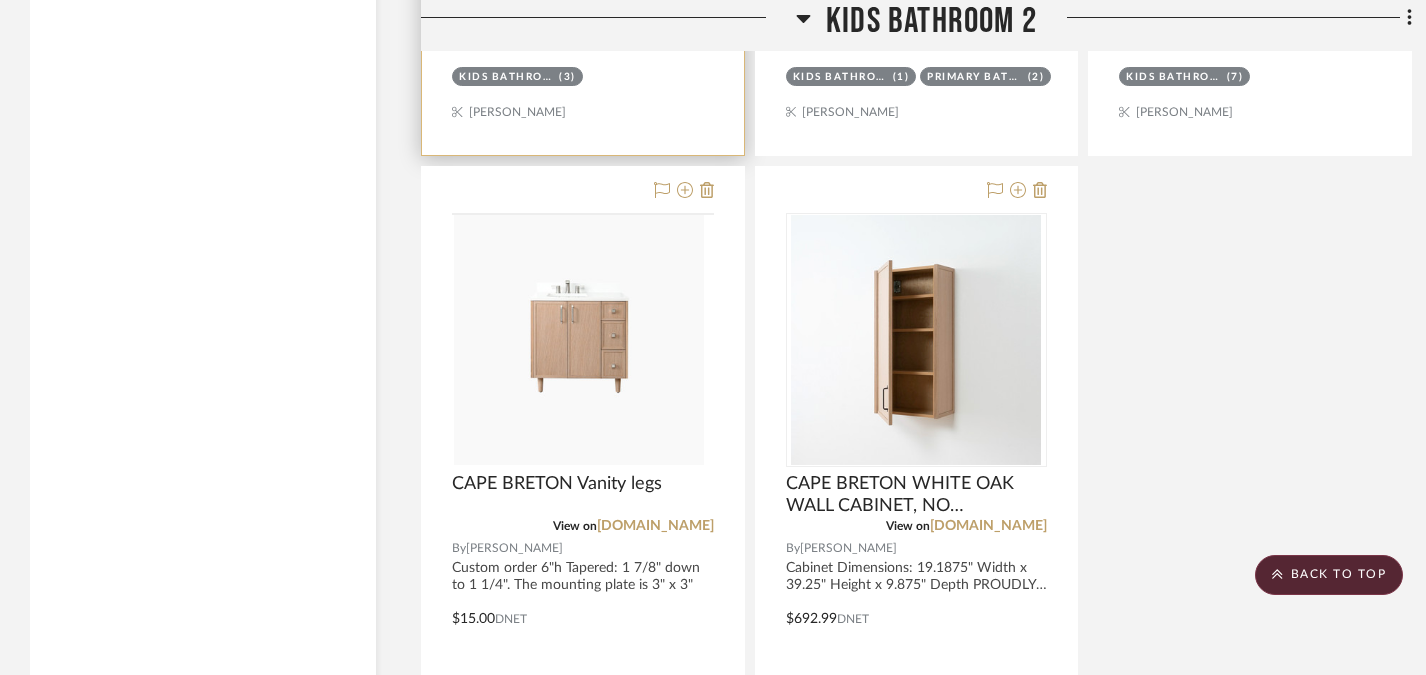 scroll, scrollTop: 6946, scrollLeft: 0, axis: vertical 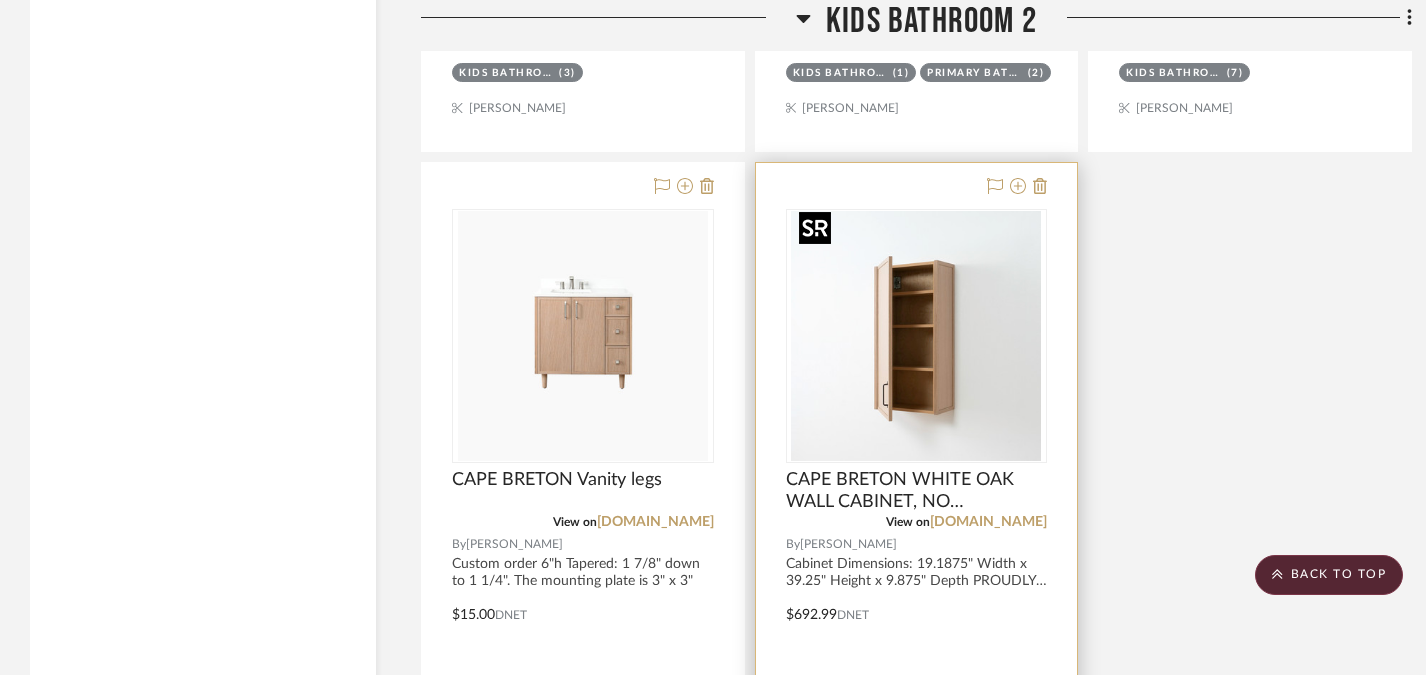 click at bounding box center (916, 336) 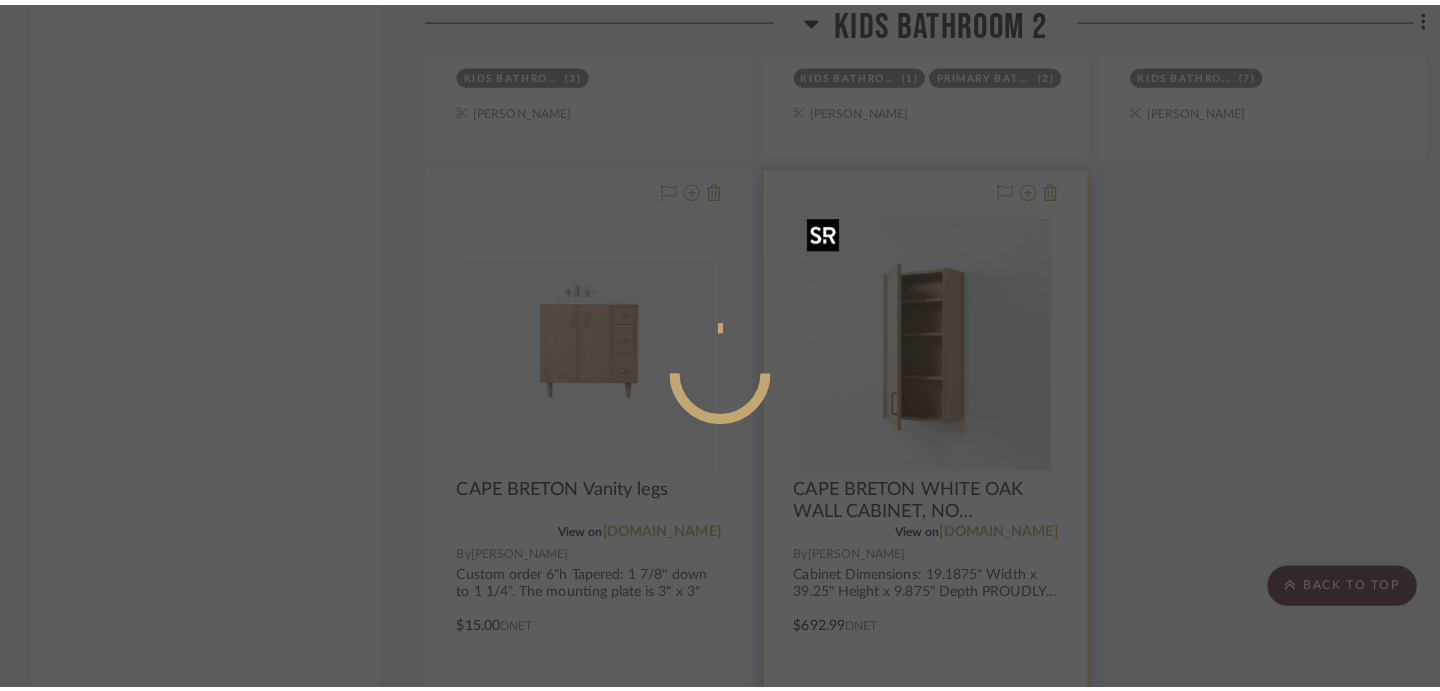 scroll, scrollTop: 0, scrollLeft: 0, axis: both 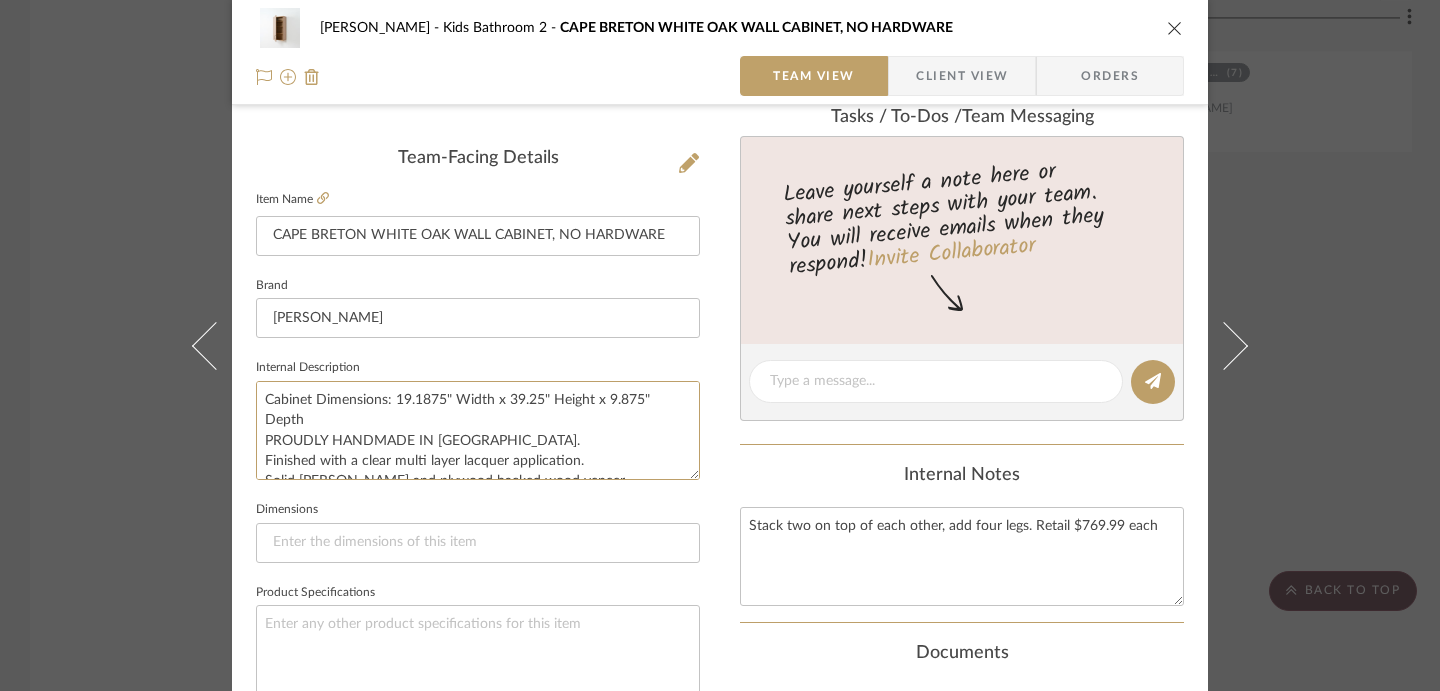 drag, startPoint x: 390, startPoint y: 399, endPoint x: 703, endPoint y: 406, distance: 313.07828 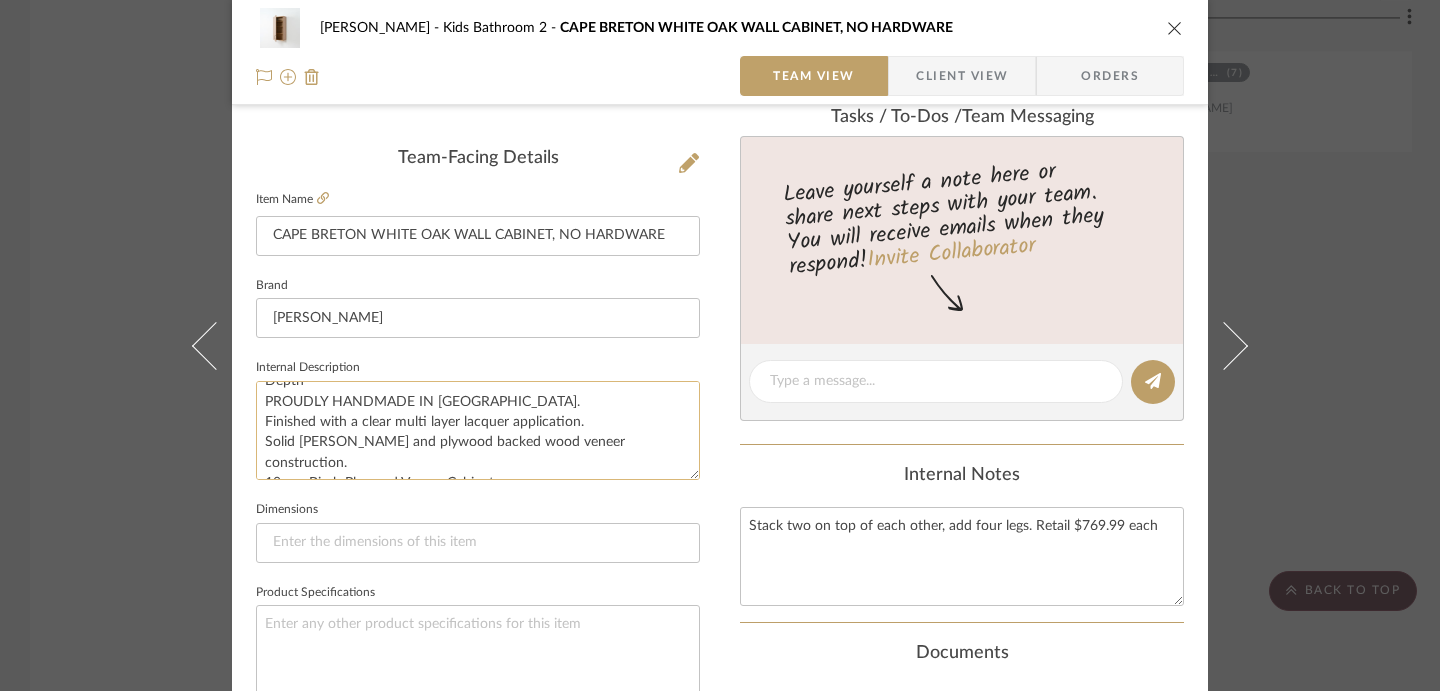 scroll, scrollTop: 0, scrollLeft: 0, axis: both 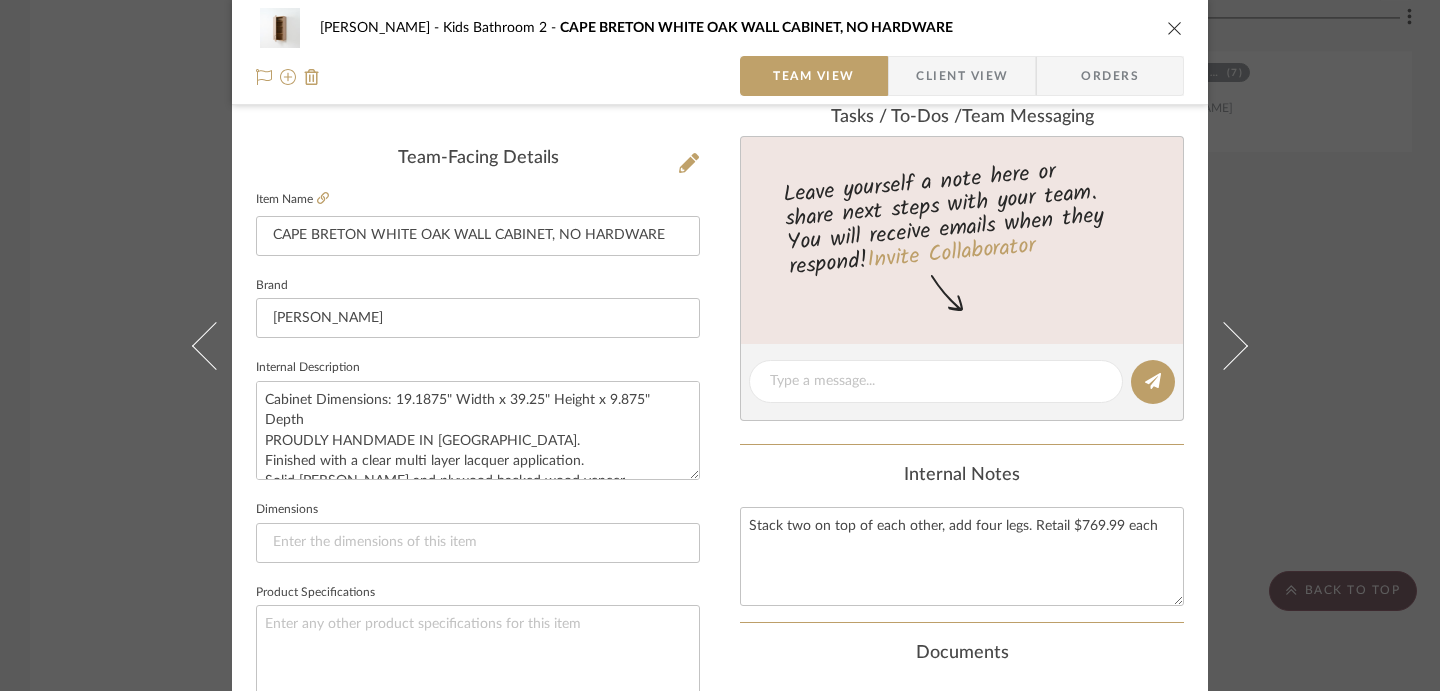 click on "[PERSON_NAME] Kids Bathroom 2 CAPE BRETON WHITE OAK WALL CABINET, NO HARDWARE Team View Client View Orders  Team-Facing Details   Item Name  CAPE BRETON WHITE OAK WALL CABINET, NO HARDWARE  Brand  Teodor Vanities  Internal Description  Cabinet Dimensions: 19.1875" Width x 39.25" Height x 9.875" Depth
PROUDLY HANDMADE IN [GEOGRAPHIC_DATA].
Finished with a clear multi layer lacquer application.
Solid [PERSON_NAME] and plywood backed wood veneer construction.
18mm Birch Plywood Veneer Cabinet.
Solid White Oak shaker fronts and sides.
One soft-closing door.
Three adjustable shelves.
Reversible door hinges.
Fully Assembled.
No hardware  Dimensions   Product Specifications   Item Costs   View Budget   Markup %  30%  Unit Cost  $692.99  Cost Type  DNET  Client Unit Price   $900.89   Quantity  2  Unit Type  Each  Subtotal   $1,801.77   Tax %  0%  Total Tax   $0.00   Shipping Cost  $0.00  Ship. Markup %  0% Taxable  Total Shipping   $0.00  Total Client Price  $1,801.77  Your Cost  $1,385.98  Your Margin  $415.79   Show in Client Dashboard" at bounding box center (720, 345) 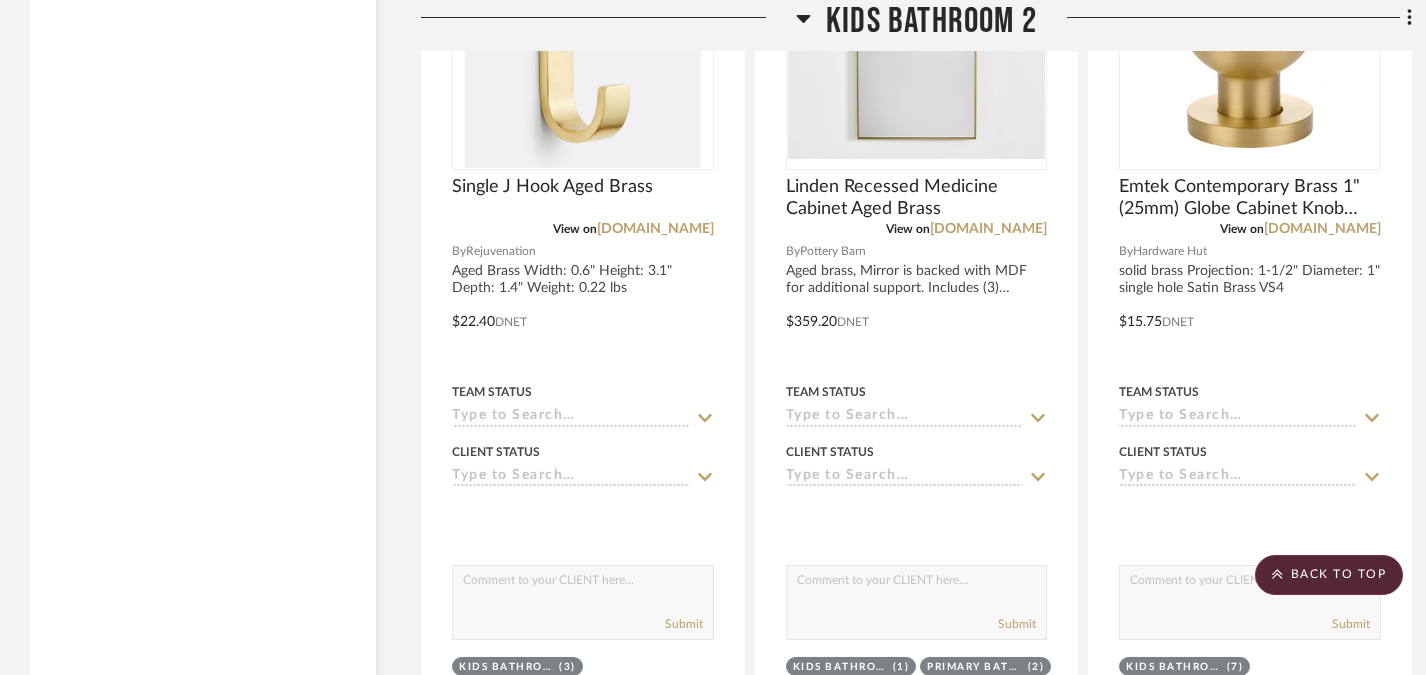 scroll, scrollTop: 6146, scrollLeft: 0, axis: vertical 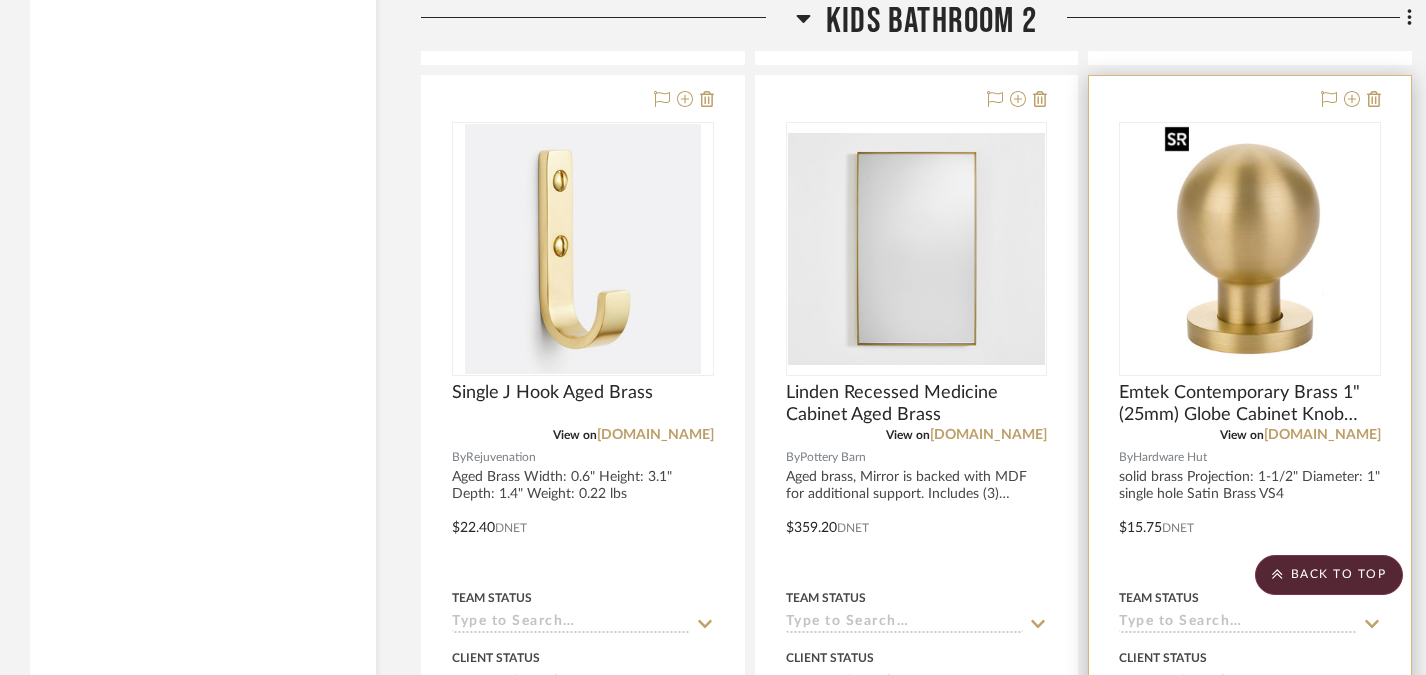 click at bounding box center (1250, 249) 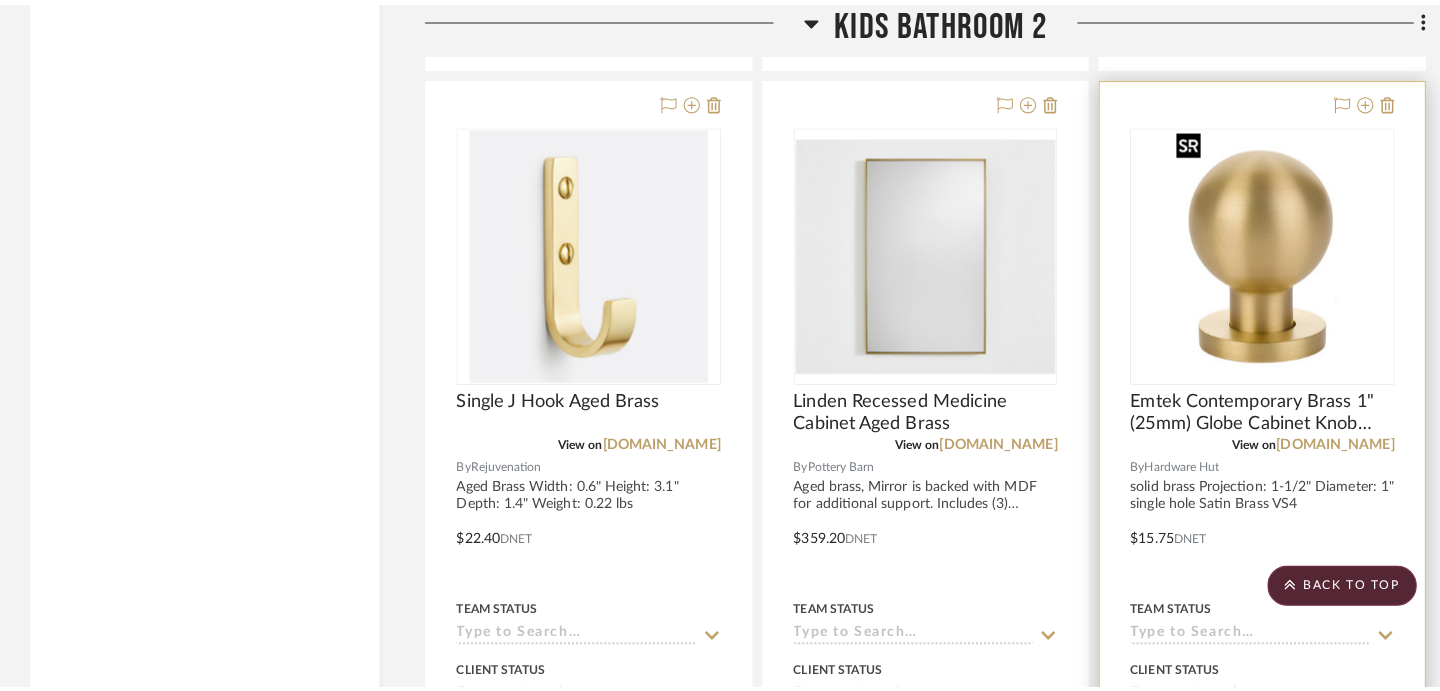 scroll, scrollTop: 0, scrollLeft: 0, axis: both 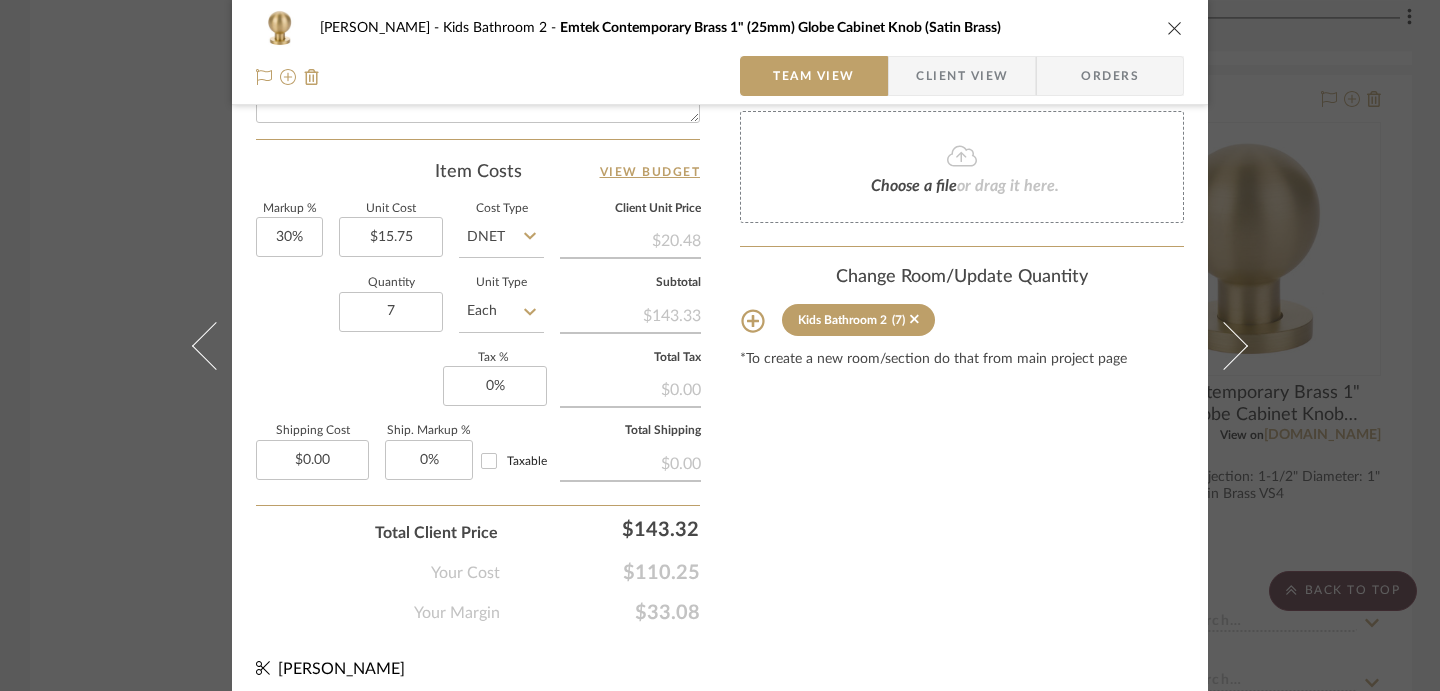 click on "[PERSON_NAME] Kids Bathroom 2 Emtek Contemporary Brass 1" (25mm) Globe Cabinet Knob (Satin Brass) Team View Client View Orders  Team-Facing Details   Item Name  Emtek Contemporary Brass 1" (25mm) Globe Cabinet Knob (Satin Brass)  Brand  Hardware Hut  Internal Description  solid brass
Projection:
1-1/2"
Diameter:
1"
single hole
Satin Brass VS4  Dimensions   Product Specifications   Item Costs   View Budget   Markup %  30%  Unit Cost  $15.75  Cost Type  DNET  Client Unit Price   $20.48   Quantity  7  Unit Type  Each  Subtotal   $143.33   Tax %  0%  Total Tax   $0.00   Shipping Cost  $0.00  Ship. Markup %  0% Taxable  Total Shipping   $0.00  Total Client Price  $143.32  Your Cost  $110.25  Your Margin  $33.08  Content here copies to Client View - confirm visibility there.  Show in Client Dashboard   Include in Budget   View Budget  Team Status  Lead Time  In Stock Weeks  Est. Min   Est. Max   Due Date   Install Date  Tasks / To-Dos /  team Messaging Invite Collaborator Internal Notes  Documents  Choose a file (7)" at bounding box center [720, 345] 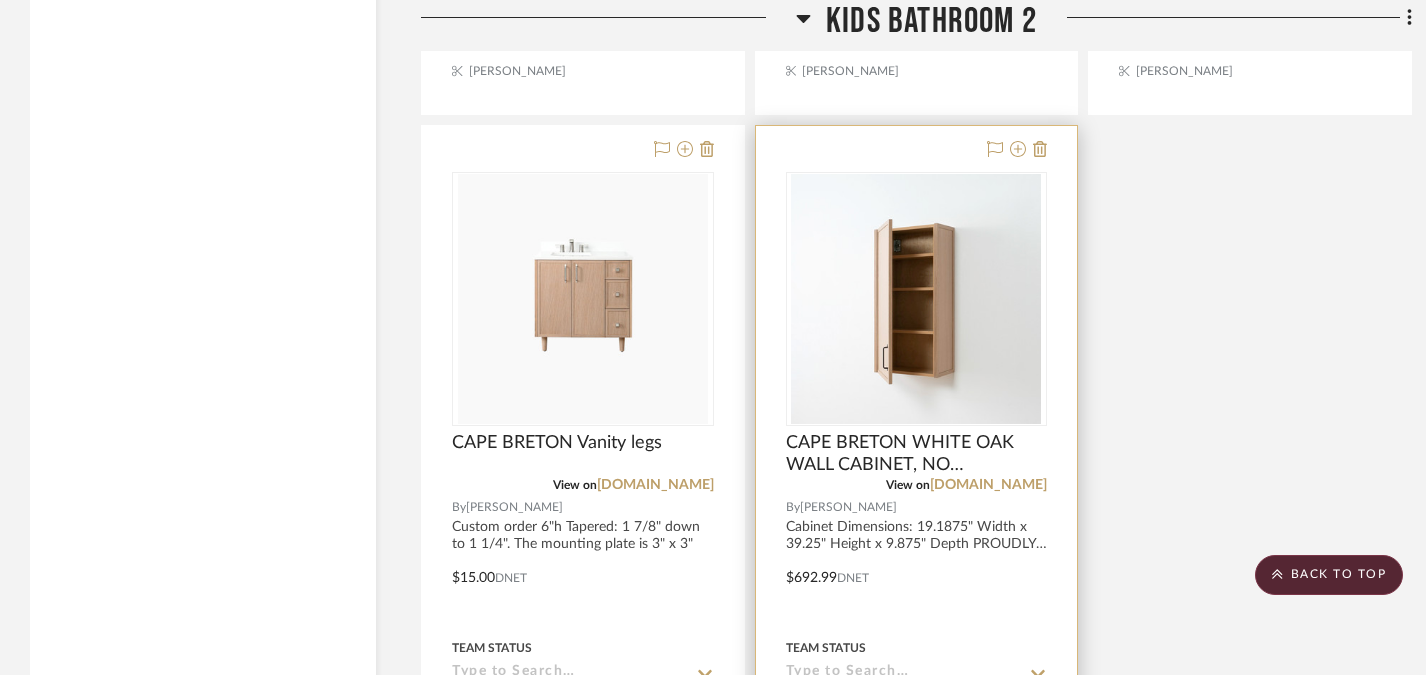 scroll, scrollTop: 6982, scrollLeft: 0, axis: vertical 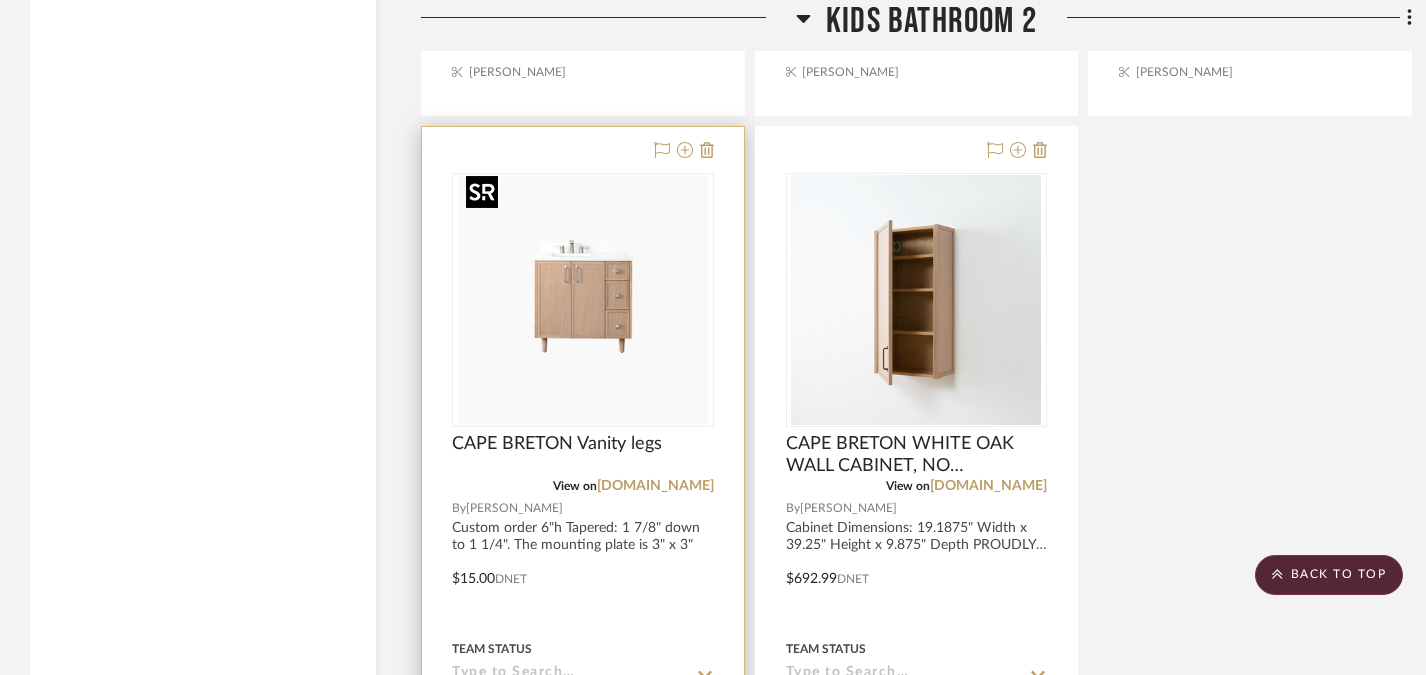 click at bounding box center [583, 300] 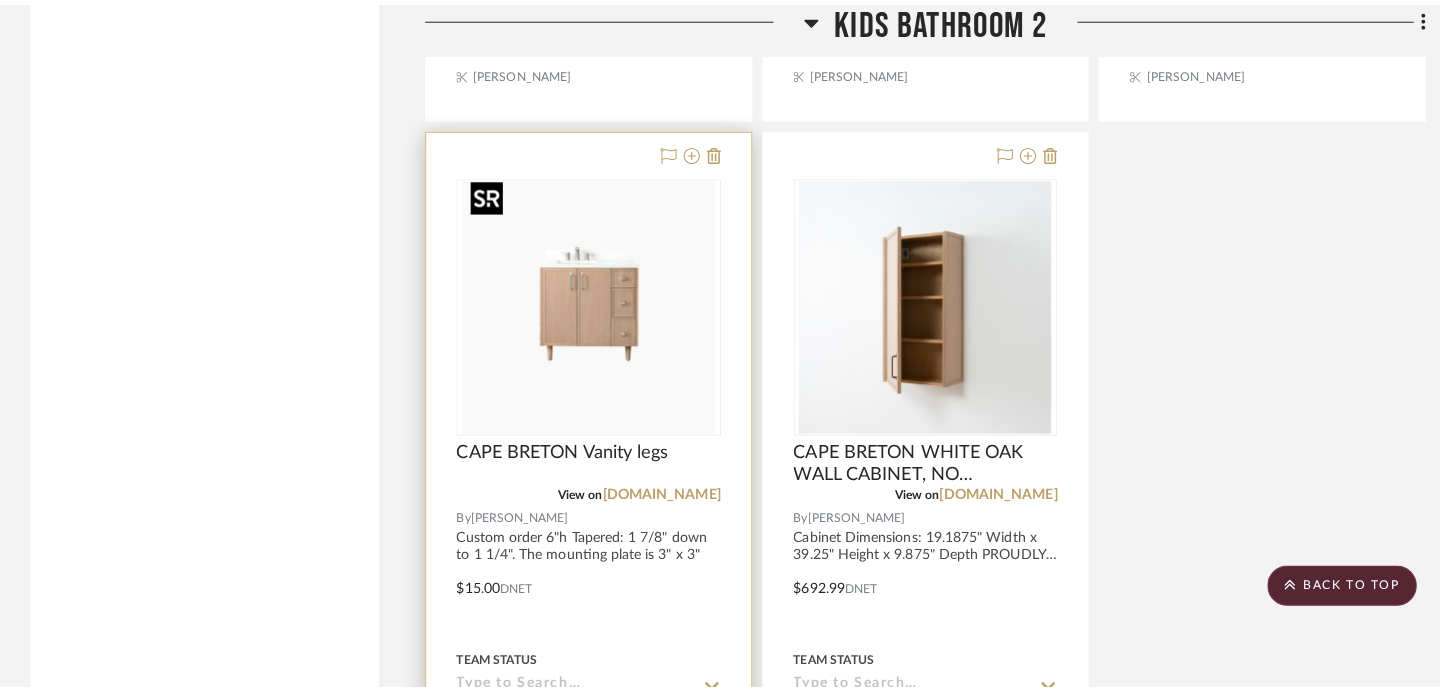 scroll, scrollTop: 0, scrollLeft: 0, axis: both 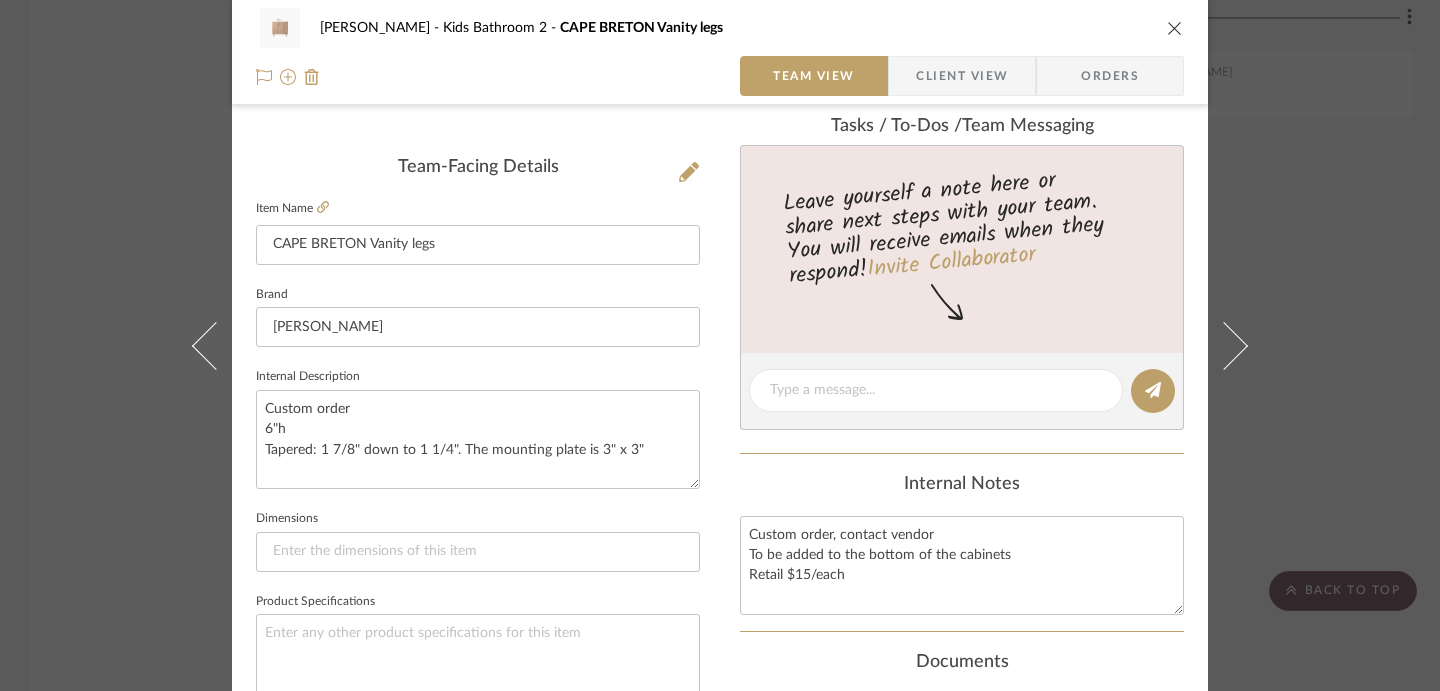 click on "[PERSON_NAME] Kids Bathroom 2 CAPE BRETON Vanity legs Team View Client View Orders  Team-Facing Details   Item Name  CAPE BRETON Vanity legs  Brand  Teodor Vanities  Internal Description  Custom order
6"h
Tapered: 1 7/8" down to 1 1/4". The mounting plate is 3" x 3"  Dimensions   Product Specifications   Item Costs   View Budget   Markup %  30%  Unit Cost  $15.00  Cost Type  DNET  Client Unit Price   $19.50   Quantity  4  Unit Type  Each  Subtotal   $78.00   Tax %  0%  Total Tax   $0.00   Shipping Cost  $0.00  Ship. Markup %  0% Taxable  Total Shipping   $0.00  Total Client Price  $78.00  Your Cost  $60.00  Your Margin  $18.00  Content here copies to Client View - confirm visibility there.  Show in Client Dashboard   Include in Budget   View Budget  Team Status  Lead Time  In Stock Weeks  Est. Min   Est. Max   Due Date   Install Date  Tasks / To-Dos /  team Messaging  Leave yourself a note here or share next steps with your team. You will receive emails when they
respond!  Invite Collaborator  Documents" at bounding box center (720, 345) 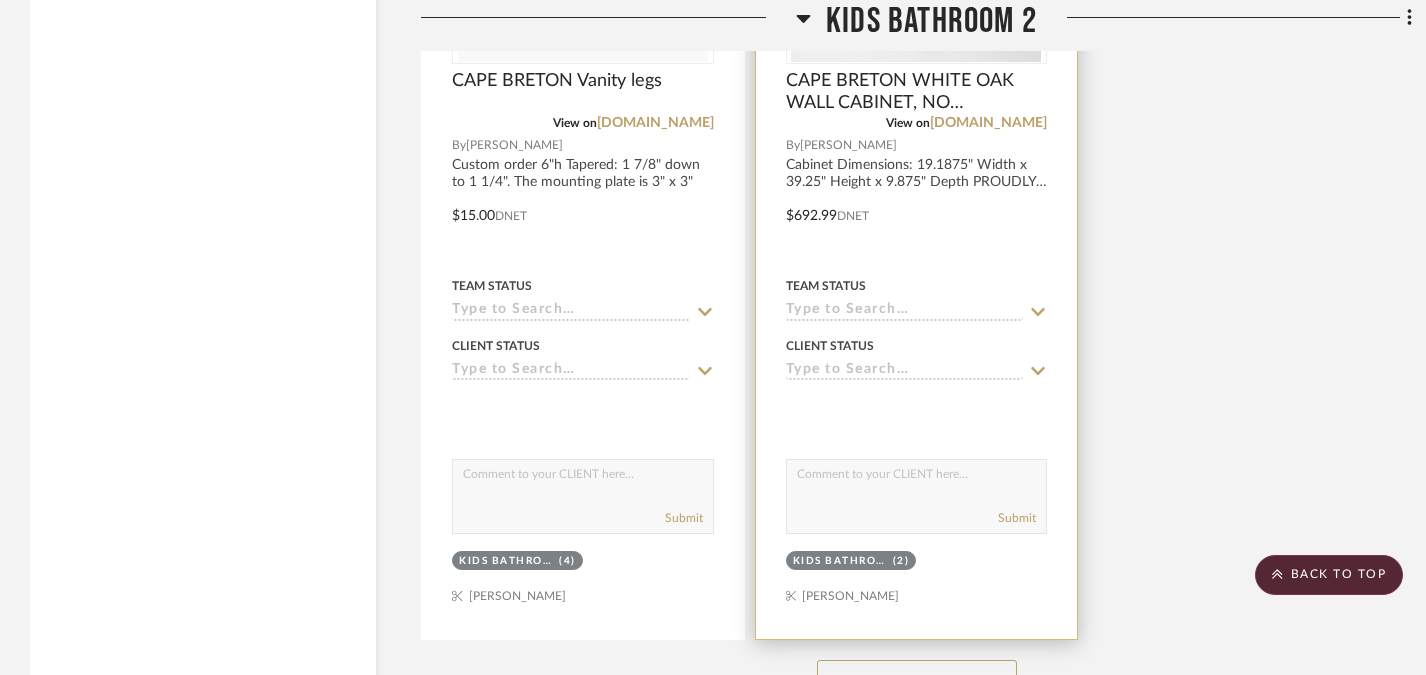 scroll, scrollTop: 7499, scrollLeft: 0, axis: vertical 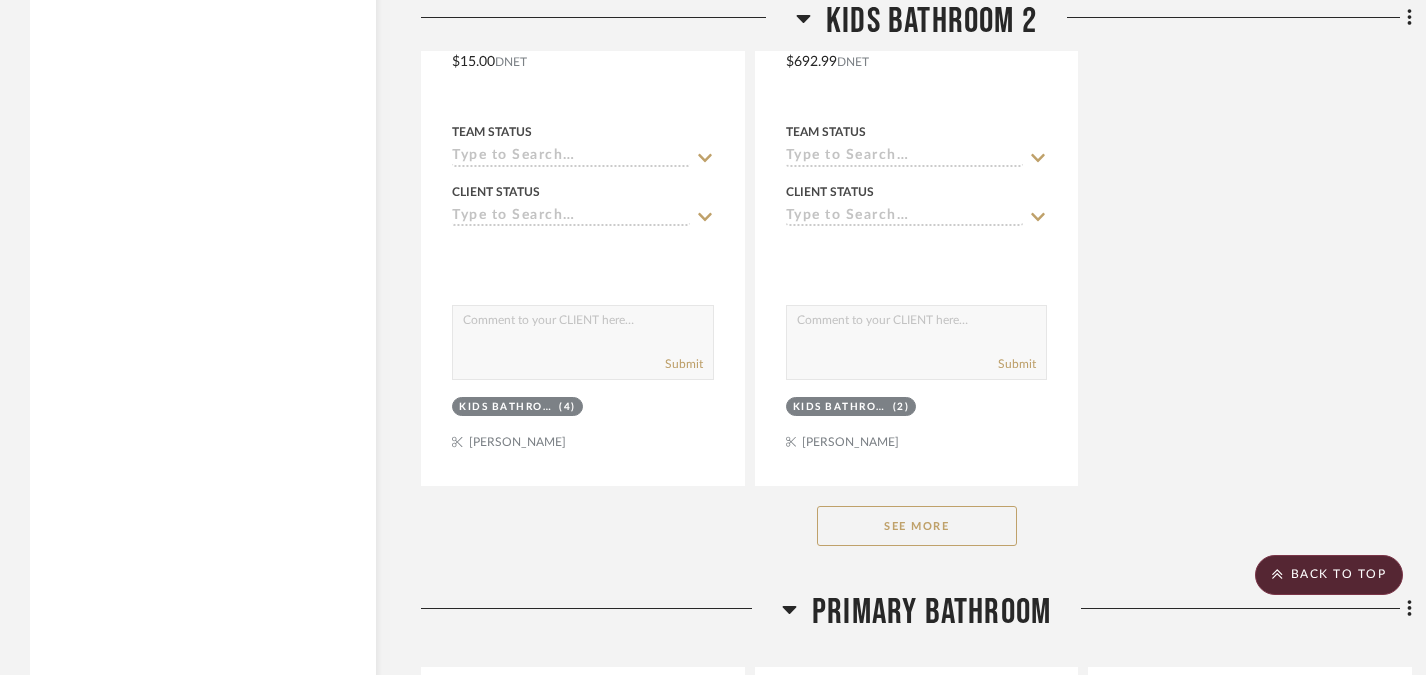 click on "See More" 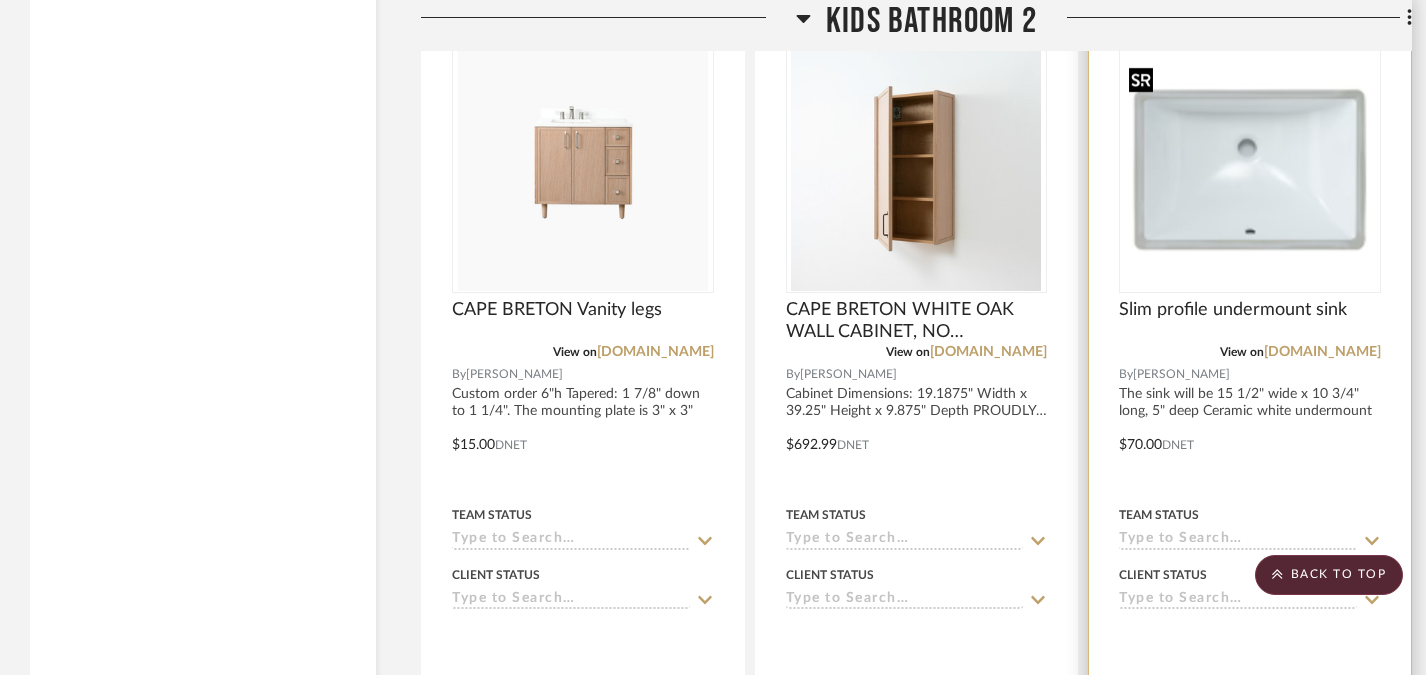 scroll, scrollTop: 7627, scrollLeft: 0, axis: vertical 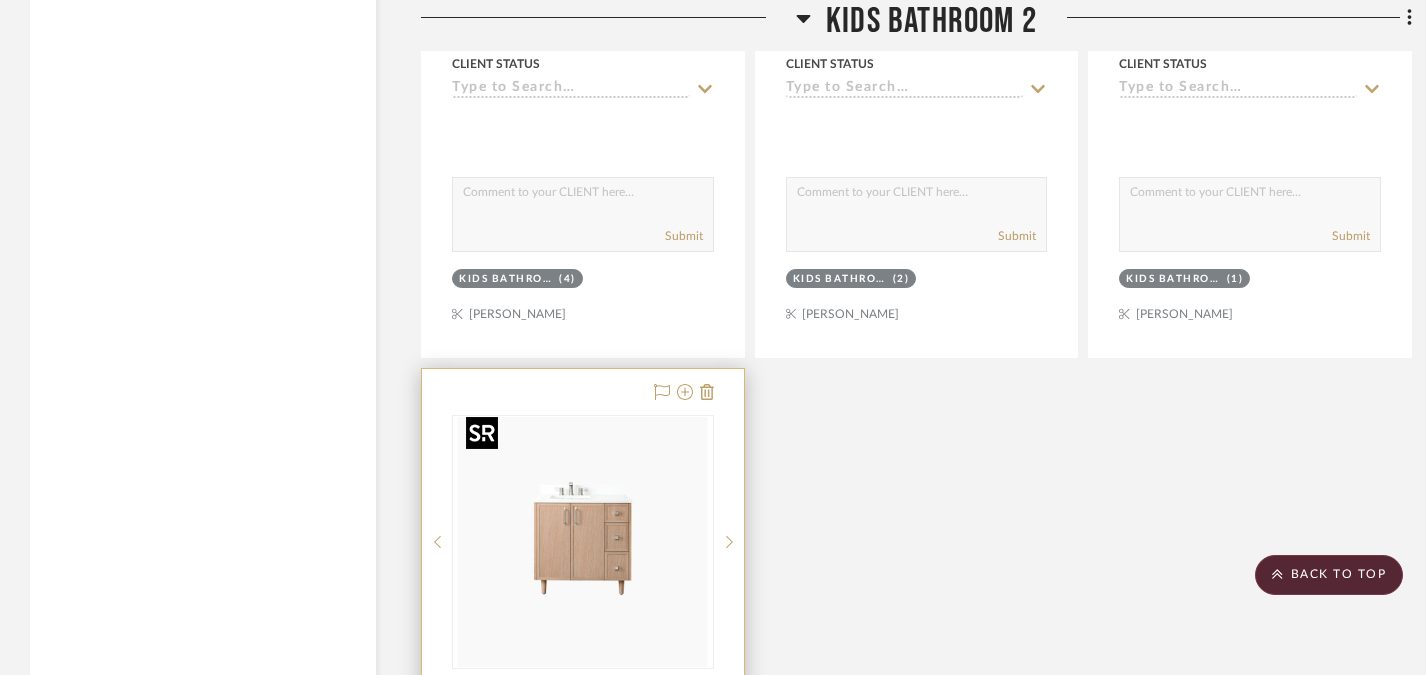 click at bounding box center [0, 0] 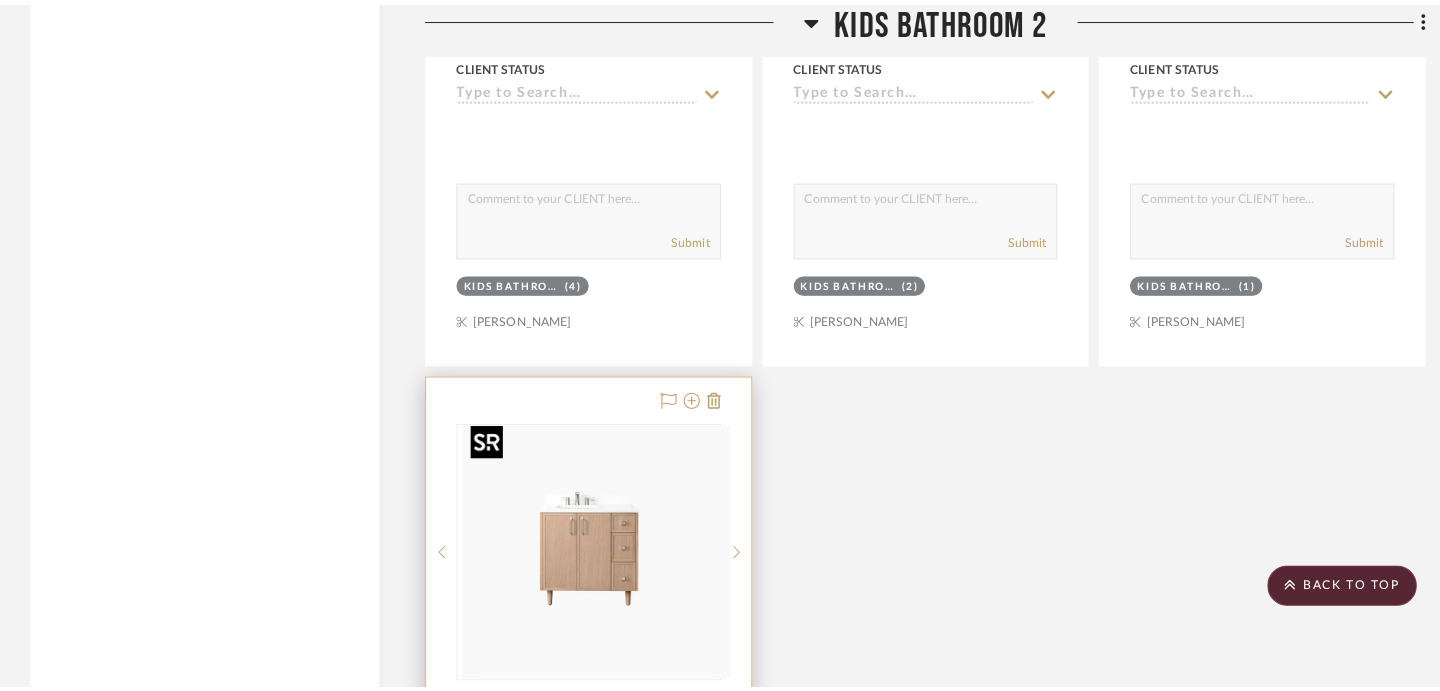 scroll, scrollTop: 0, scrollLeft: 0, axis: both 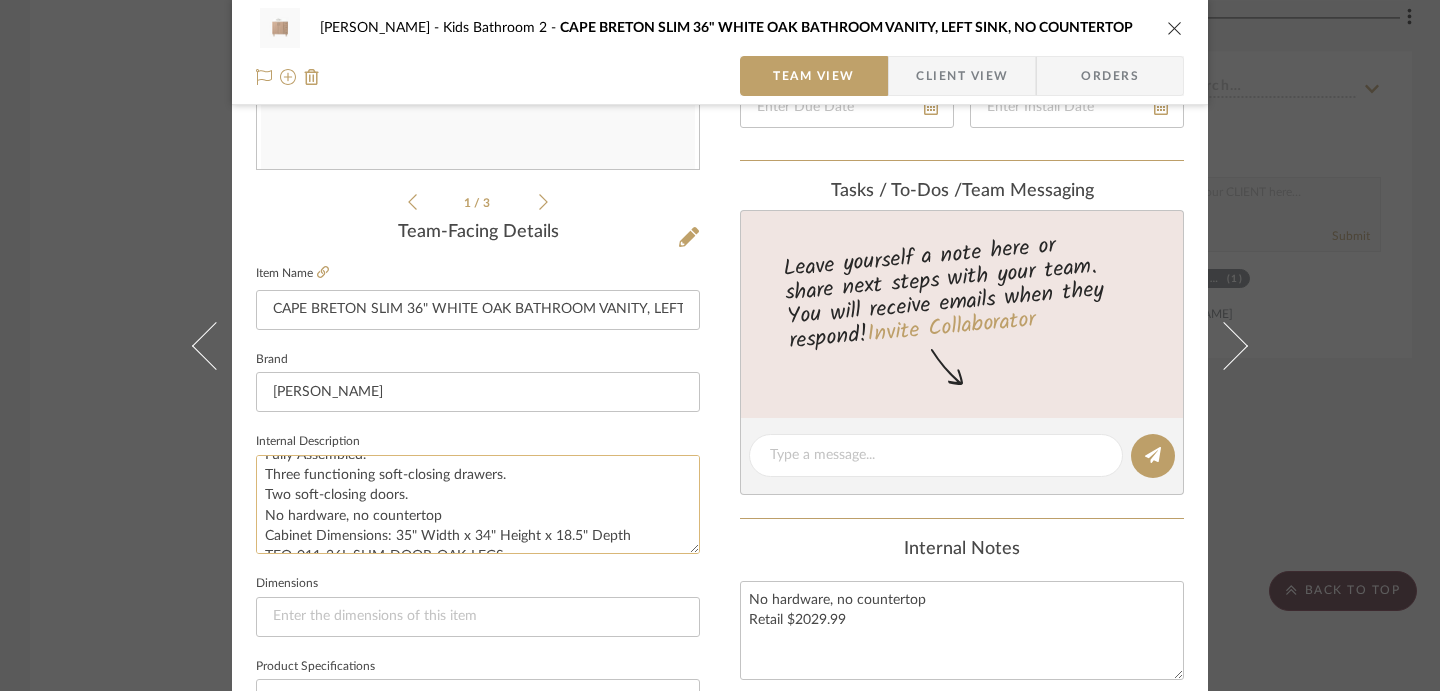 drag, startPoint x: 388, startPoint y: 514, endPoint x: 623, endPoint y: 507, distance: 235.10423 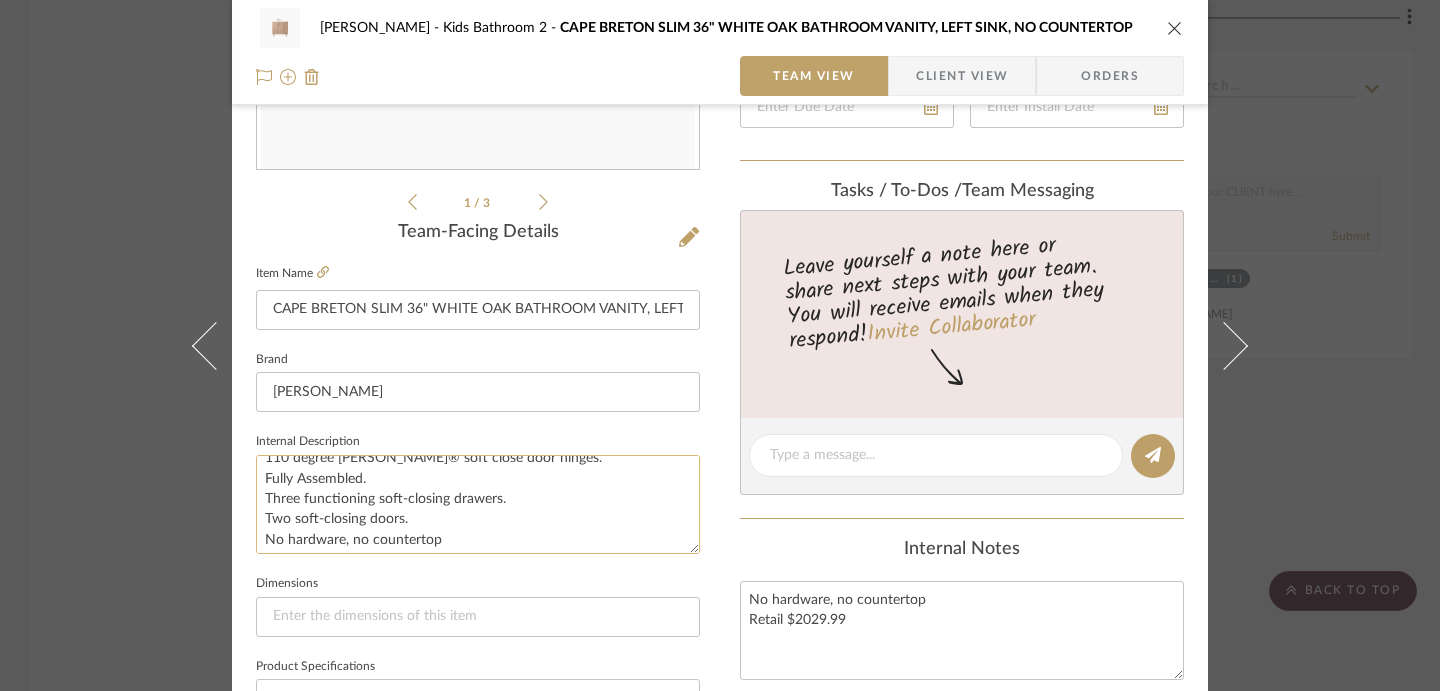 scroll, scrollTop: 232, scrollLeft: 0, axis: vertical 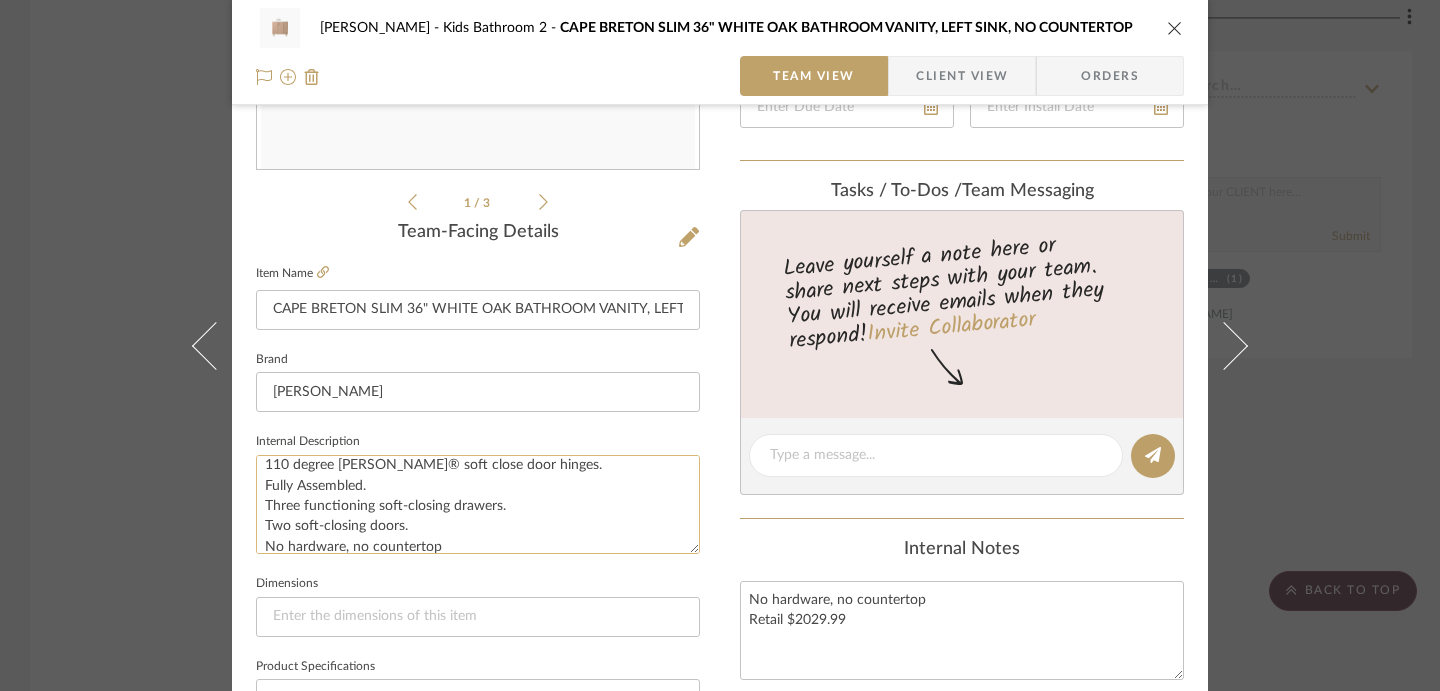 click on "PROUDLY HANDMADE IN [GEOGRAPHIC_DATA].
Slim, legs
High-end integrated [PERSON_NAME]® soft-closing drawer sliders.
Finished with a clear multi layer lacquer application.
Solid [PERSON_NAME] and plywood backed wood veneer construction.
18mm Birch Plywood Veneer Cabinets
Dovetailed drawer boxes
Stained solid White Oak, rift cut fronts and sides.
Soft close, fully extendable drawer slides.
Solid White Oak tapered round legs.
110 degree [PERSON_NAME]® soft close door hinges.
Fully Assembled.
Three functioning soft-closing drawers.
Two soft-closing doors.
No hardware, no countertop
Cabinet Dimensions: 35" Width x 34" Height x 18.5" Depth
TEO-011-36L-SLIM-DOOR-OAK-LEGS" 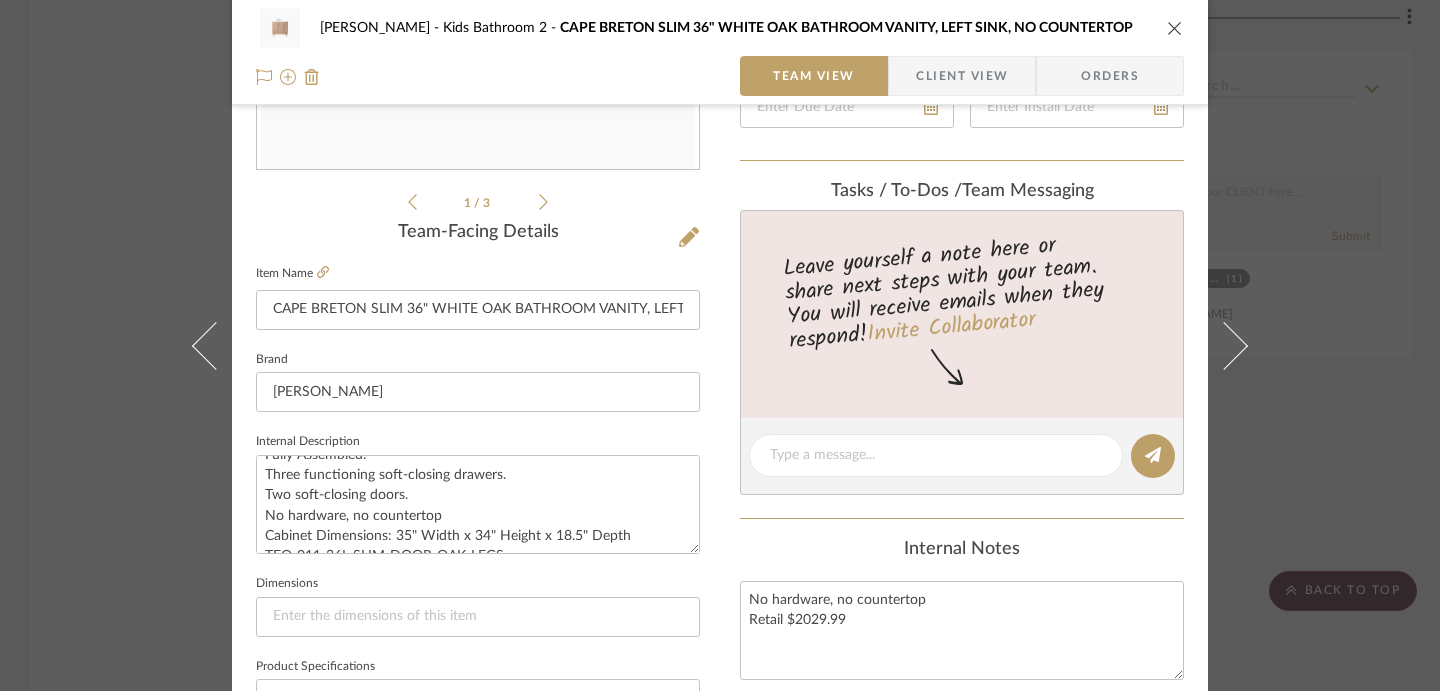 click on "[PERSON_NAME] Kids Bathroom 2 CAPE BRETON SLIM 36" WHITE OAK BATHROOM VANITY, LEFT SINK, NO COUNTERTOP Team View Client View Orders 1 / 3  Team-Facing Details   Item Name  CAPE BRETON SLIM 36" WHITE OAK BATHROOM VANITY, LEFT SINK, NO COUNTERTOP  Brand  Teodor Vanities  Internal Description  PROUDLY HANDMADE IN [GEOGRAPHIC_DATA].
Slim, legs
High-end integrated [PERSON_NAME]® soft-closing drawer sliders.
Finished with a clear multi layer lacquer application.
Solid [PERSON_NAME] and plywood backed wood veneer construction.
18mm Birch Plywood Veneer Cabinets
Dovetailed drawer boxes
Stained solid White Oak, rift cut fronts and sides.
Soft close, fully extendable drawer slides.
Solid White Oak tapered round legs.
110 degree [PERSON_NAME]® soft close door hinges.
Fully Assembled.
Three functioning soft-closing drawers.
Two soft-closing doors.
No hardware, no countertop
Cabinet Dimensions: 35" Width x 34" Height x 18.5" Depth
TEO-011-36L-SLIM-DOOR-OAK-LEGS  Dimensions   Product Specifications   Item Costs   View Budget   Markup %  30%  Unit Cost  $1,826.99" at bounding box center [720, 345] 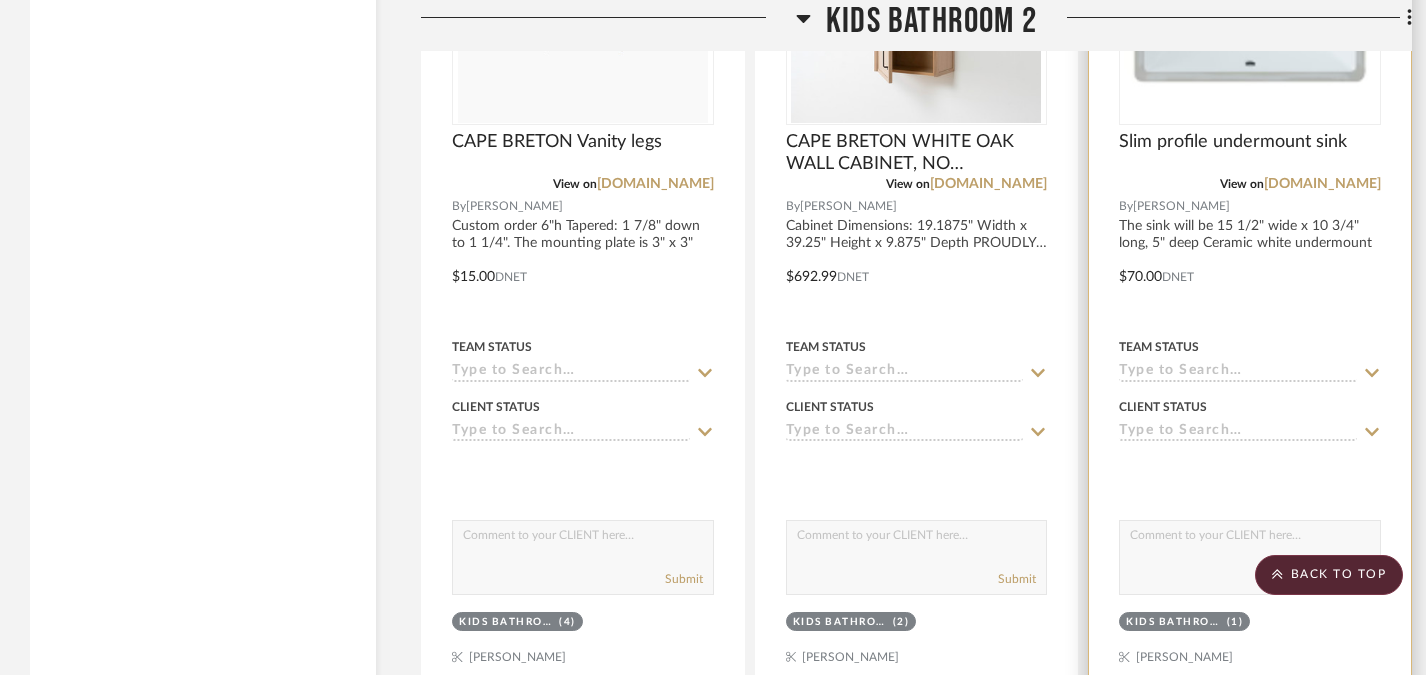 scroll, scrollTop: 6923, scrollLeft: 0, axis: vertical 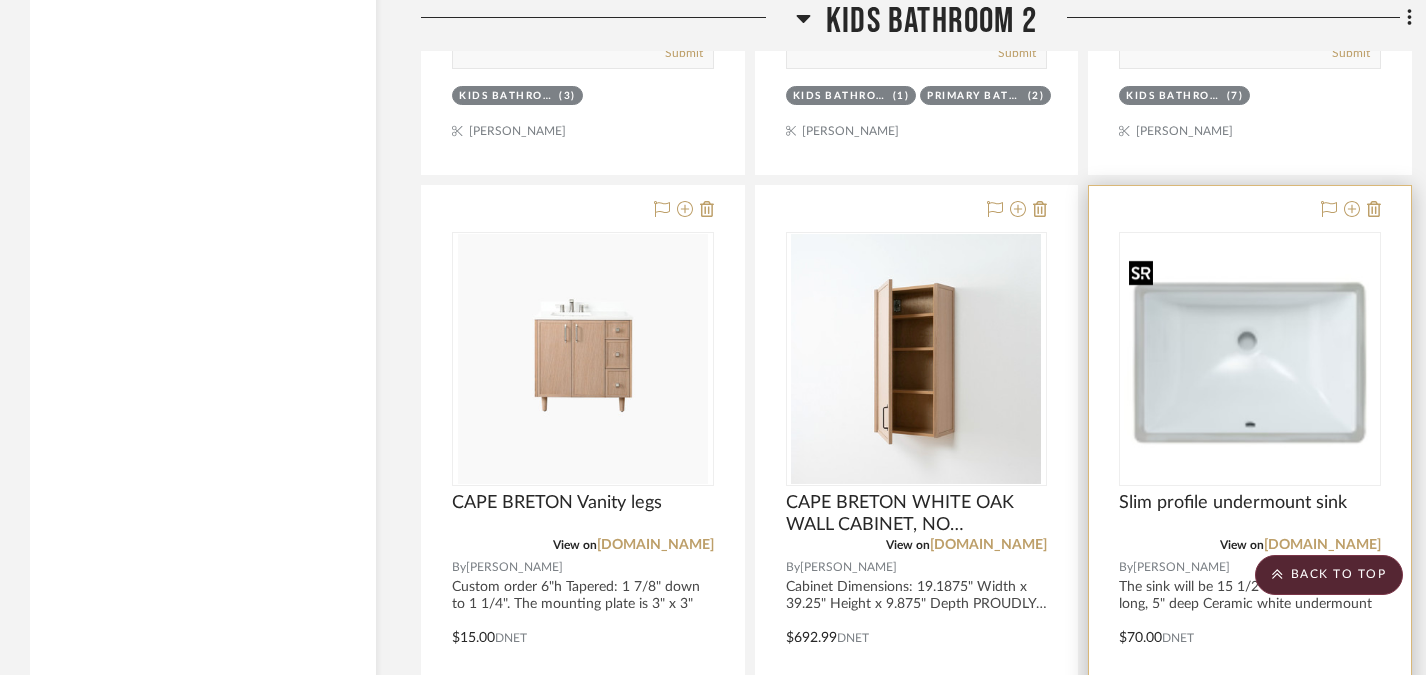 click at bounding box center (1250, 359) 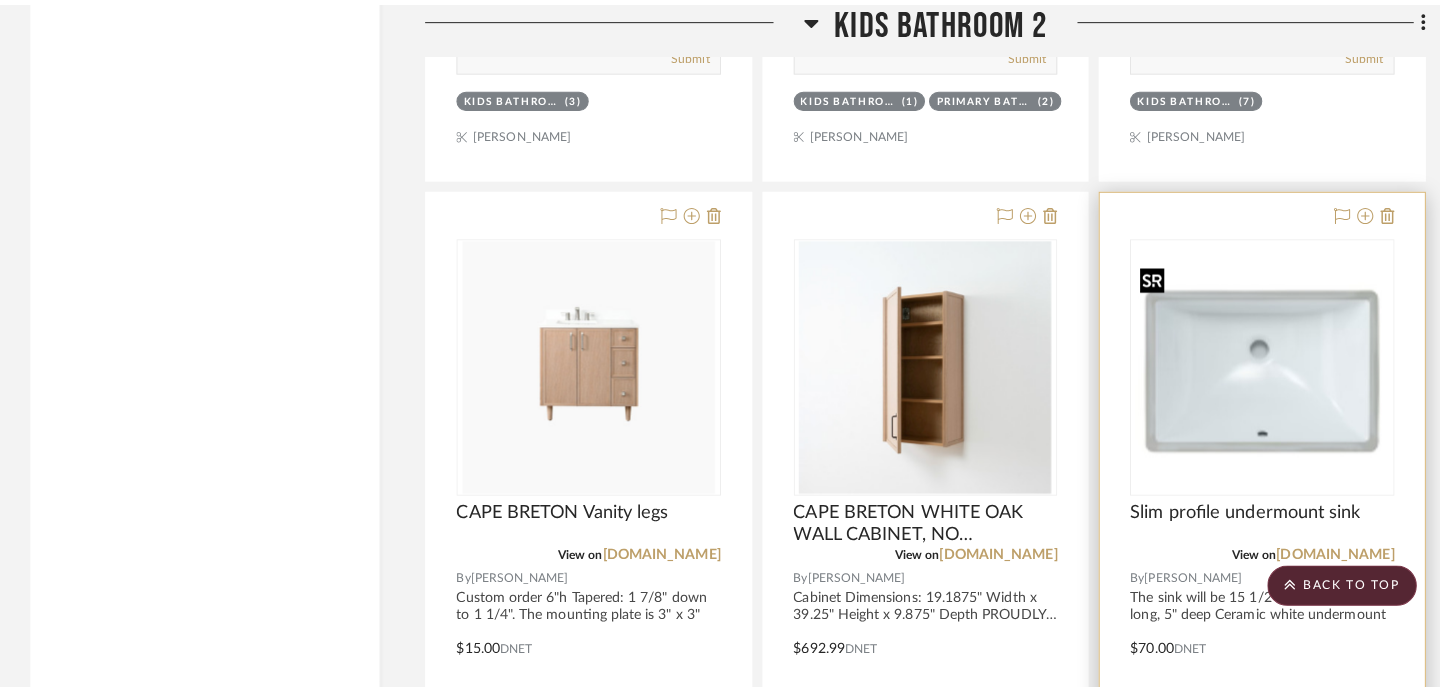scroll, scrollTop: 0, scrollLeft: 0, axis: both 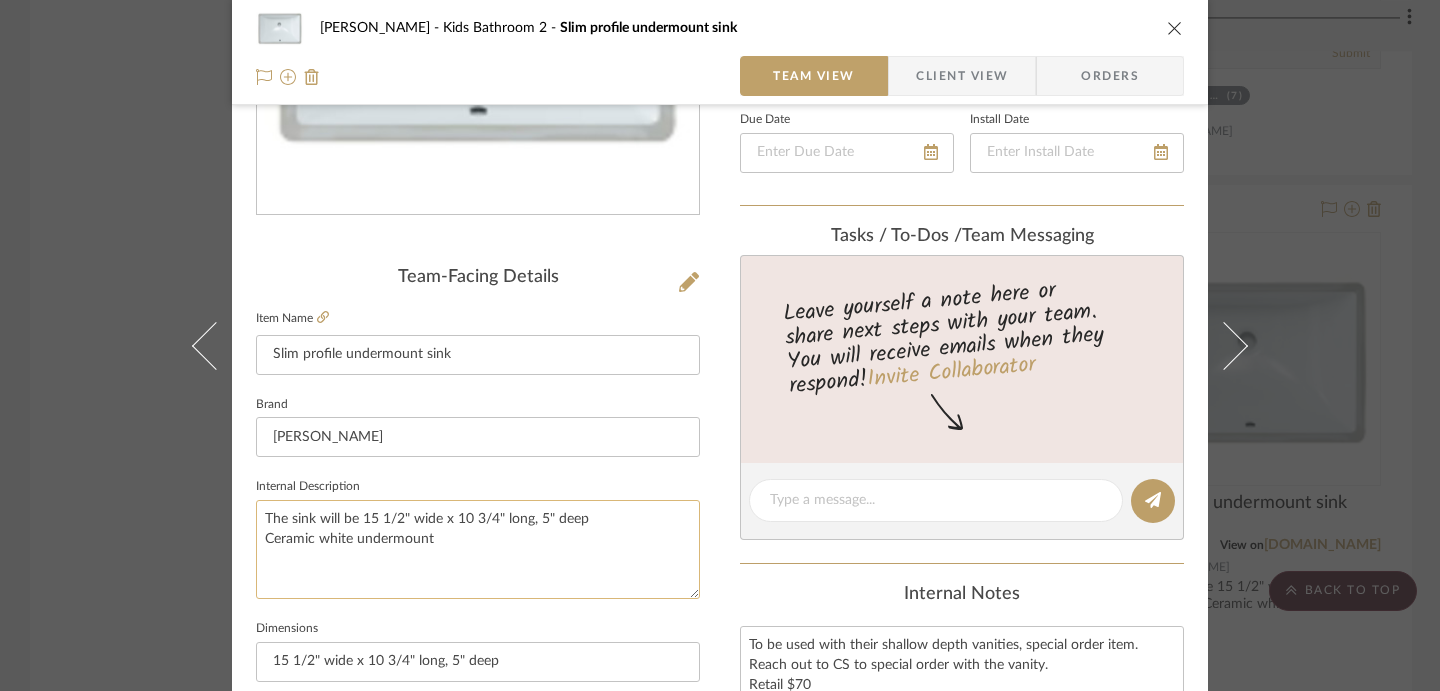 drag, startPoint x: 356, startPoint y: 518, endPoint x: 589, endPoint y: 513, distance: 233.05363 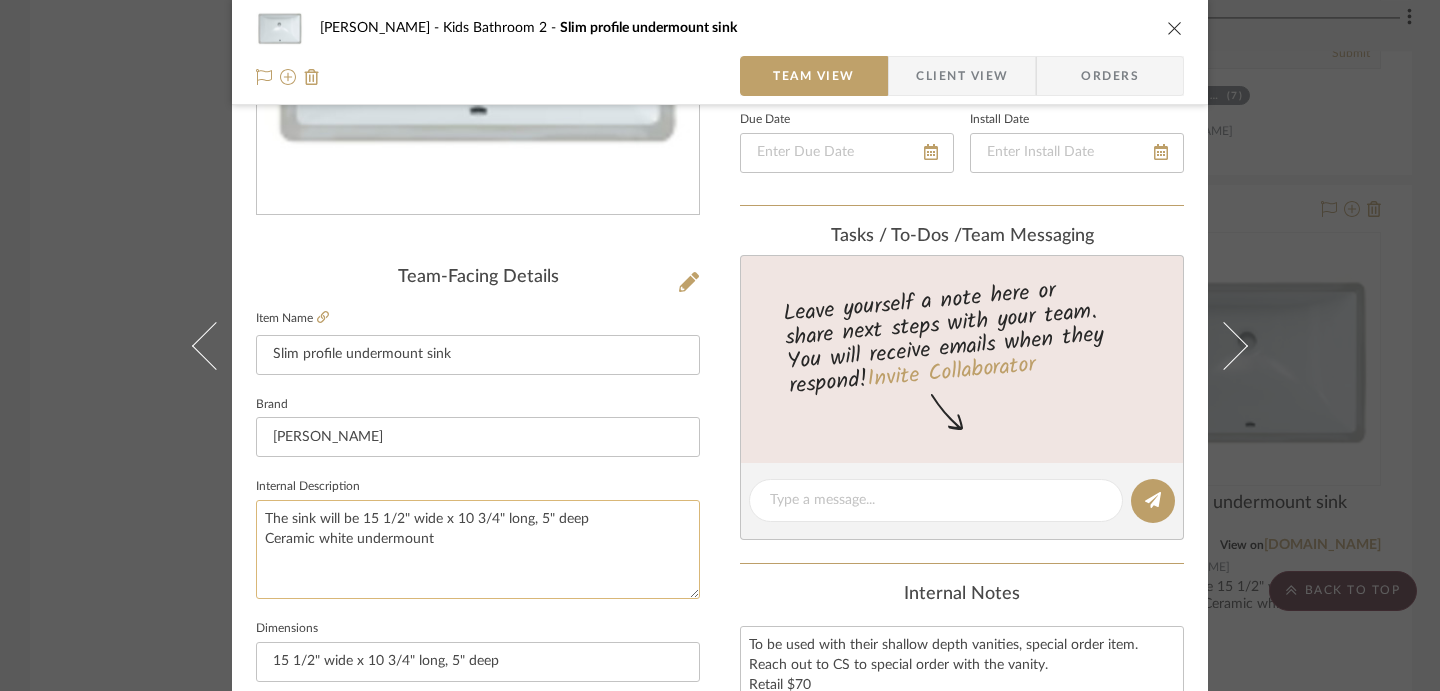 click on "The sink will be 15 1/2" wide x 10 3/4" long, 5" deep
Ceramic white undermount" 